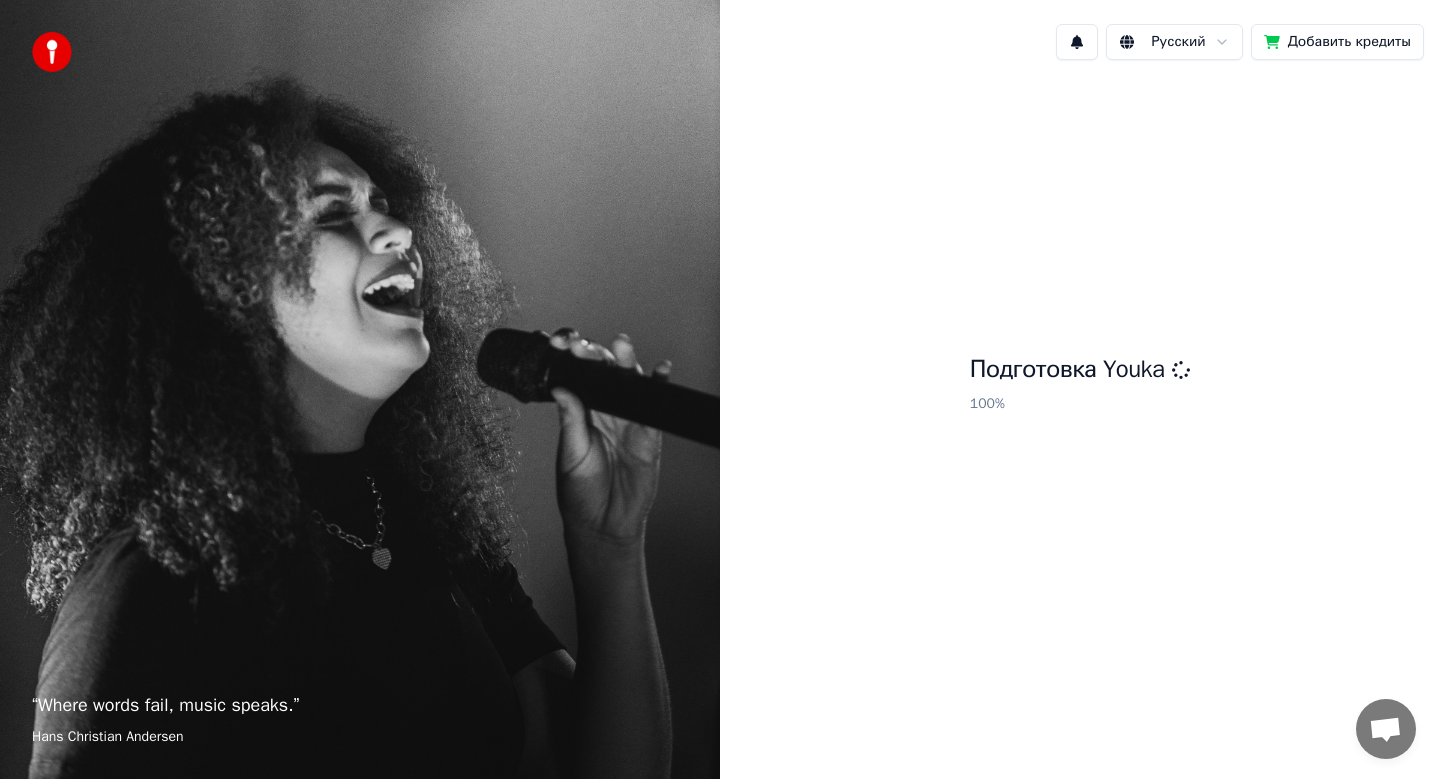 scroll, scrollTop: 0, scrollLeft: 0, axis: both 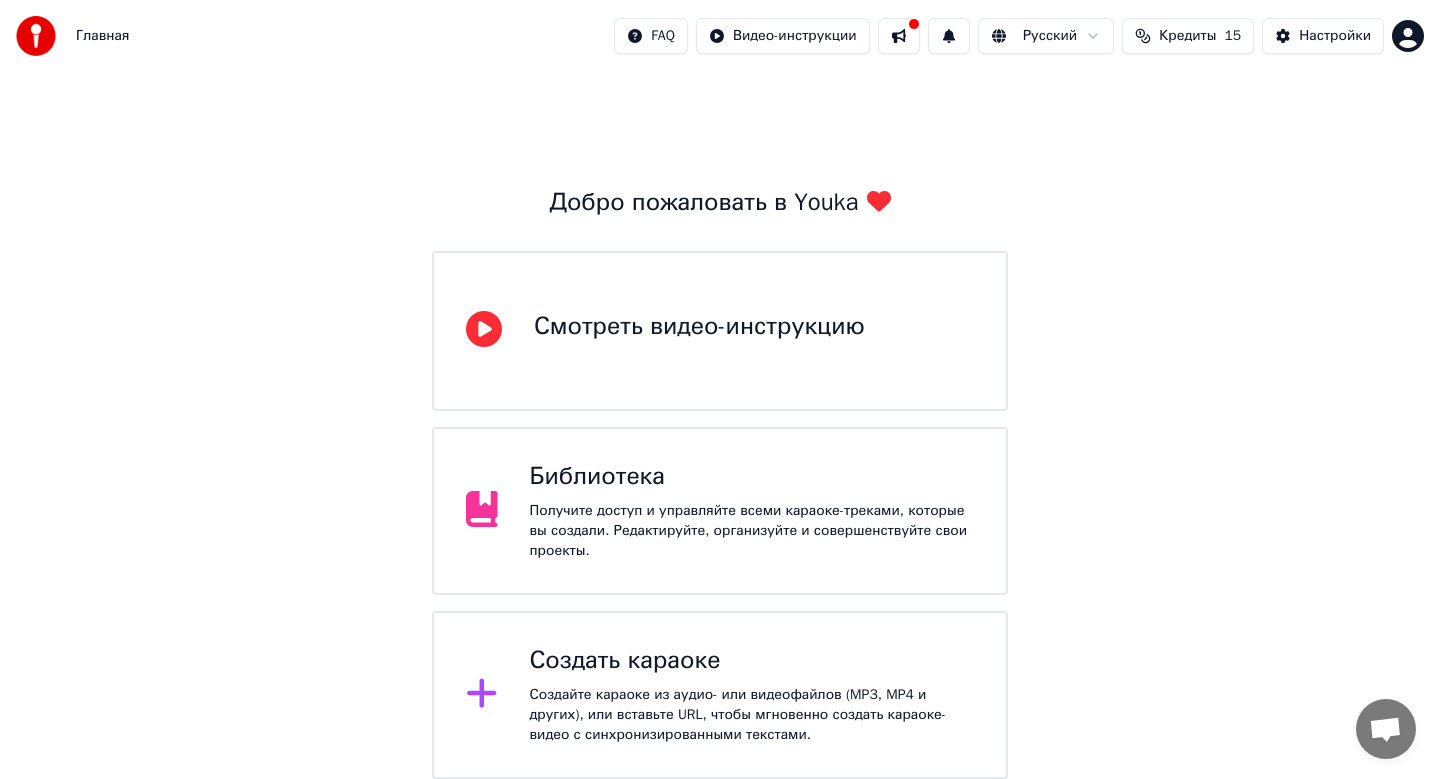 click on "Создать караоке" at bounding box center (752, 661) 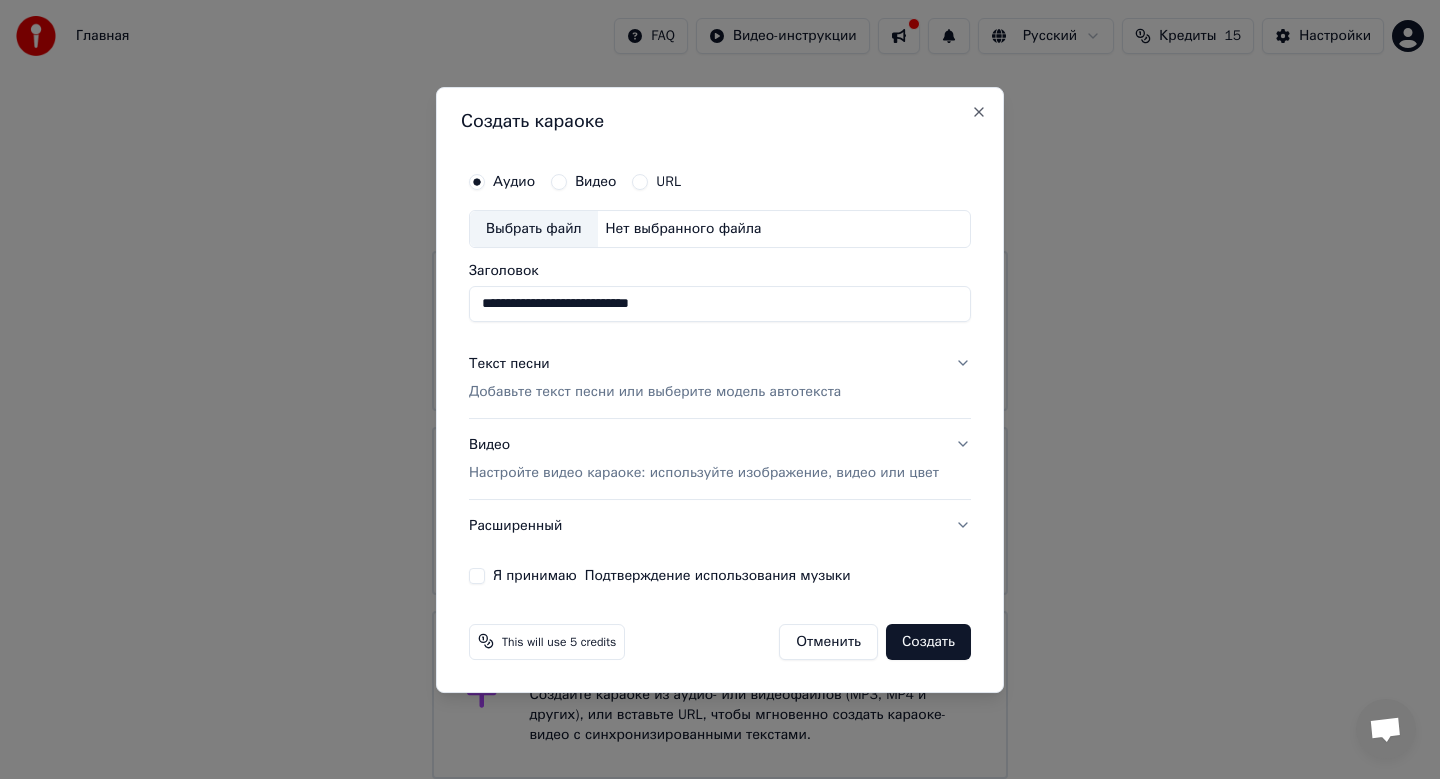 type on "**********" 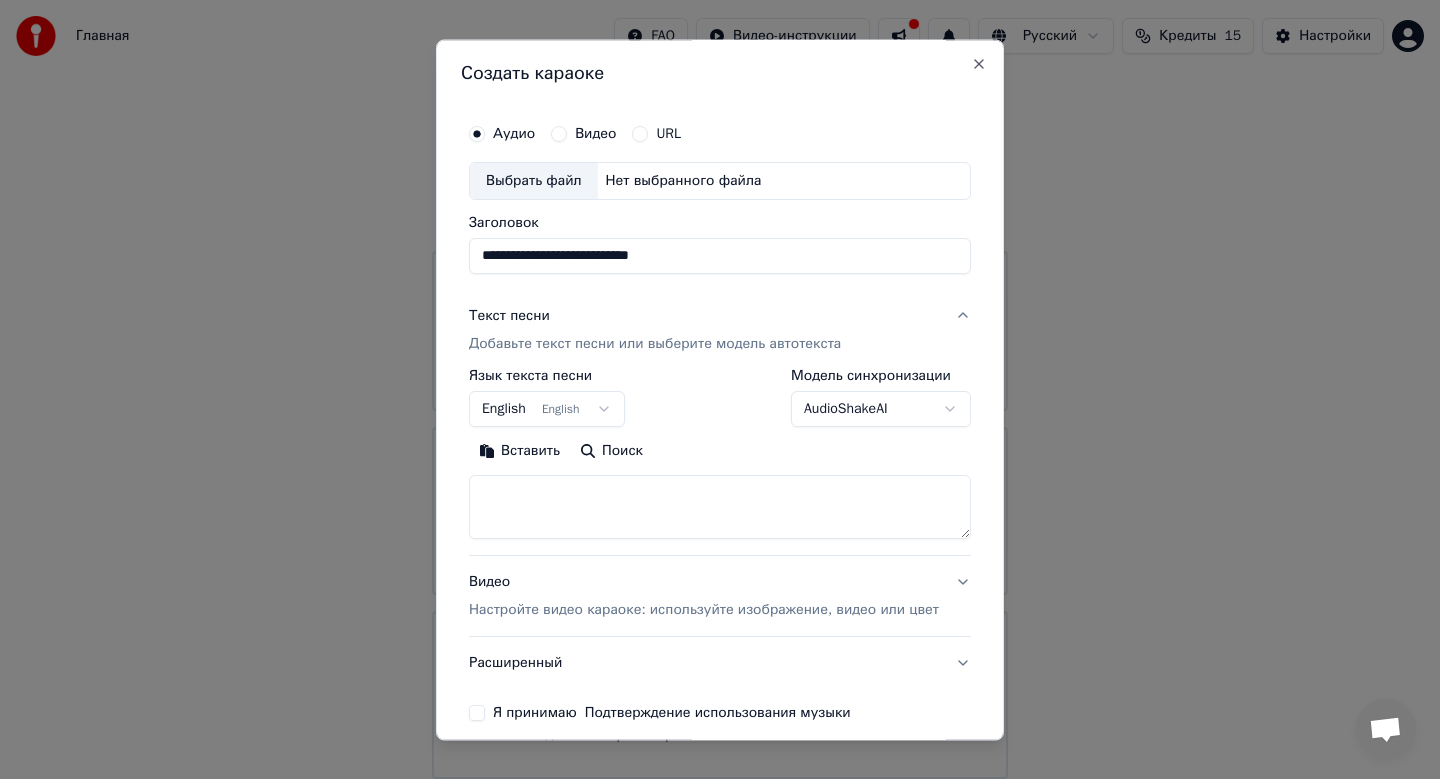 click on "English English" at bounding box center (547, 410) 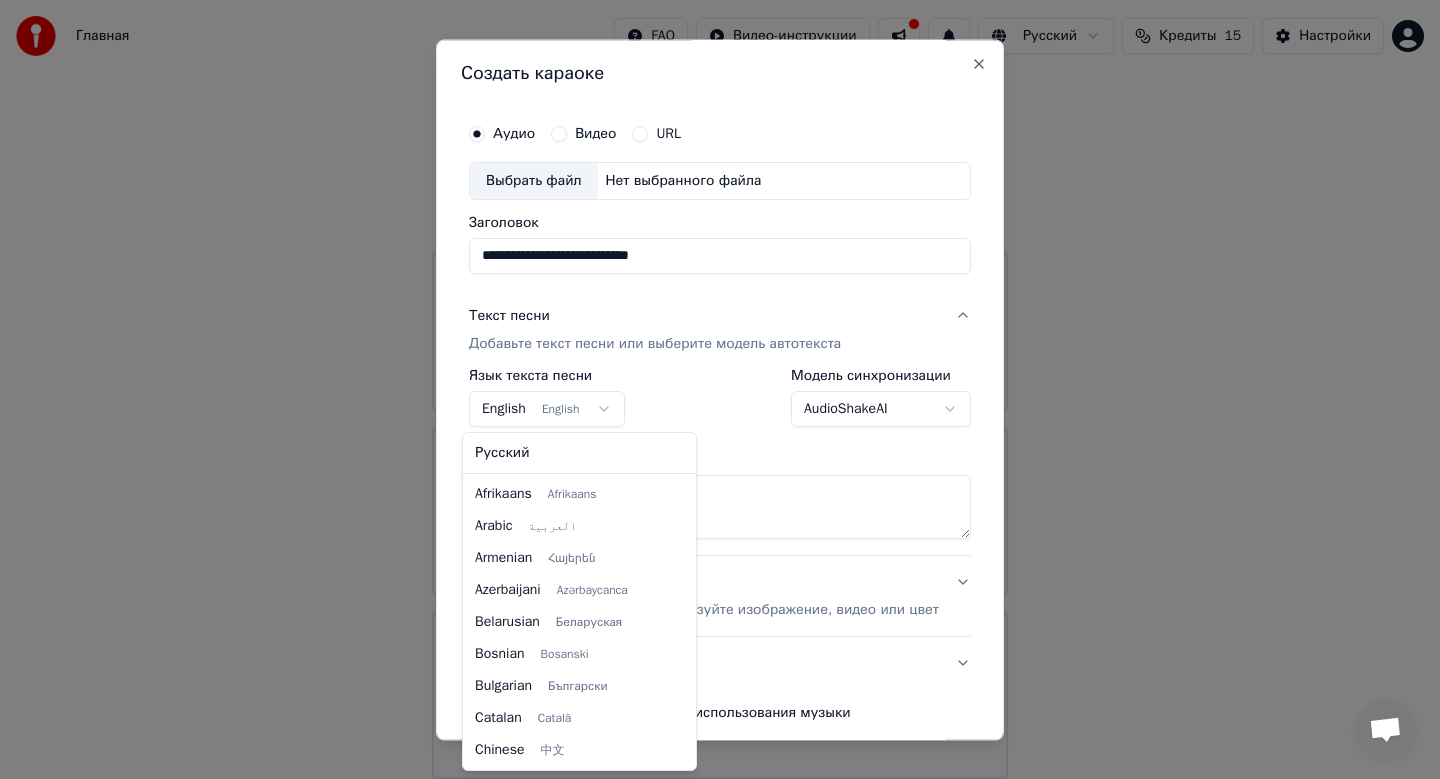scroll, scrollTop: 160, scrollLeft: 0, axis: vertical 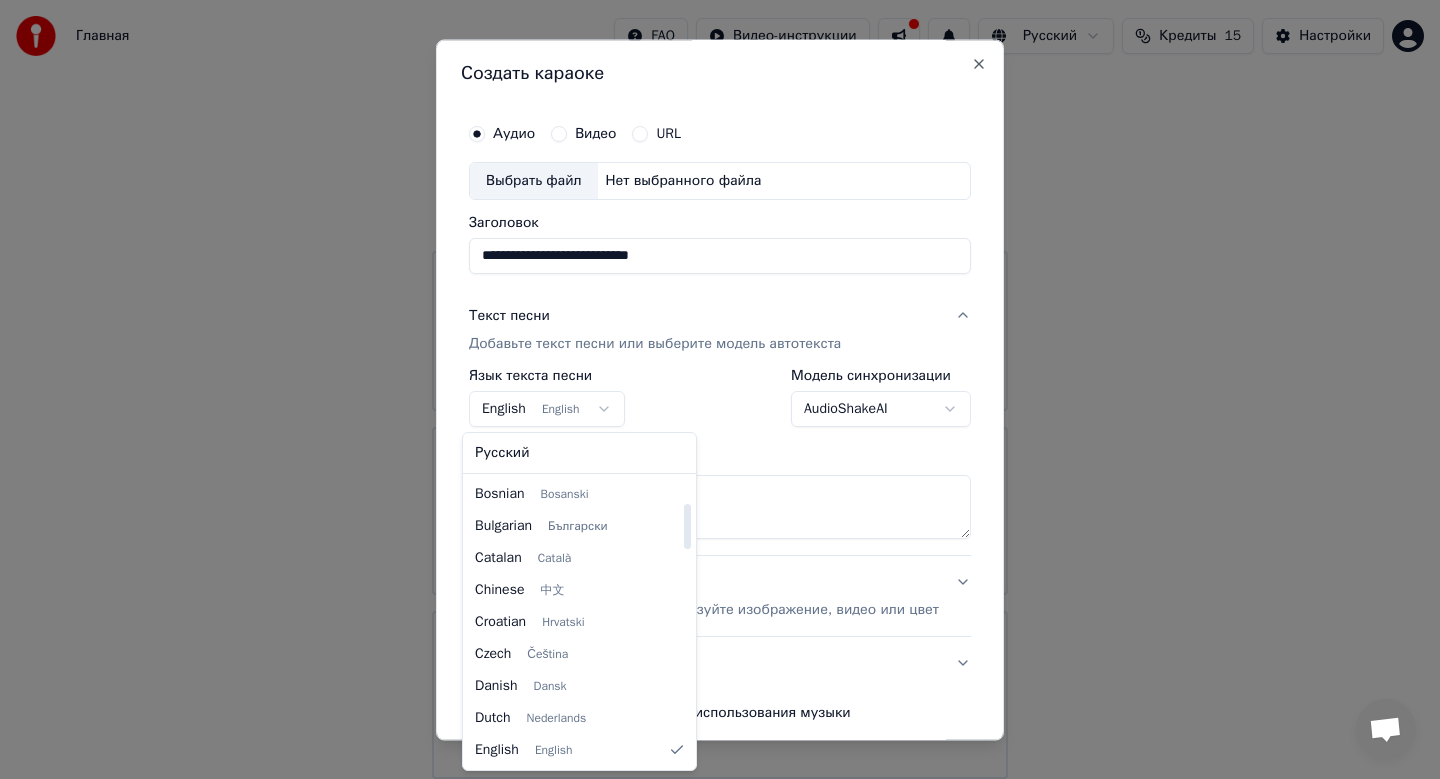 select on "**" 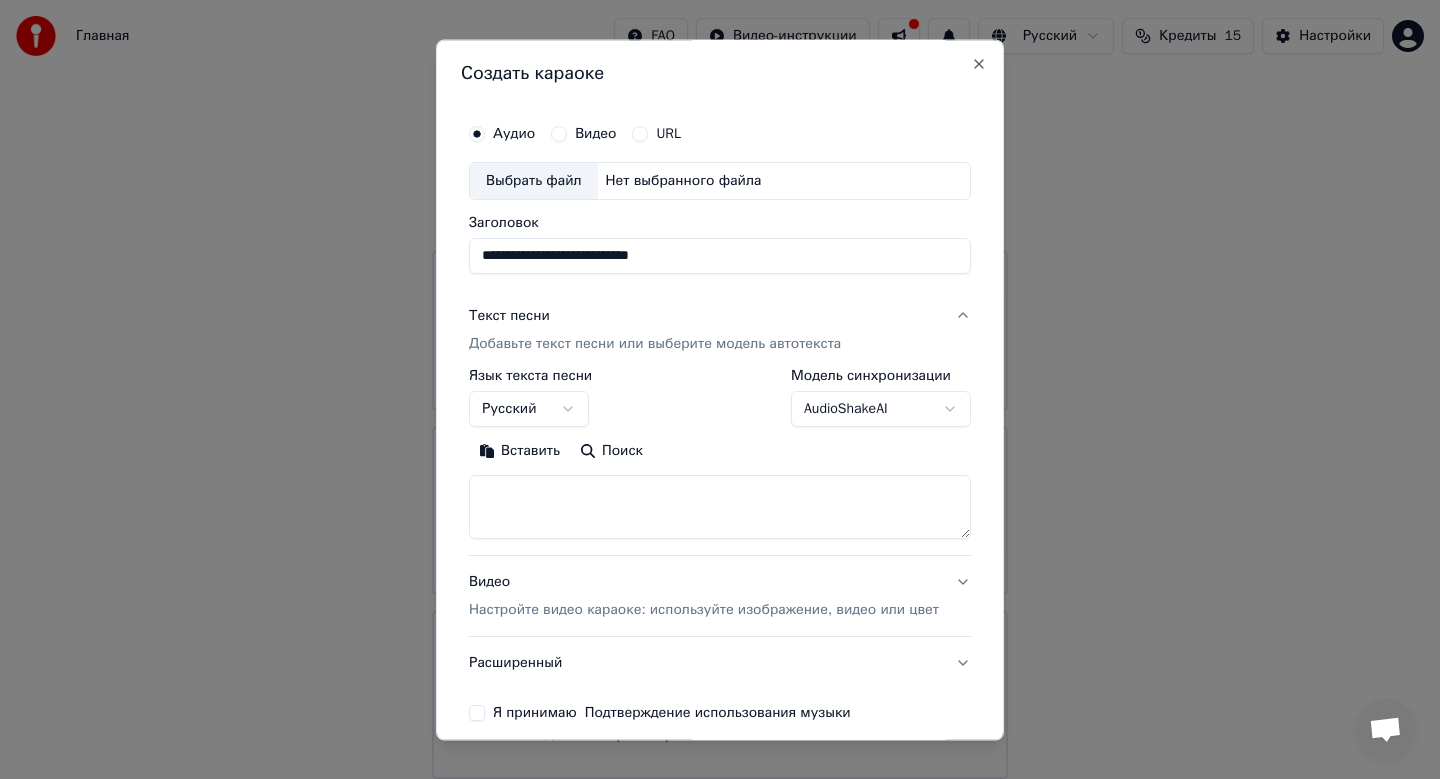 click at bounding box center (720, 508) 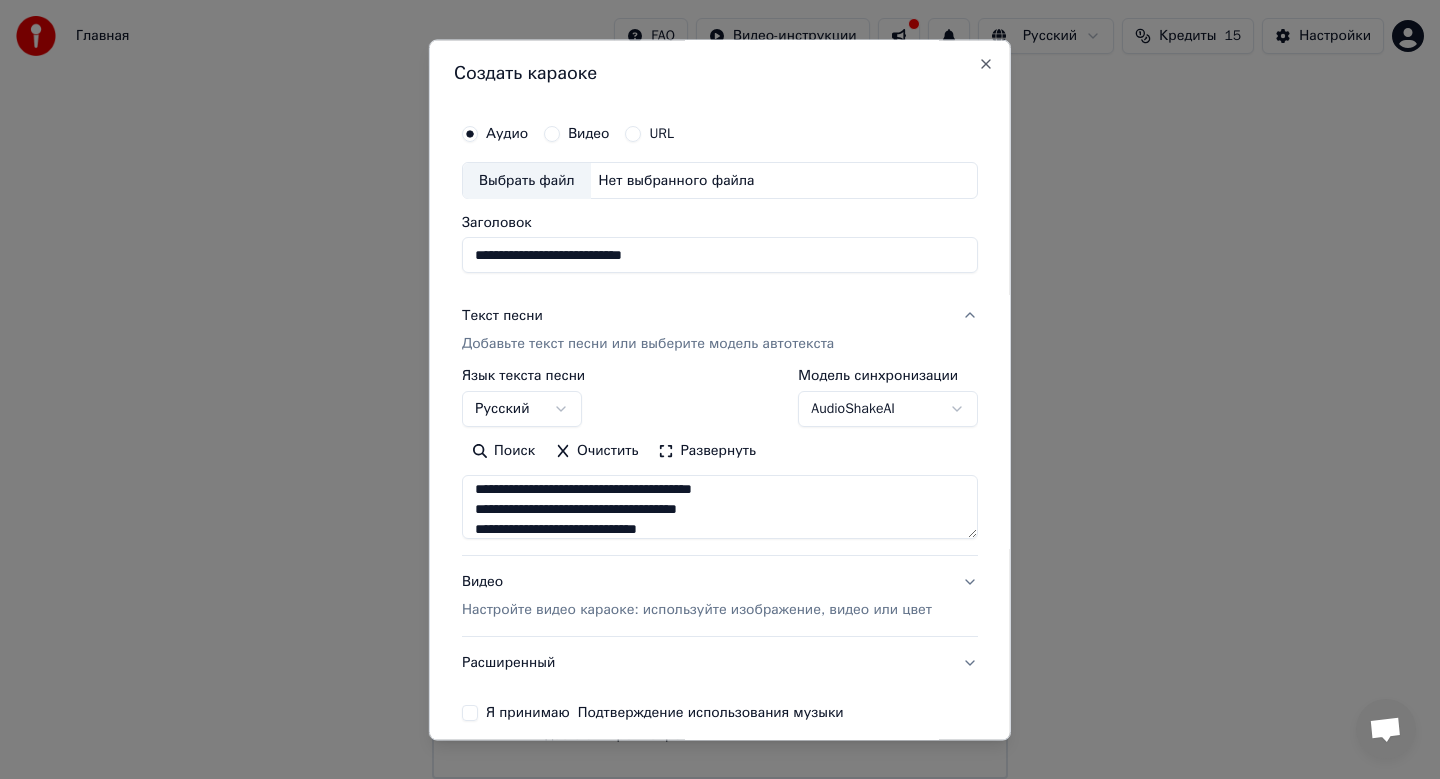 scroll, scrollTop: 993, scrollLeft: 0, axis: vertical 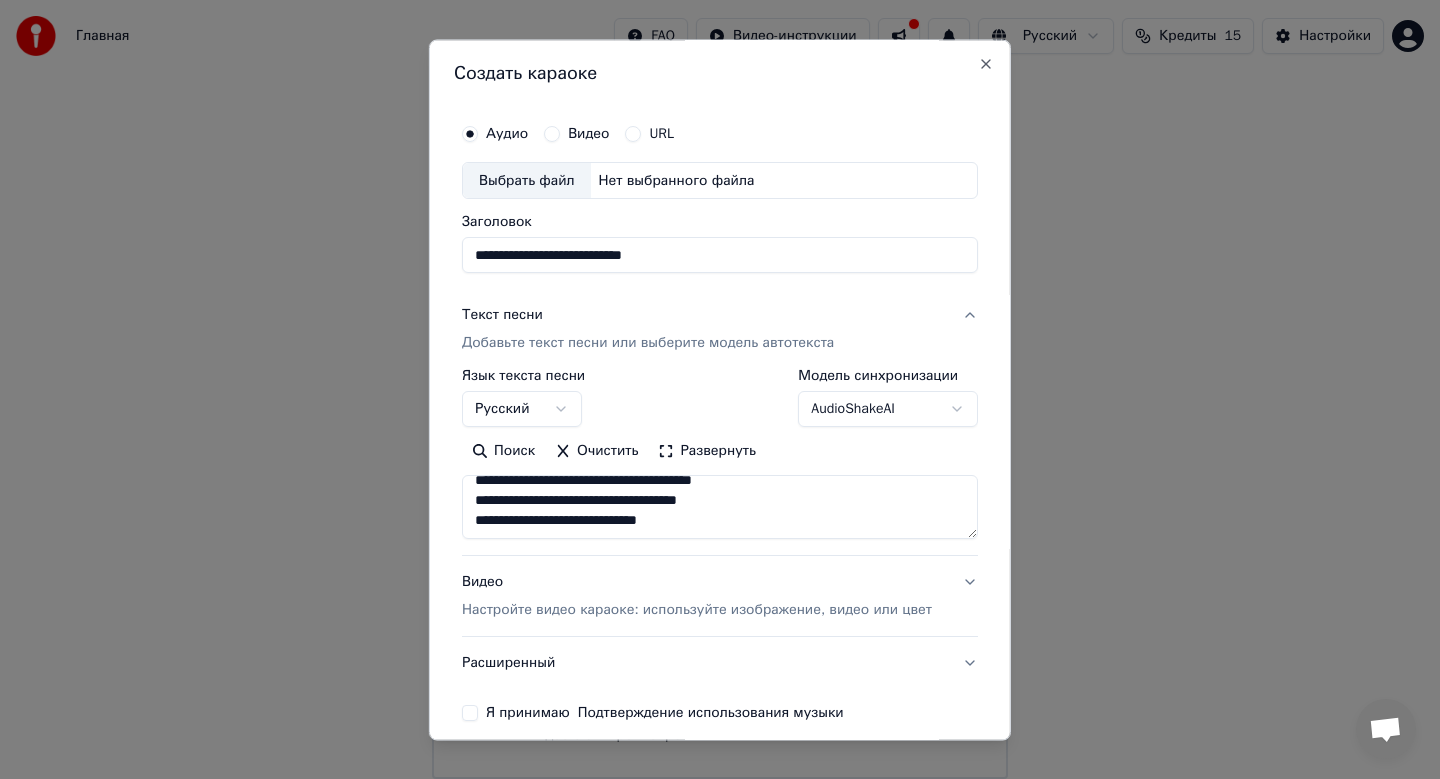 type on "**********" 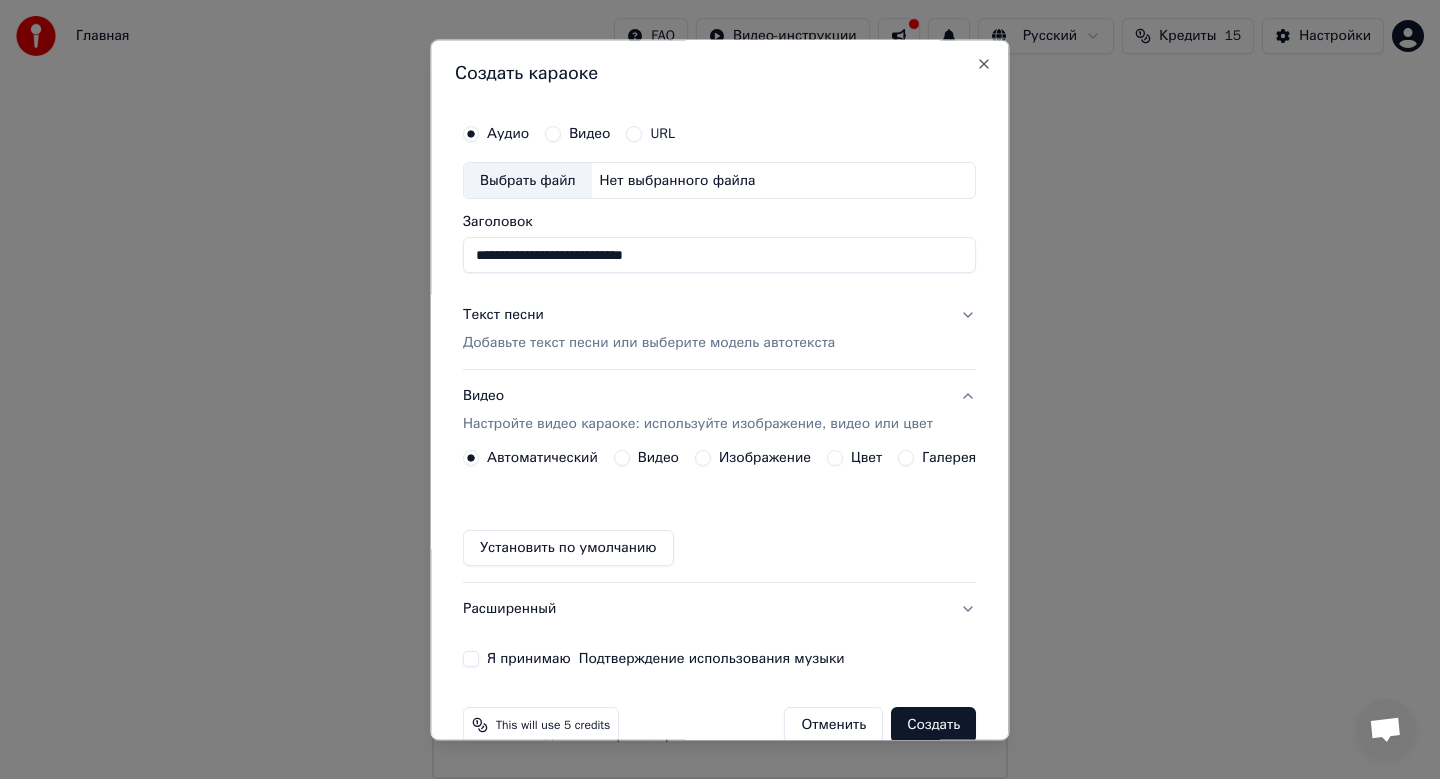 click on "Видео Настройте видео караоке: используйте изображение, видео или цвет" at bounding box center [719, 411] 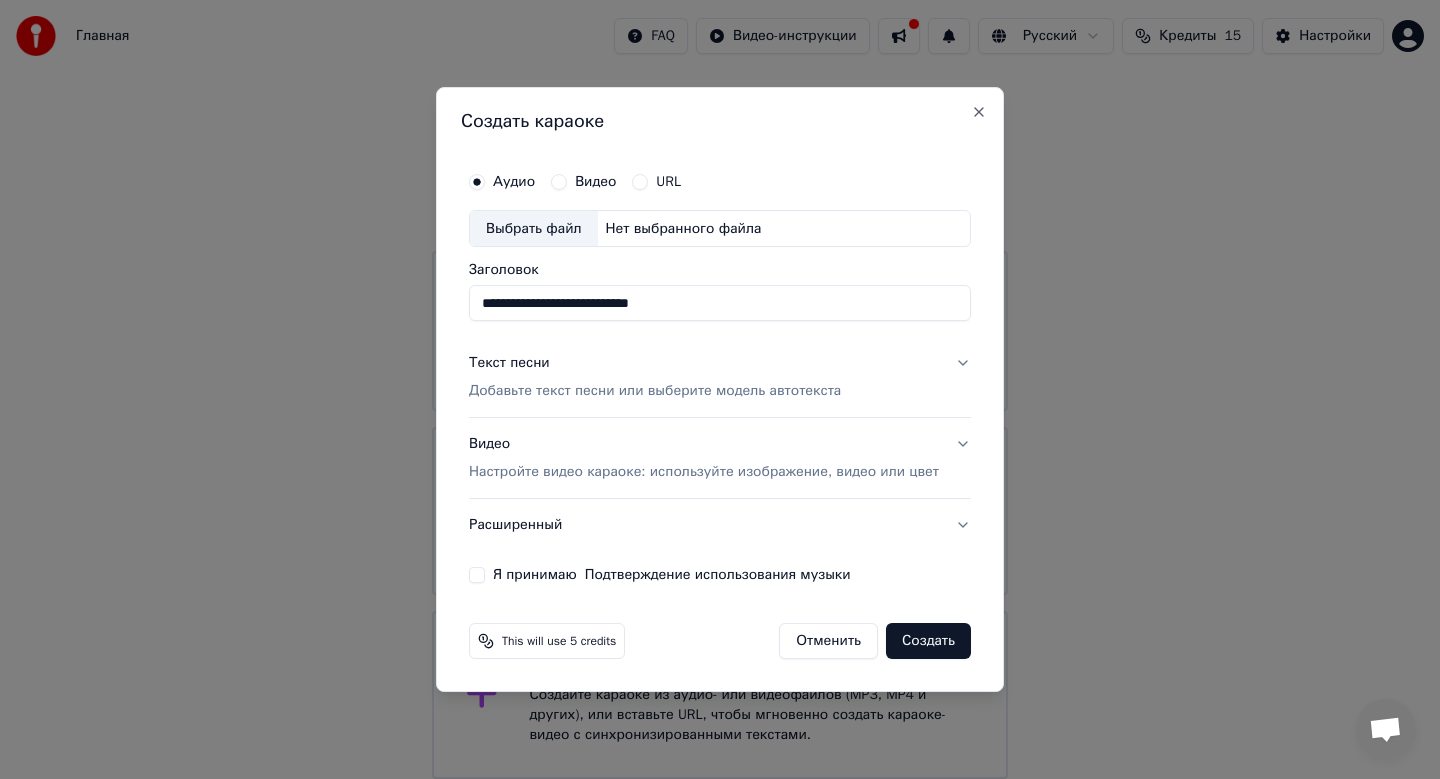 click on "Настройте видео караоке: используйте изображение, видео или цвет" at bounding box center [704, 472] 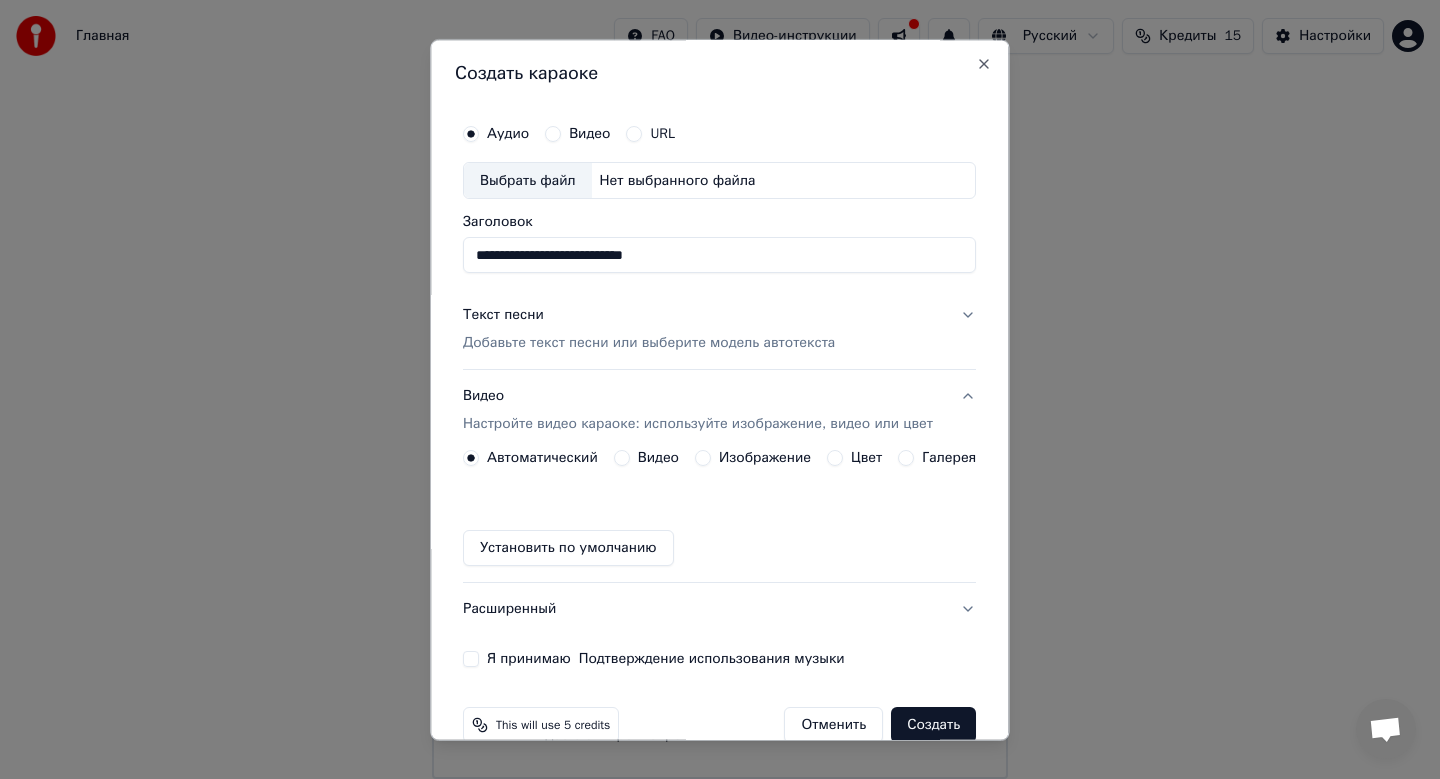 click on "Изображение" at bounding box center (753, 459) 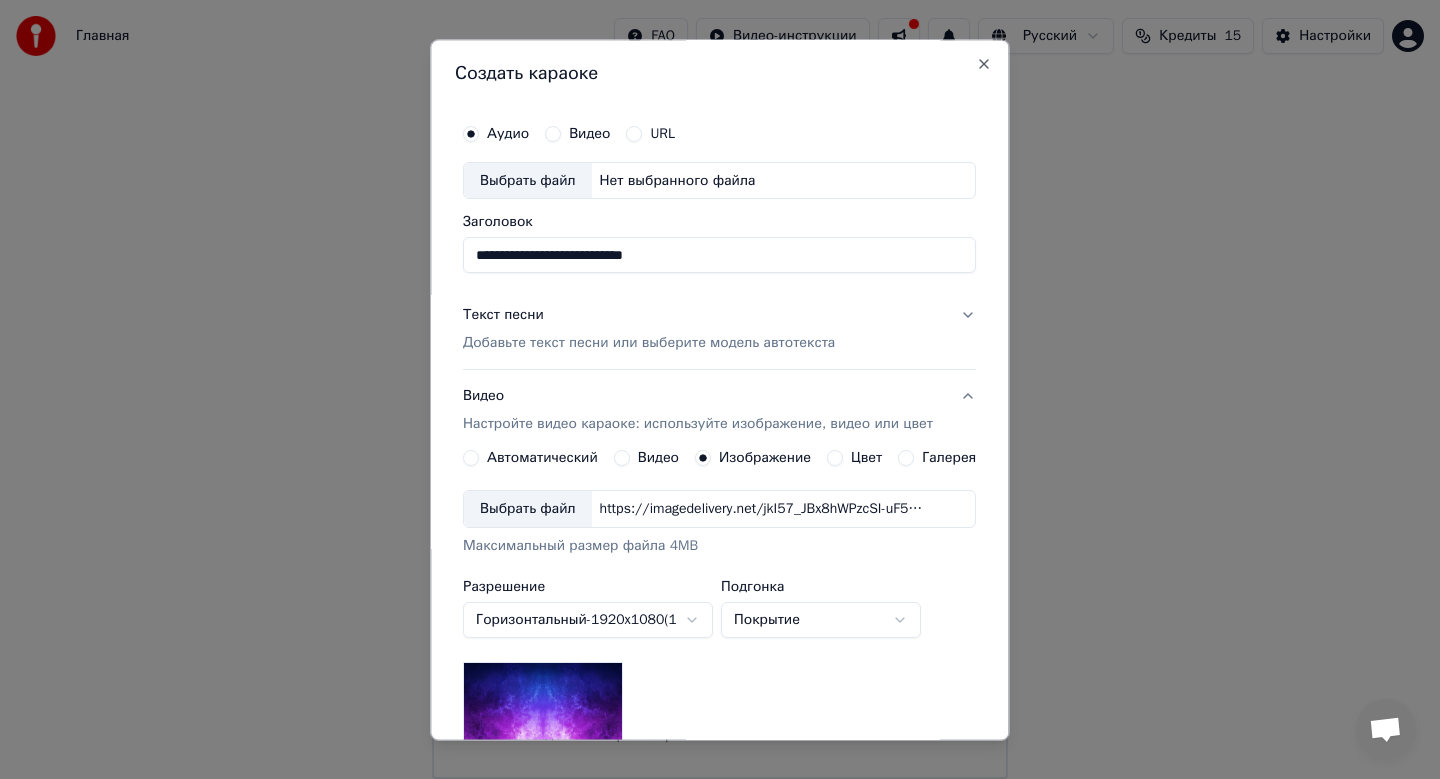 click on "Выбрать файл" at bounding box center [528, 510] 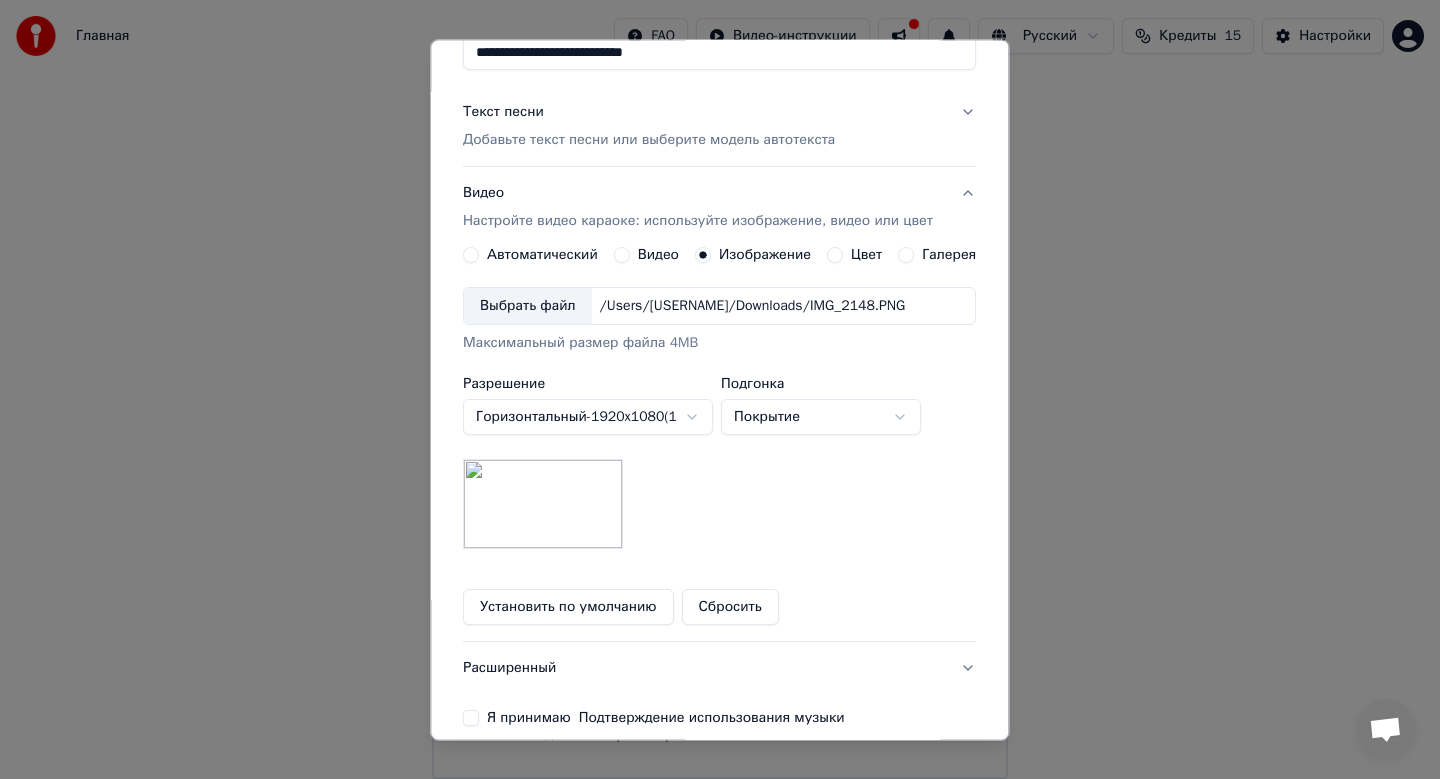 scroll, scrollTop: 299, scrollLeft: 0, axis: vertical 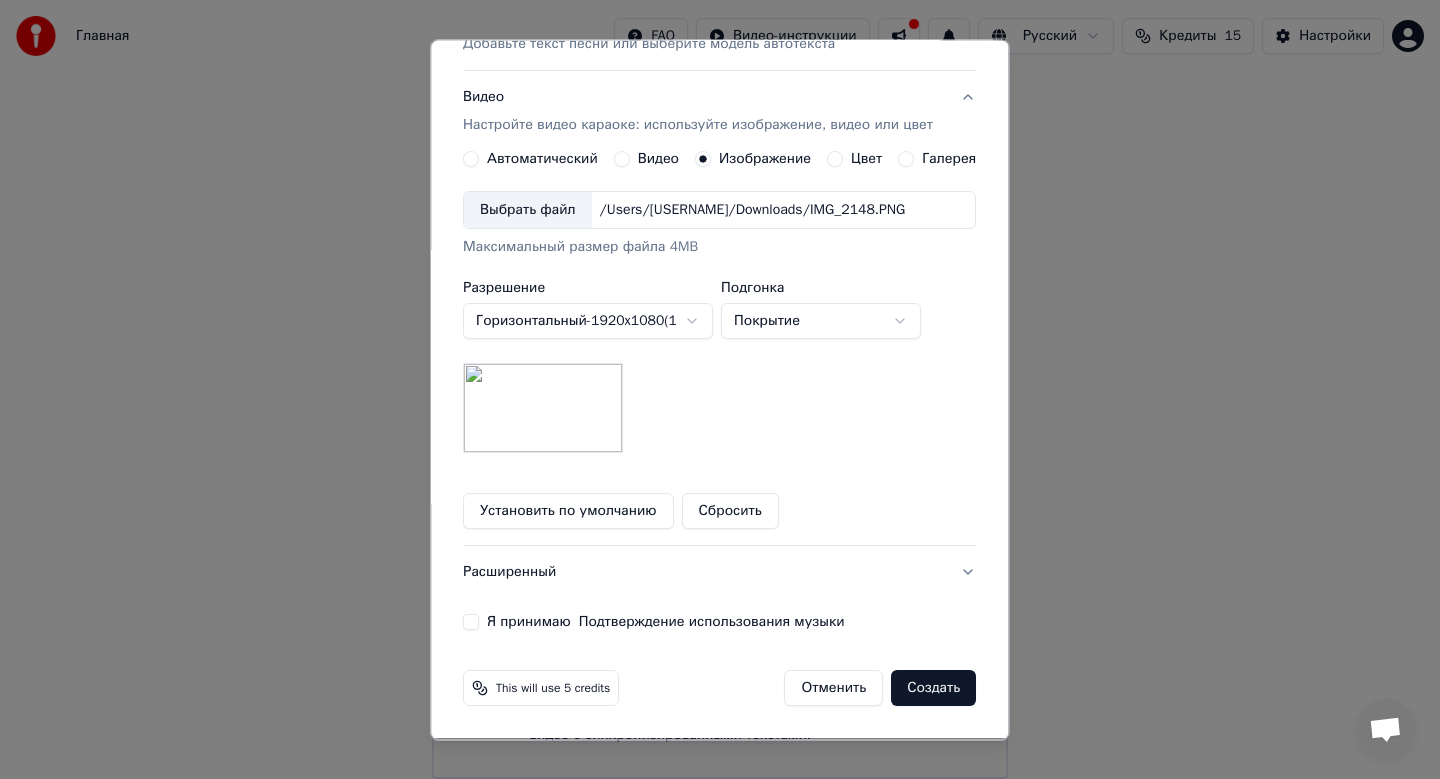 click on "Я принимаю   Подтверждение использования музыки" at bounding box center (471, 623) 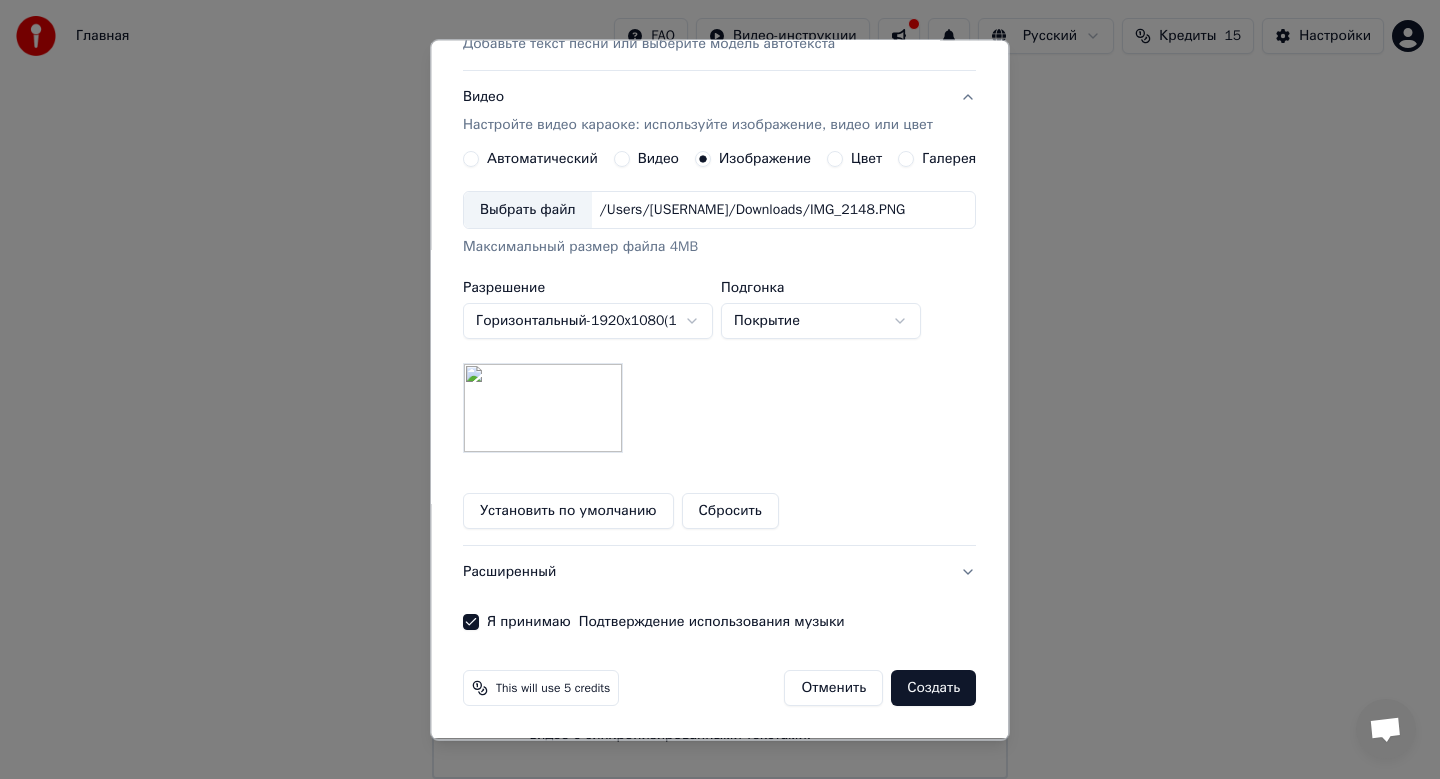 click on "Создать" at bounding box center [934, 689] 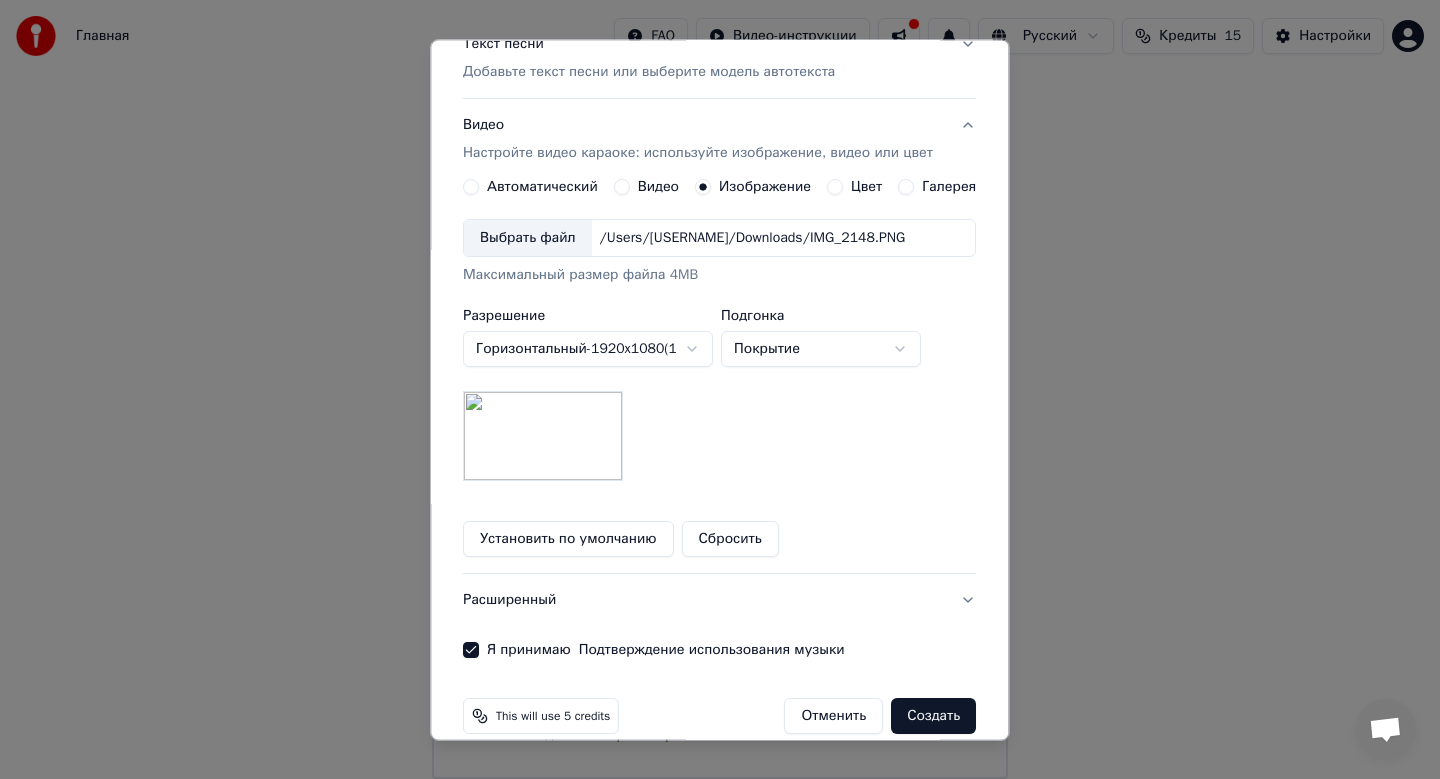 scroll, scrollTop: 327, scrollLeft: 0, axis: vertical 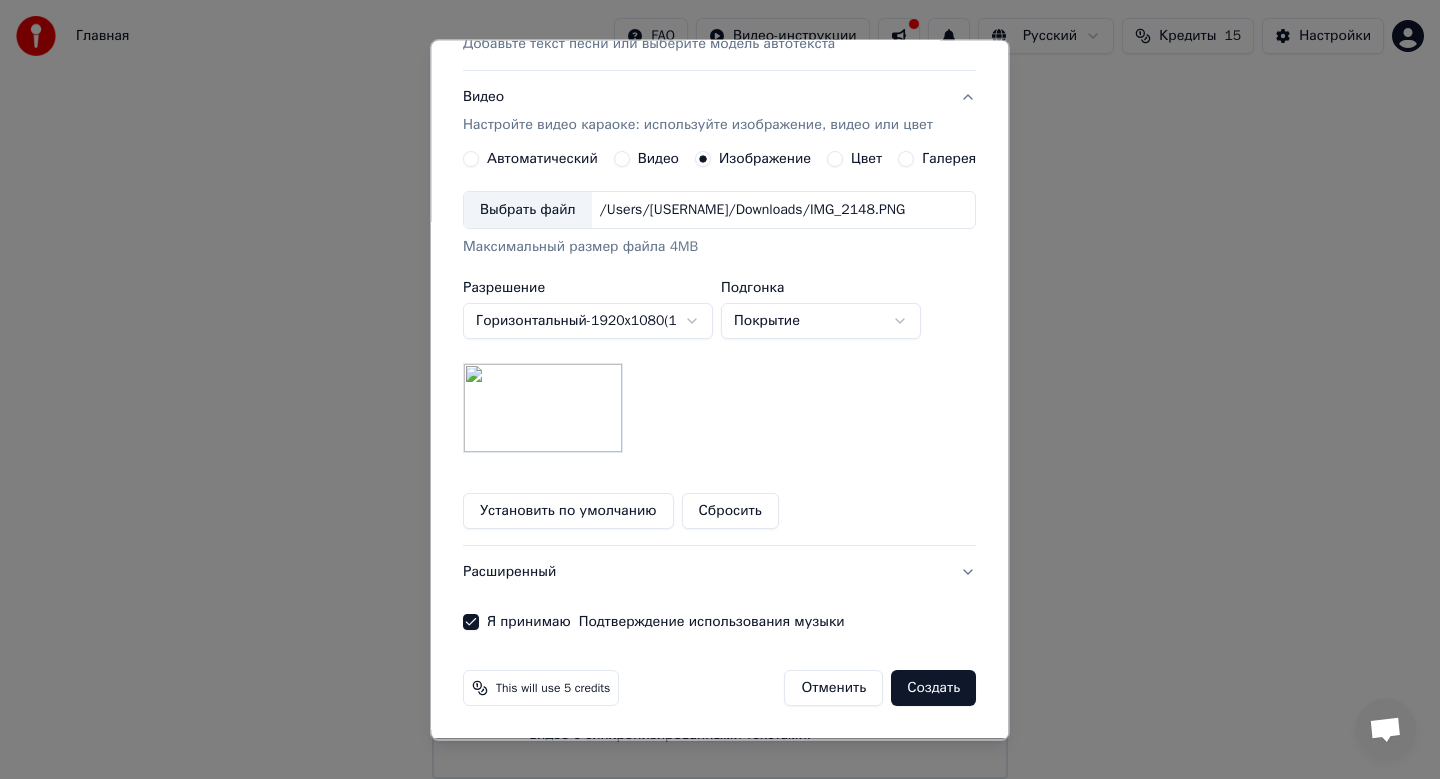 click on "Создать" at bounding box center (934, 689) 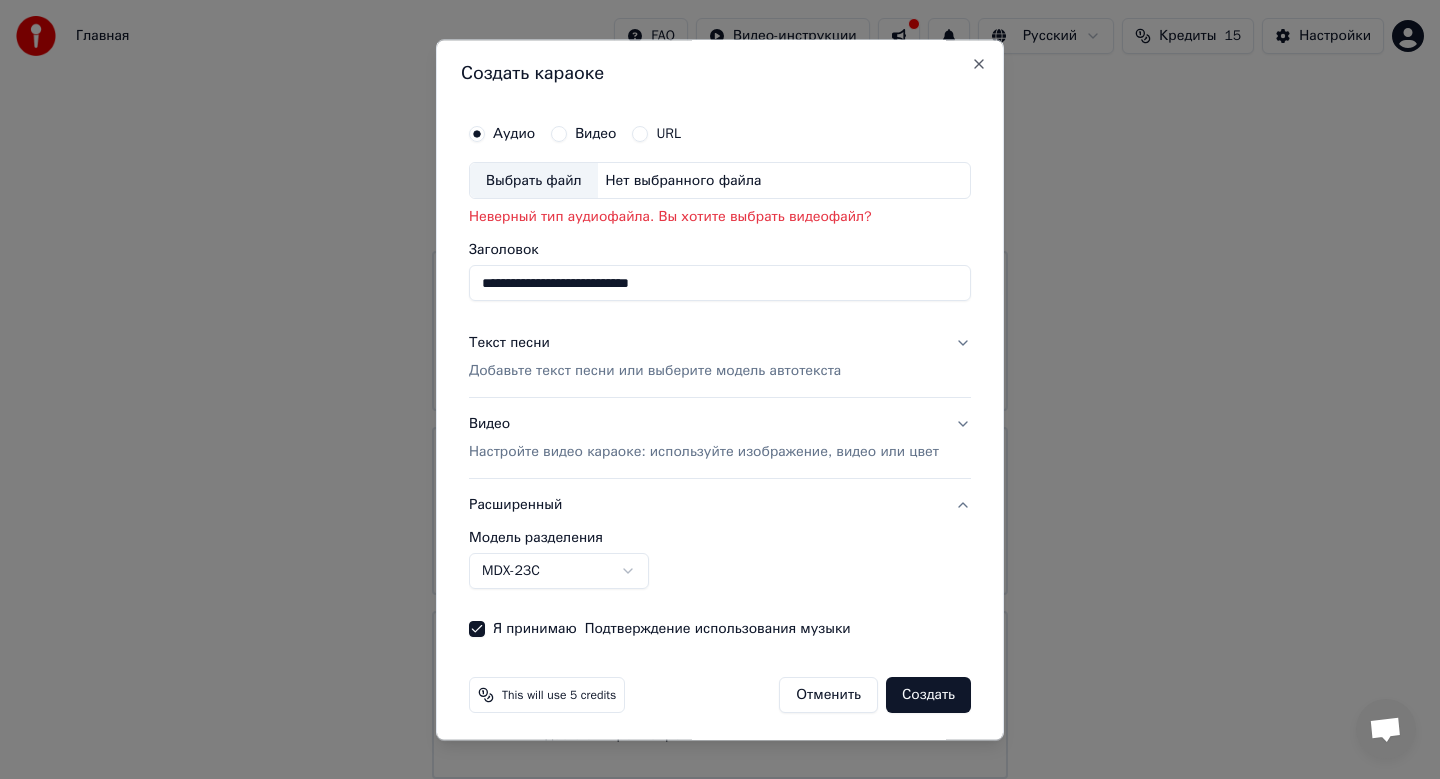 scroll, scrollTop: 7, scrollLeft: 0, axis: vertical 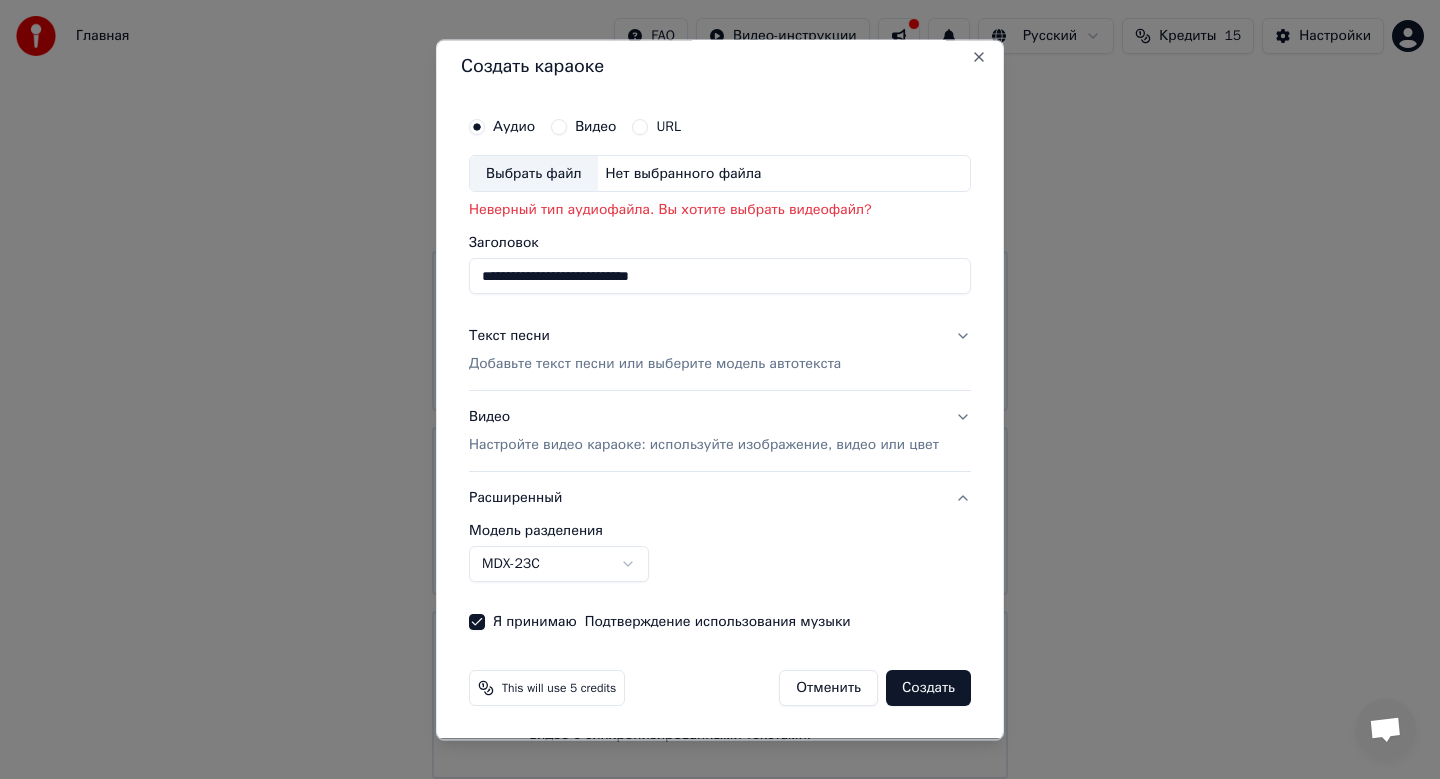 click on "Выбрать файл" at bounding box center [534, 174] 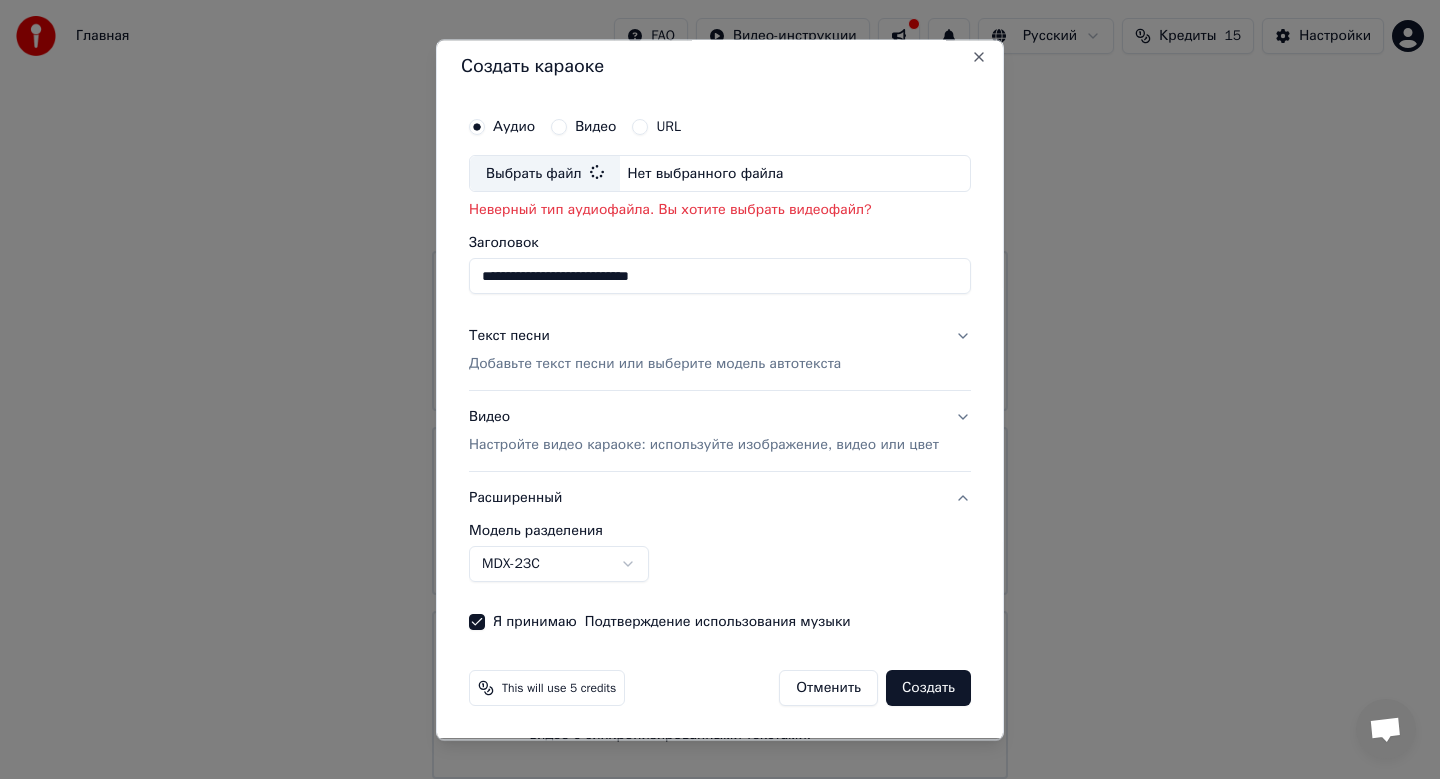 type on "**********" 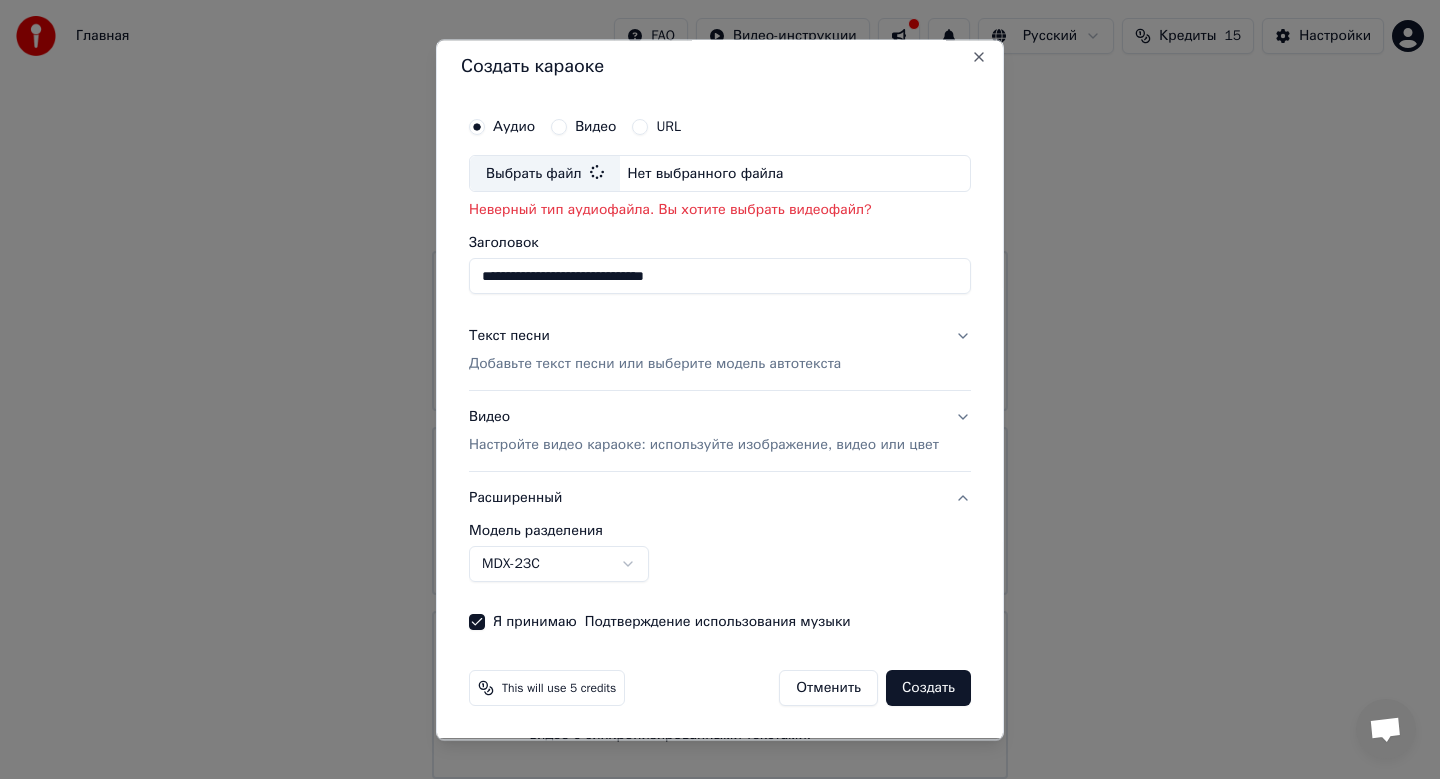 scroll, scrollTop: 0, scrollLeft: 0, axis: both 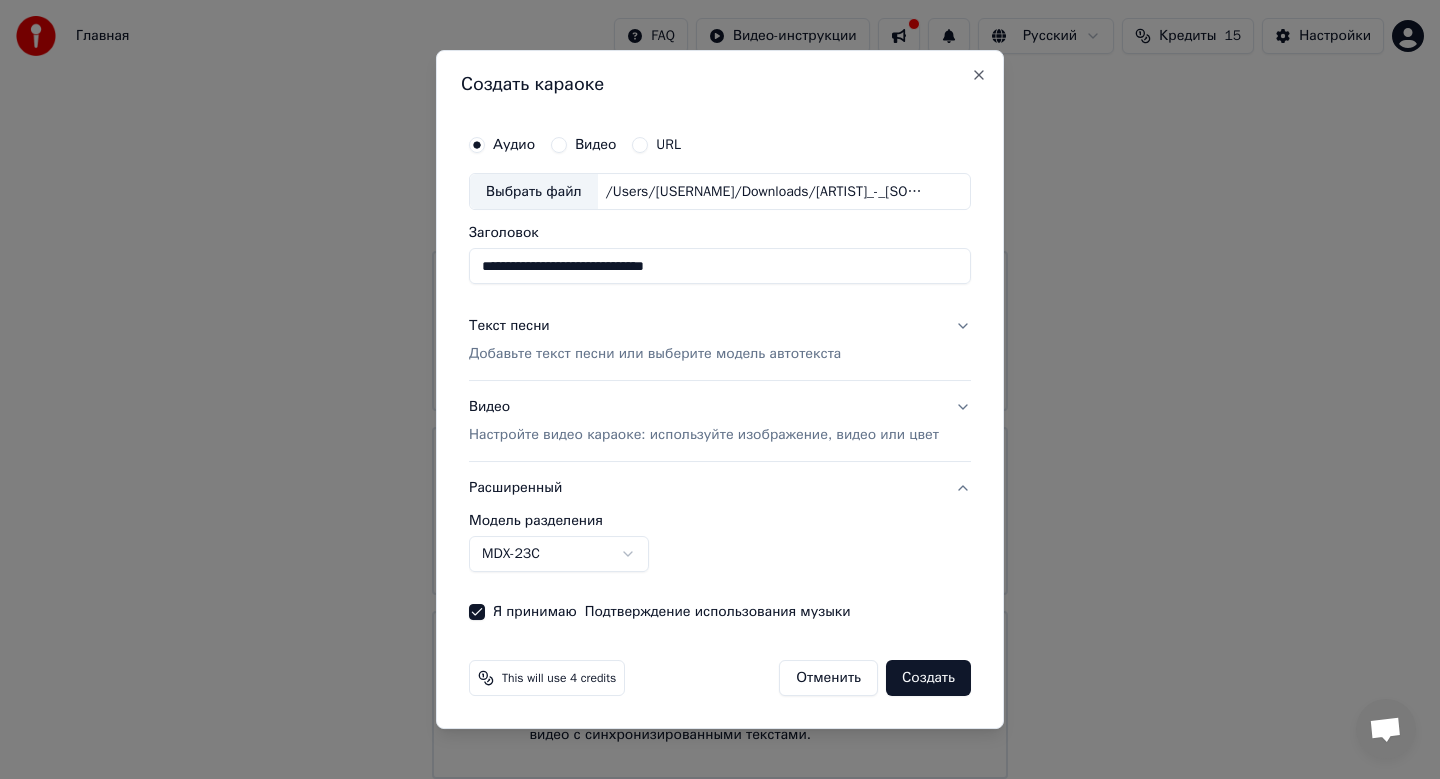 click on "Создать" at bounding box center (928, 678) 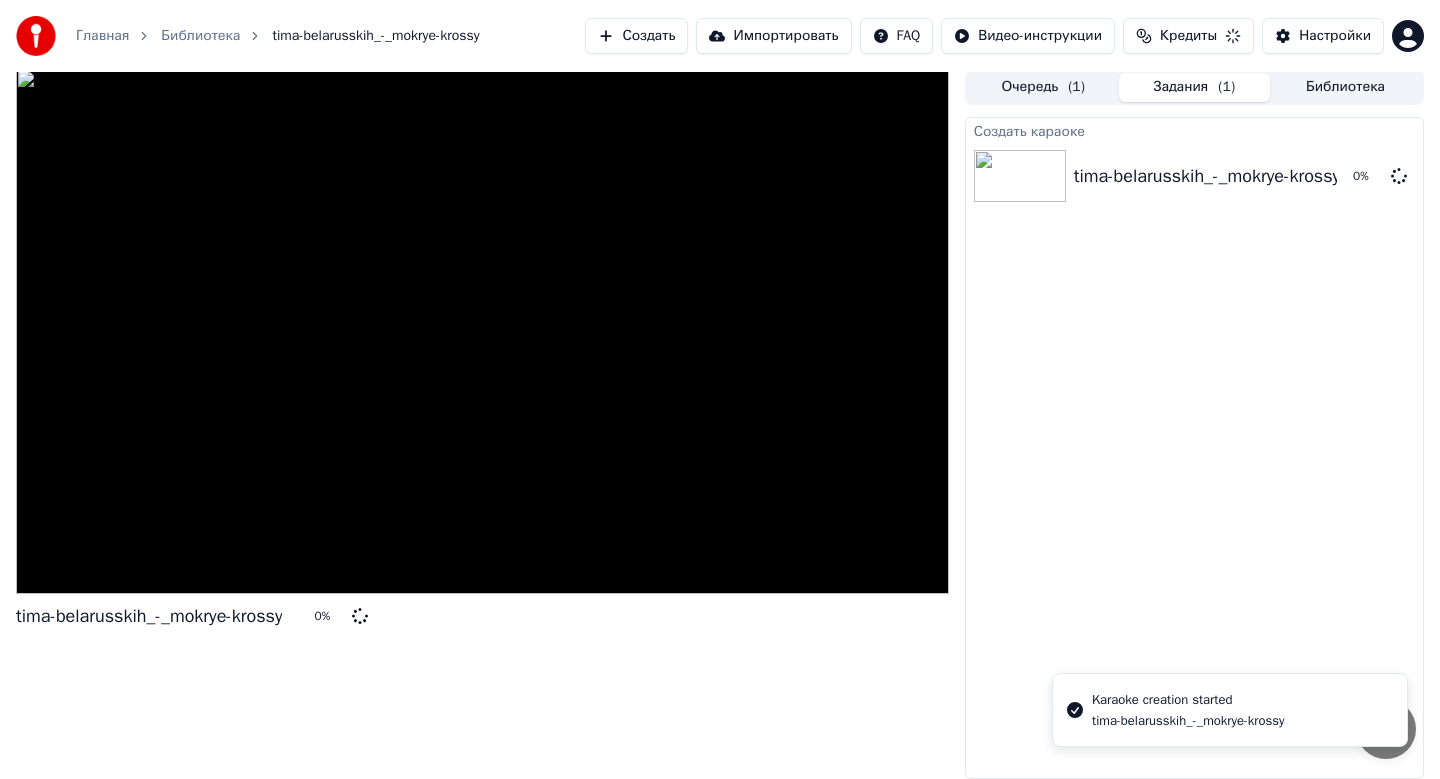 scroll, scrollTop: 3, scrollLeft: 0, axis: vertical 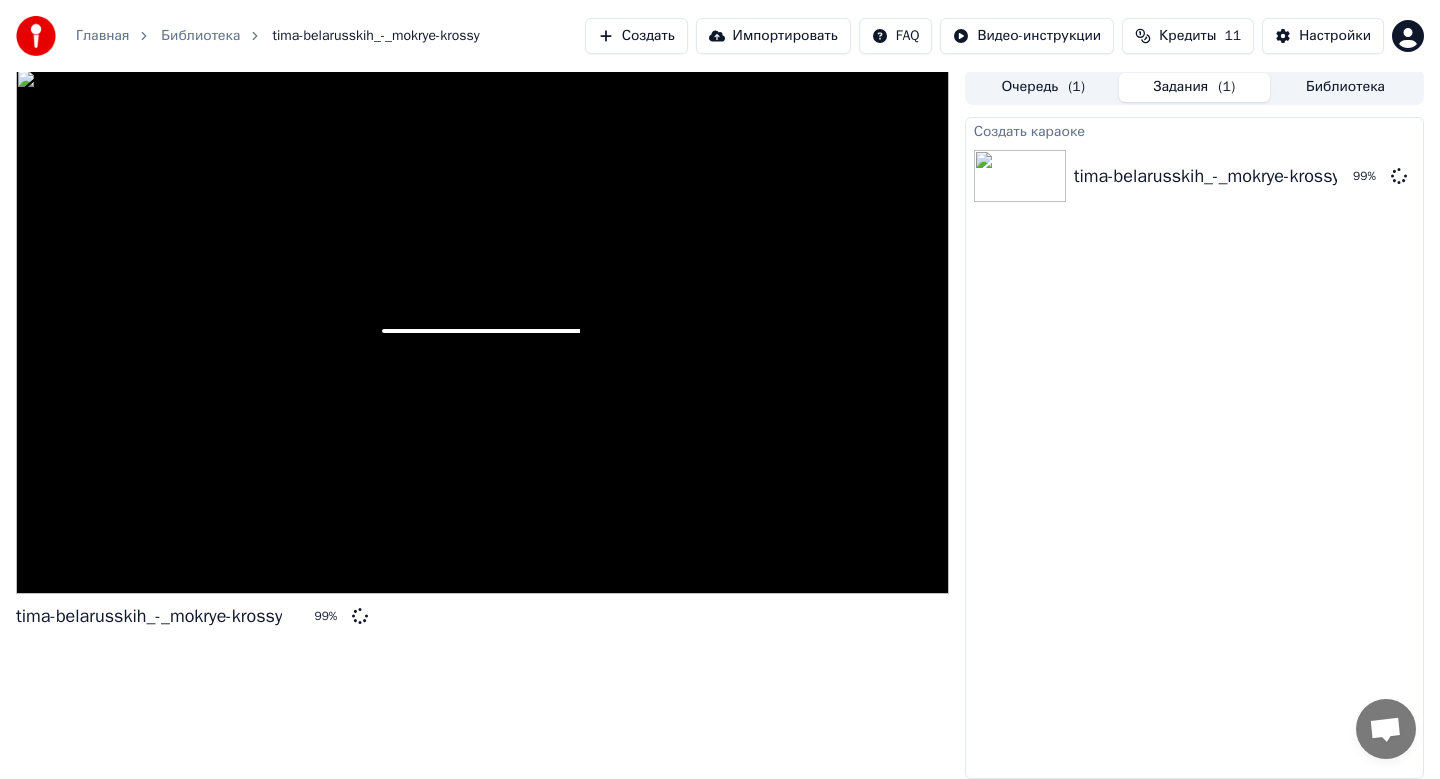 click on "Создать" at bounding box center (636, 36) 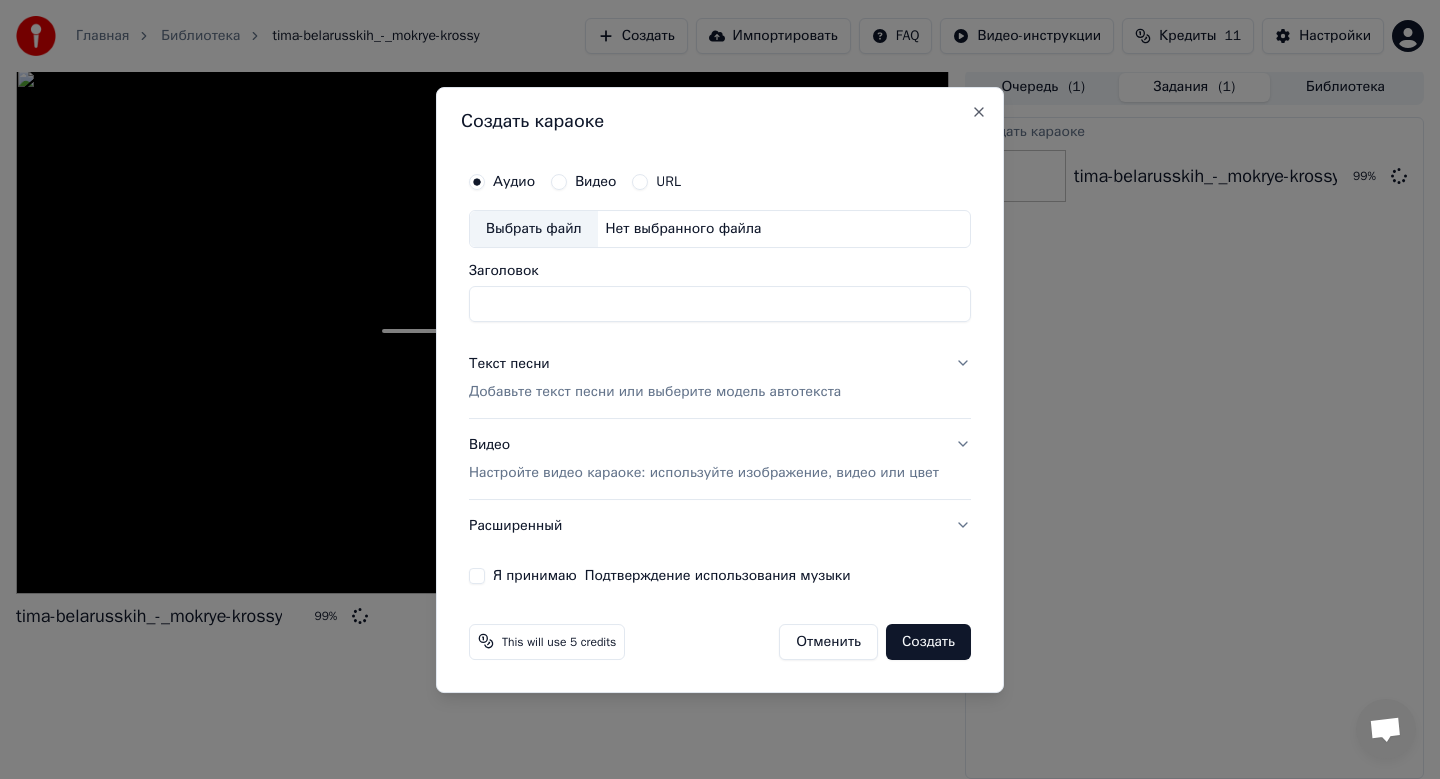 click on "Выбрать файл" at bounding box center (534, 229) 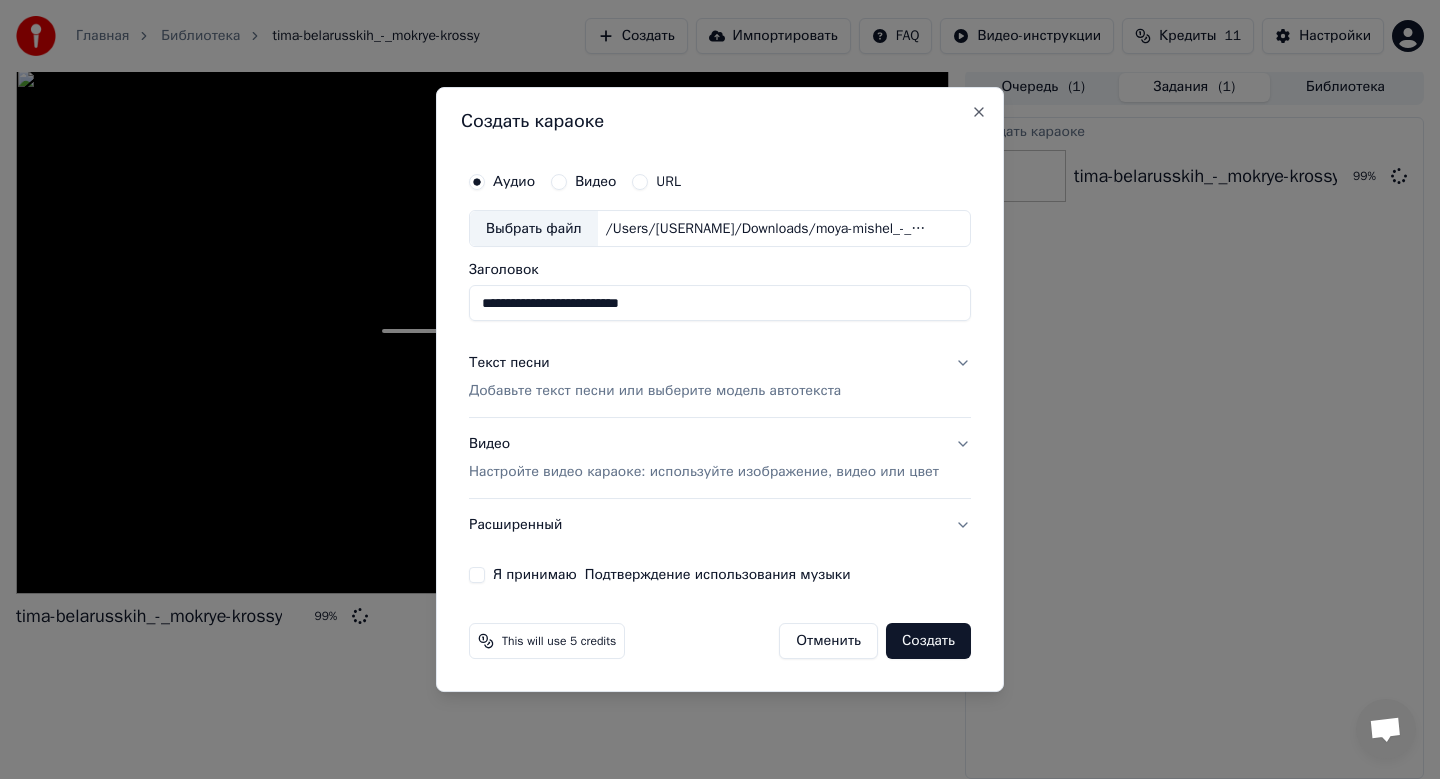 click on "**********" at bounding box center [720, 304] 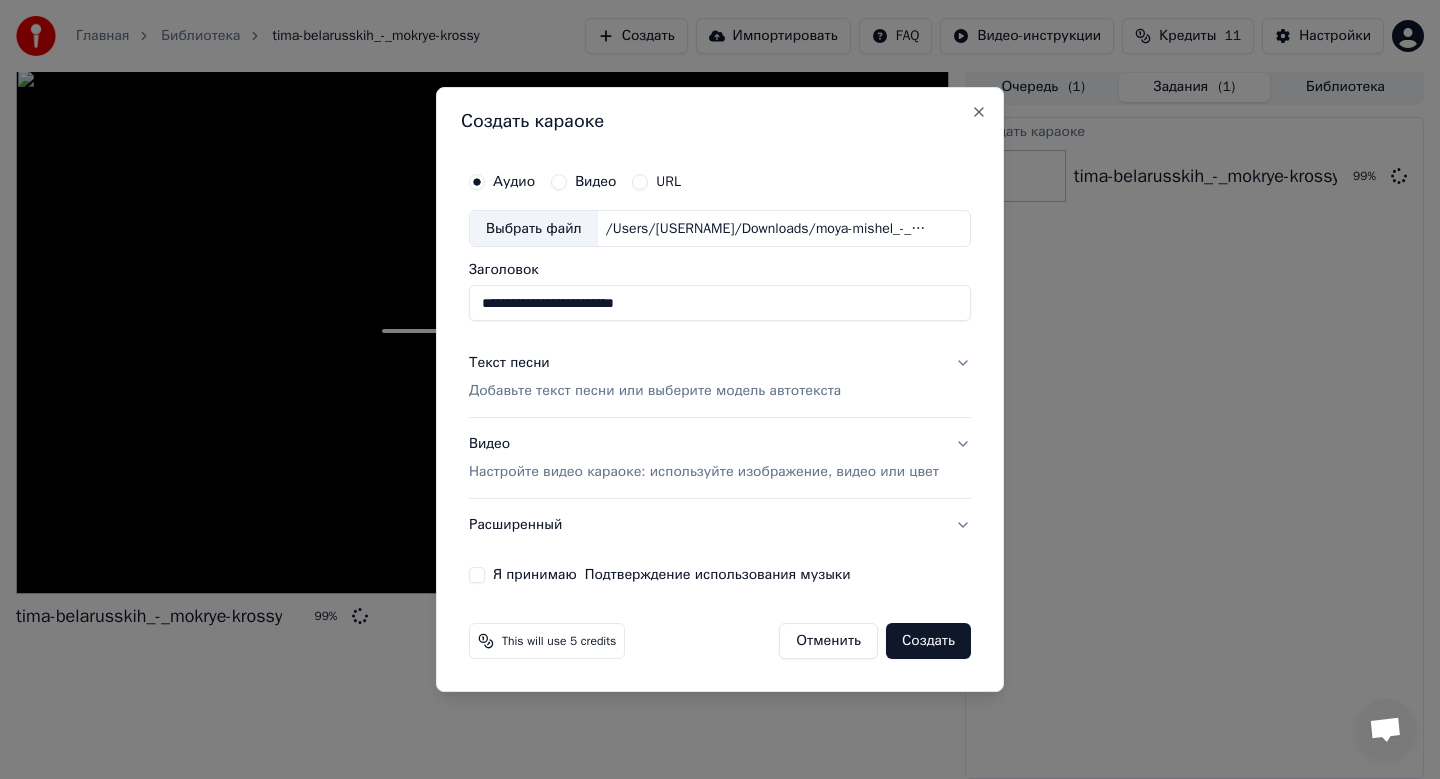 type on "**********" 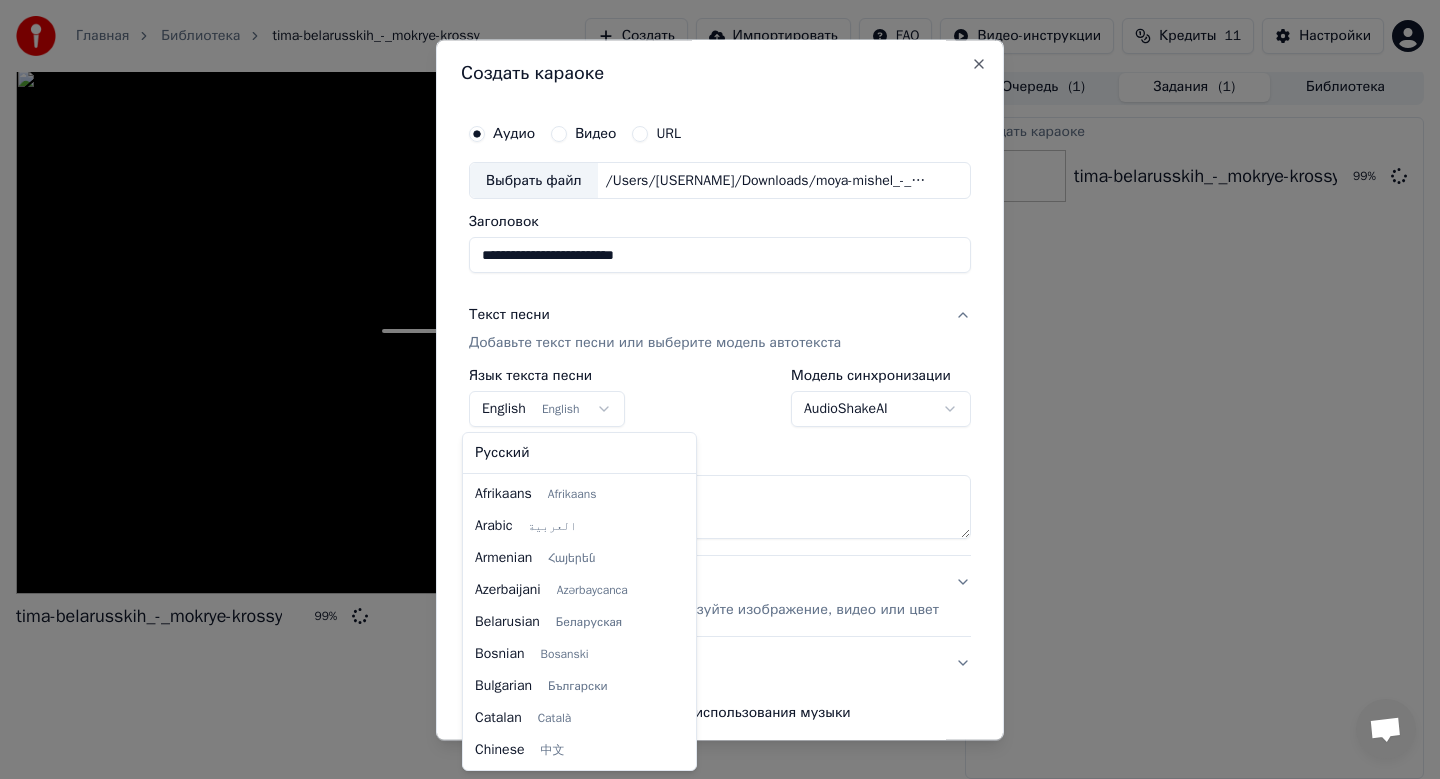 click on "**********" at bounding box center (720, 386) 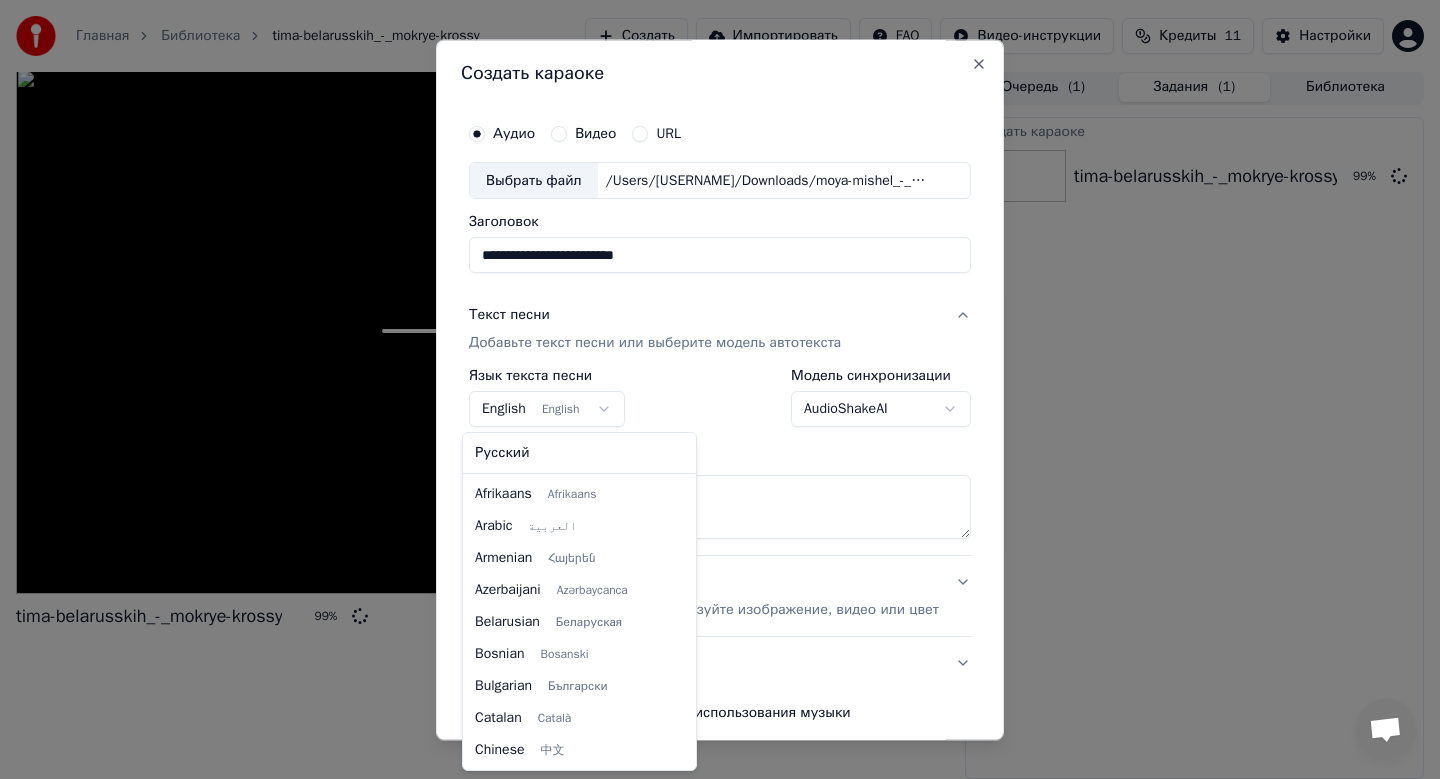 scroll, scrollTop: 160, scrollLeft: 0, axis: vertical 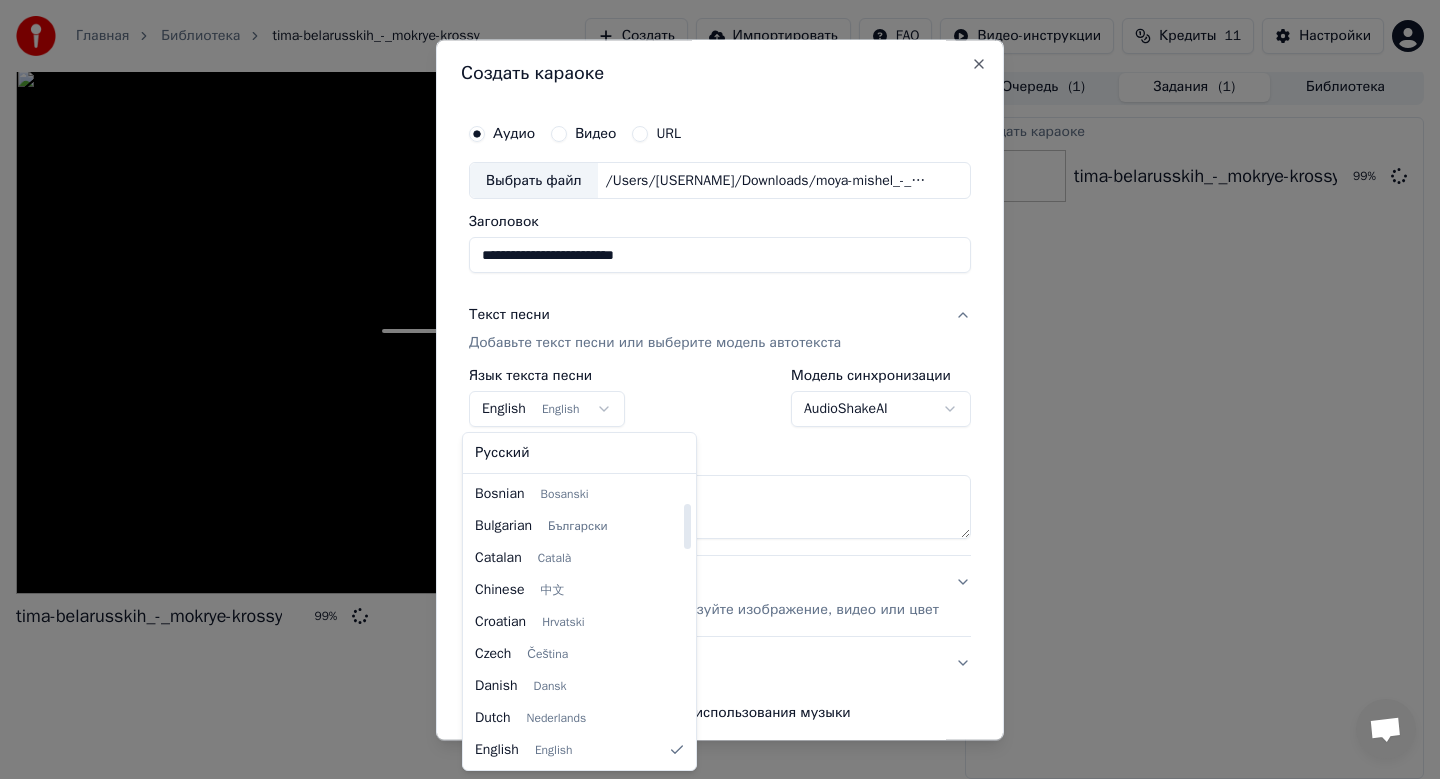 select on "**" 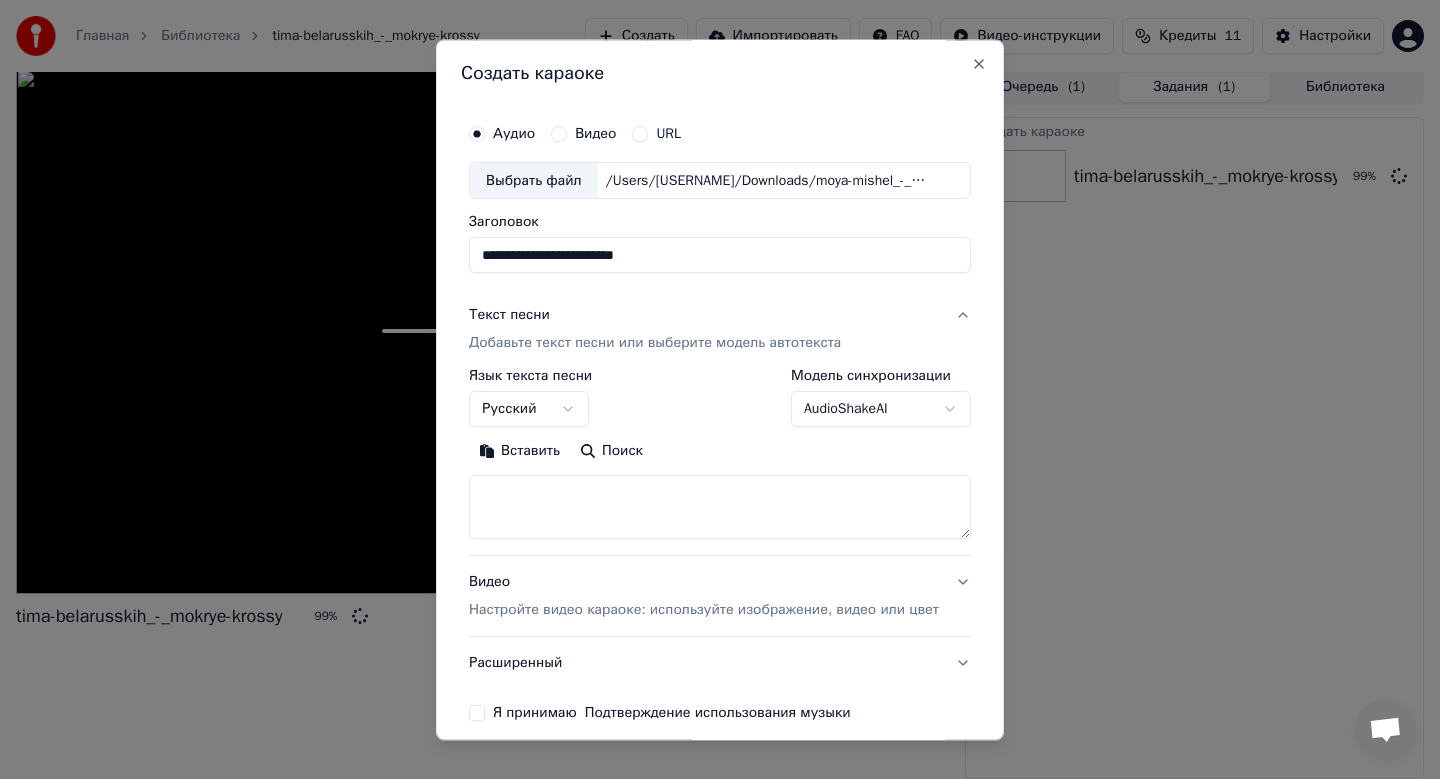 click at bounding box center (720, 508) 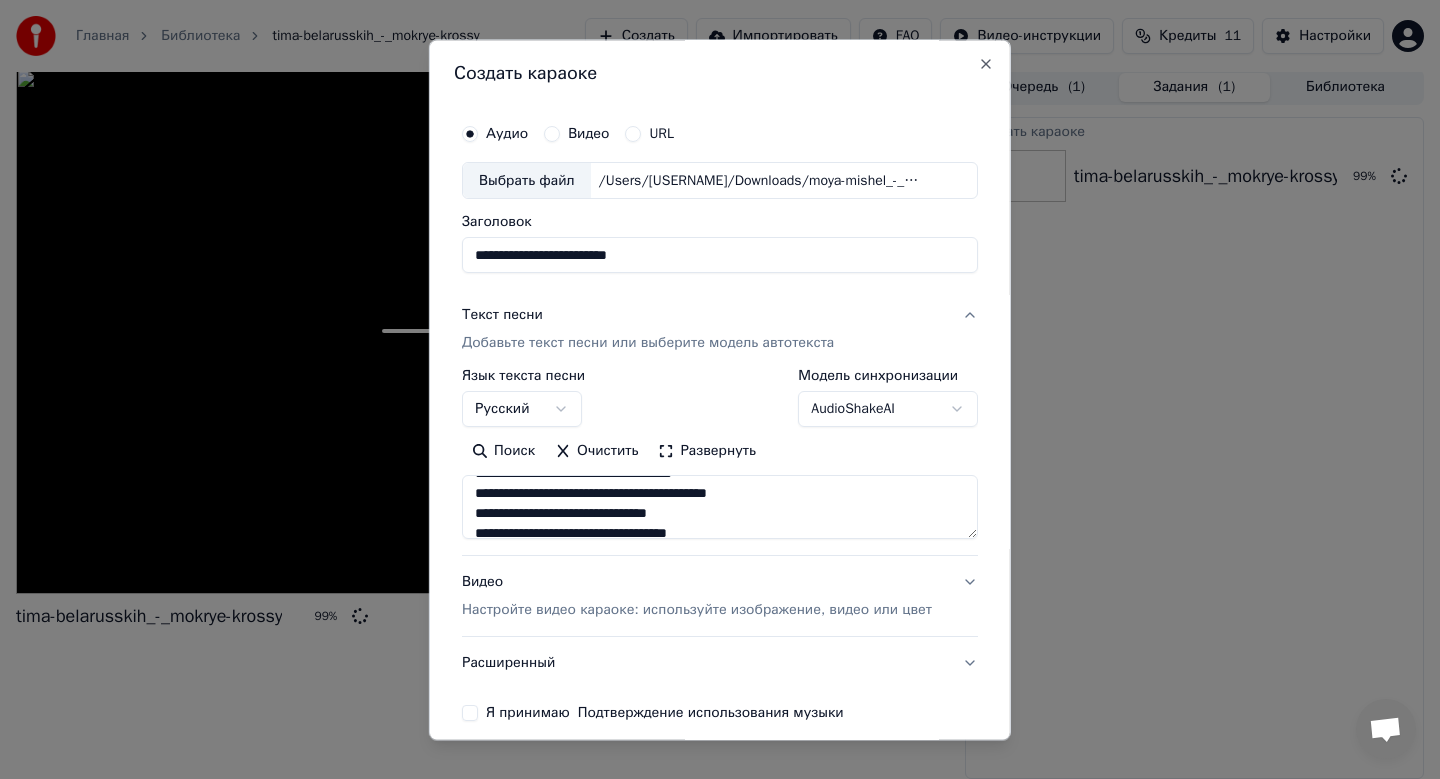 scroll, scrollTop: 0, scrollLeft: 0, axis: both 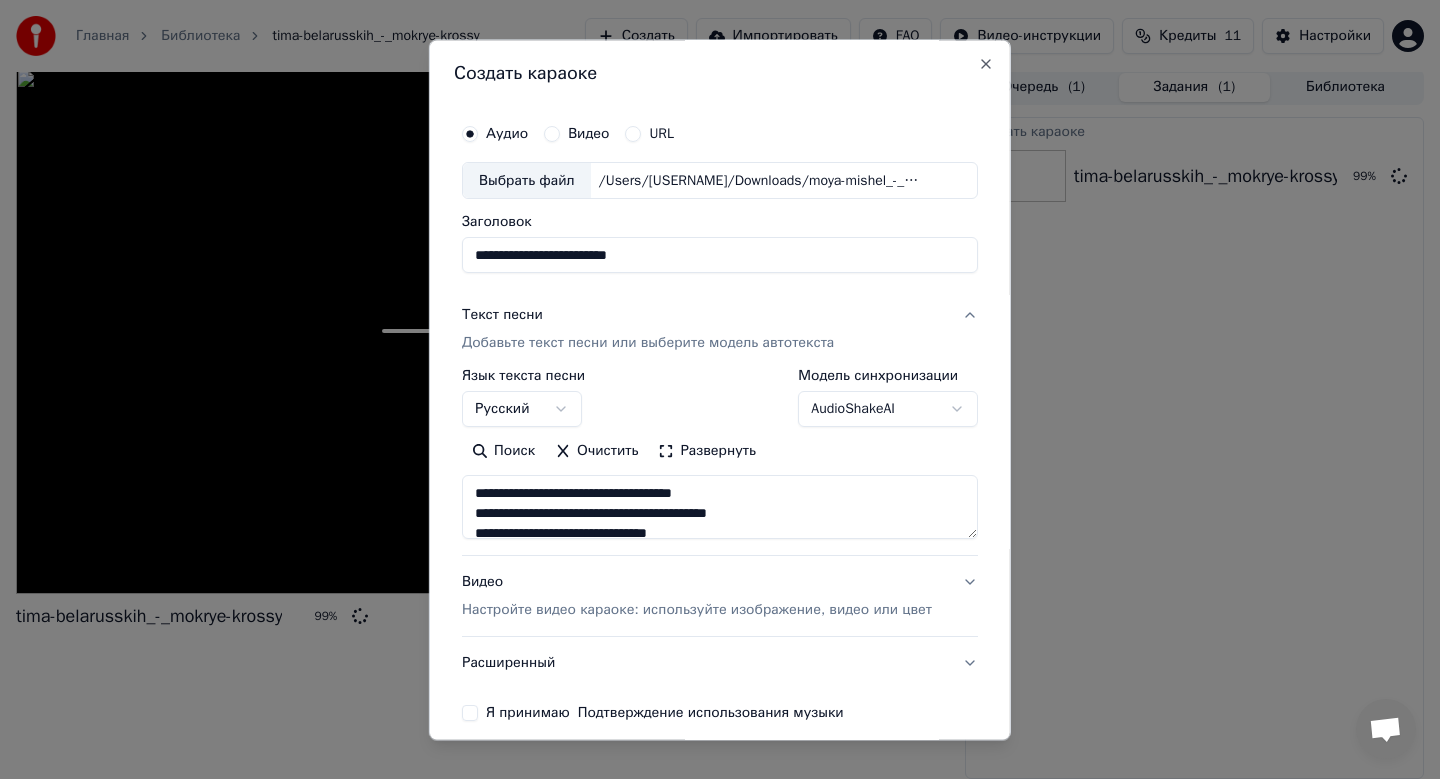 type on "**********" 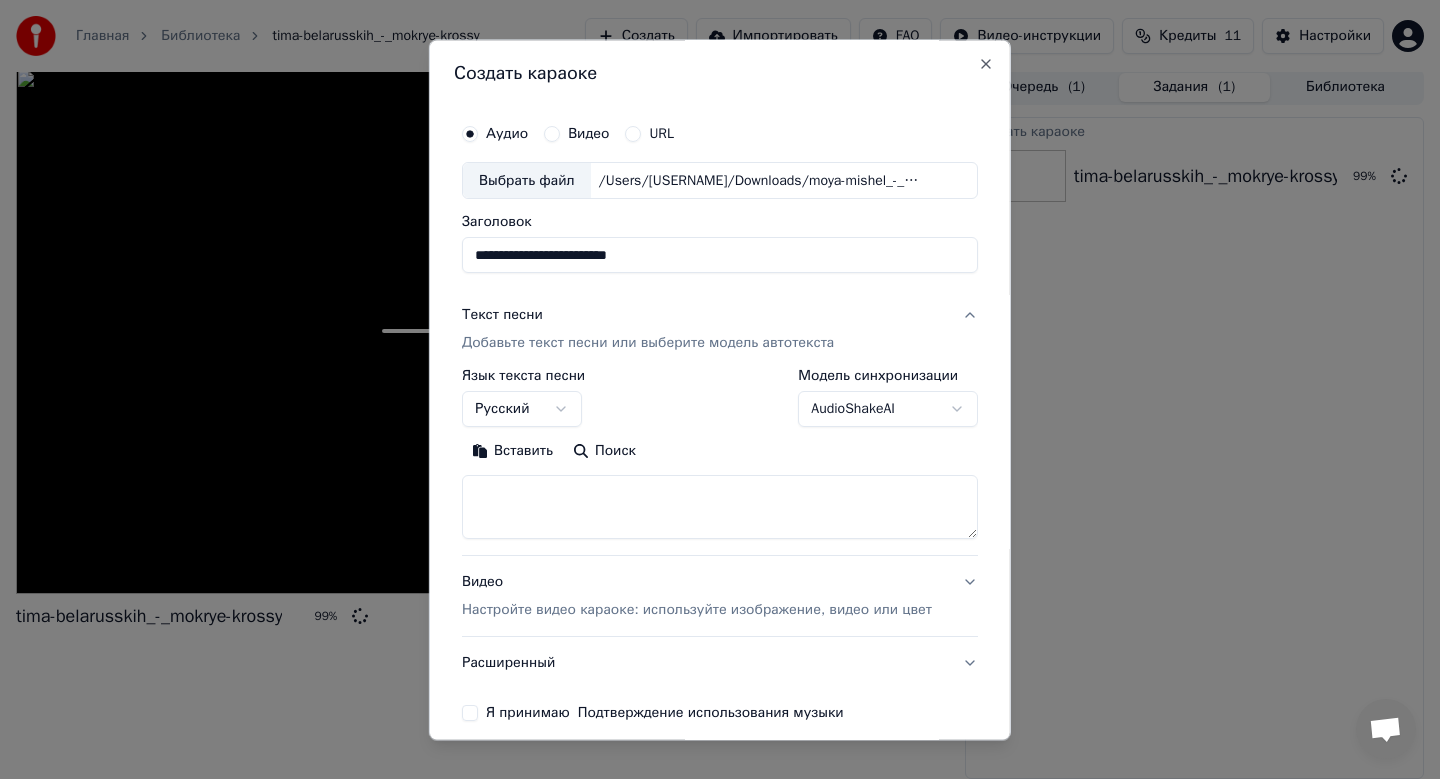 click at bounding box center (720, 508) 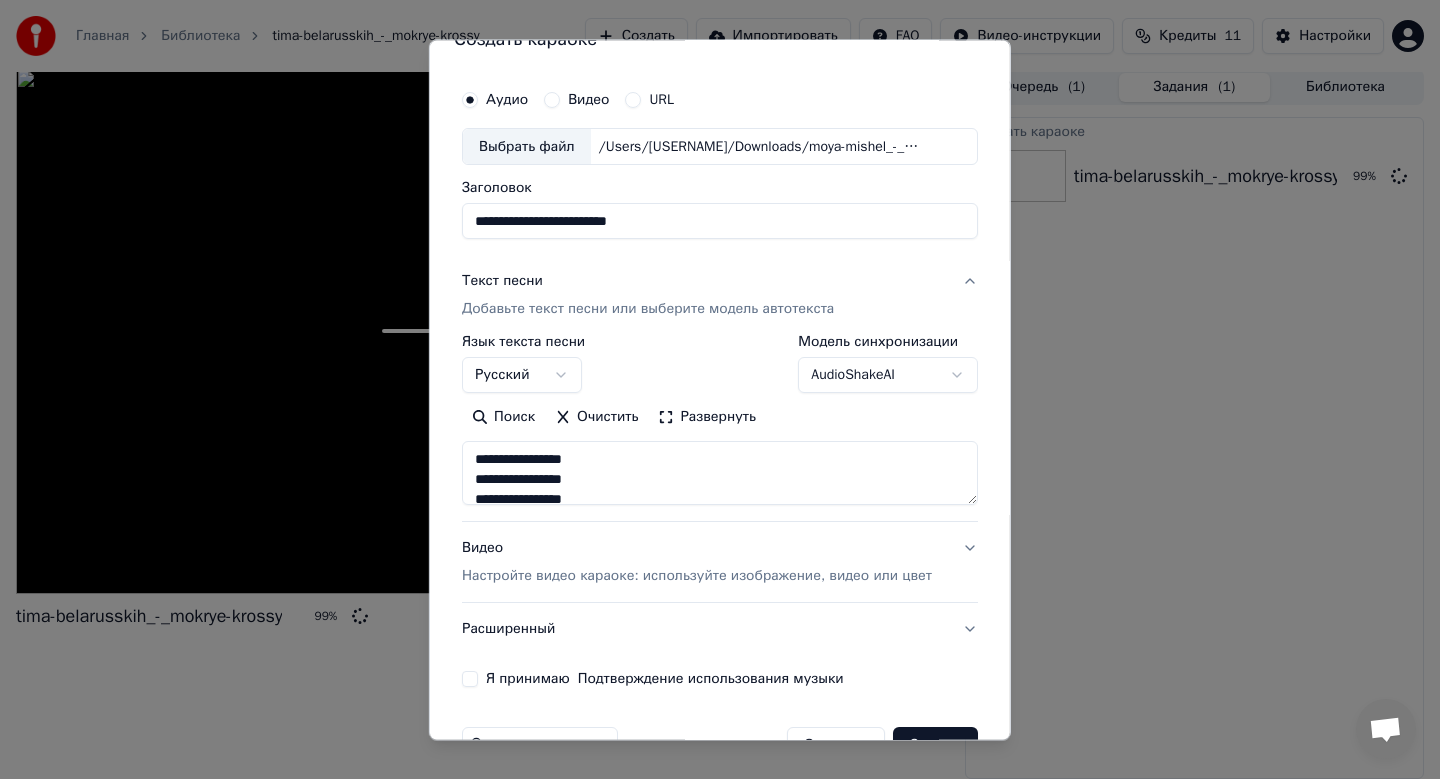 scroll, scrollTop: 35, scrollLeft: 0, axis: vertical 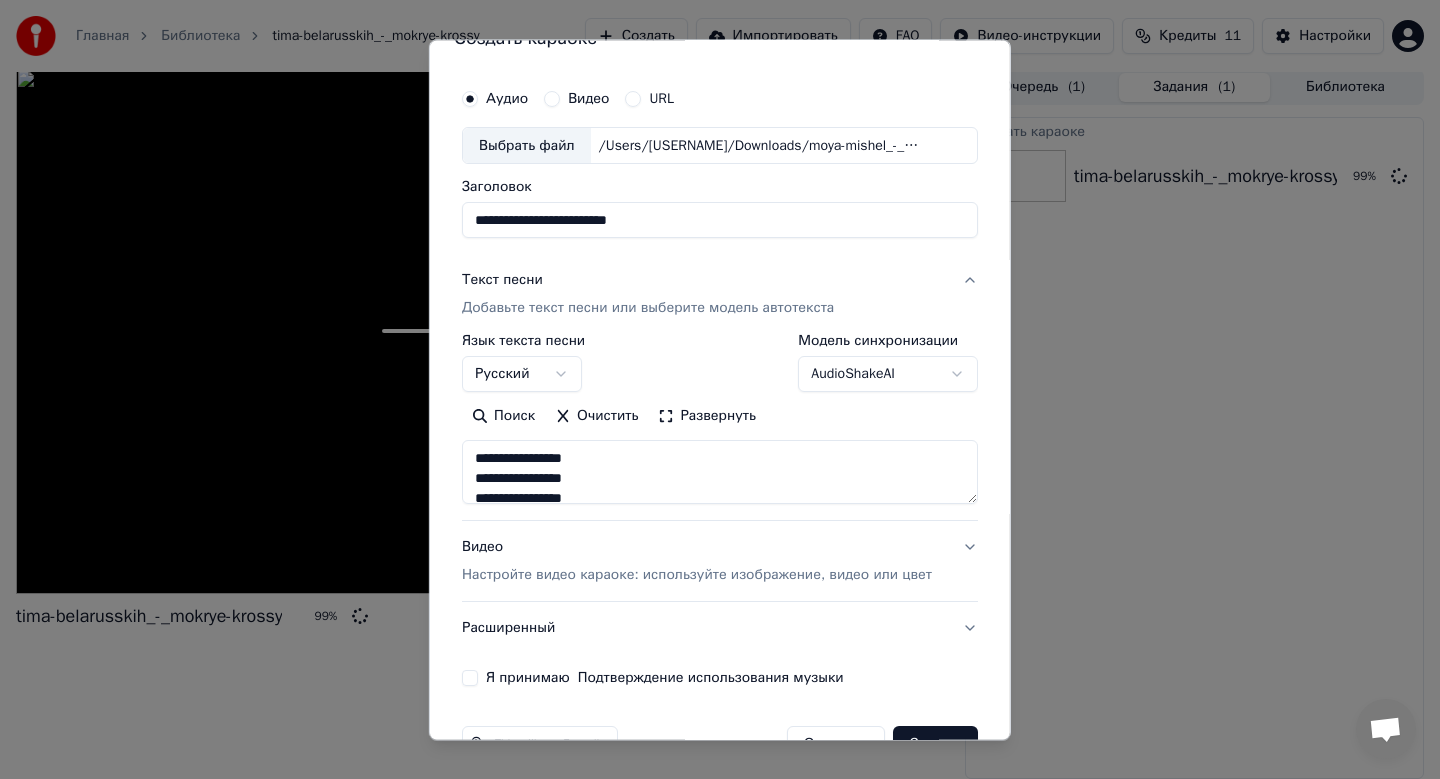 click on "Настройте видео караоке: используйте изображение, видео или цвет" at bounding box center (697, 576) 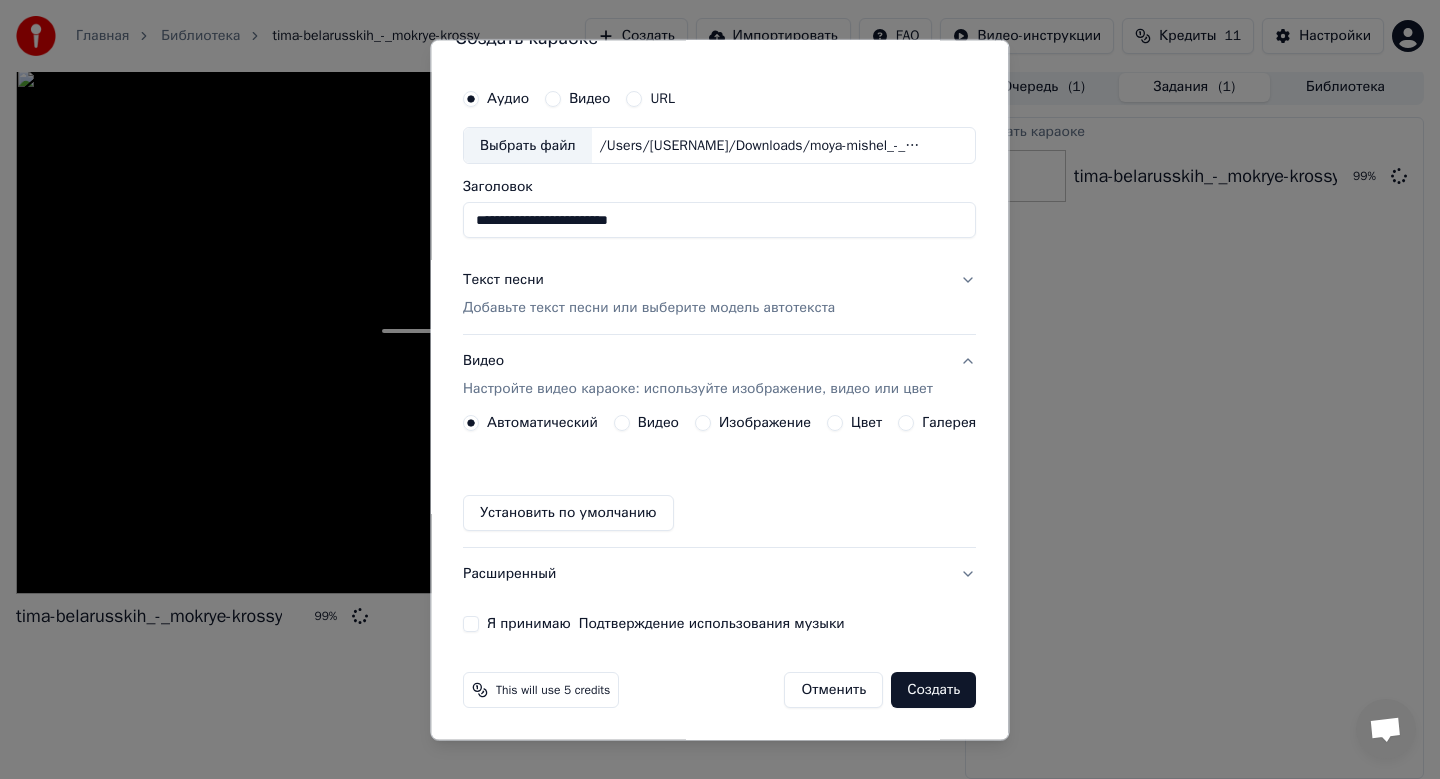 click on "Изображение" at bounding box center [765, 424] 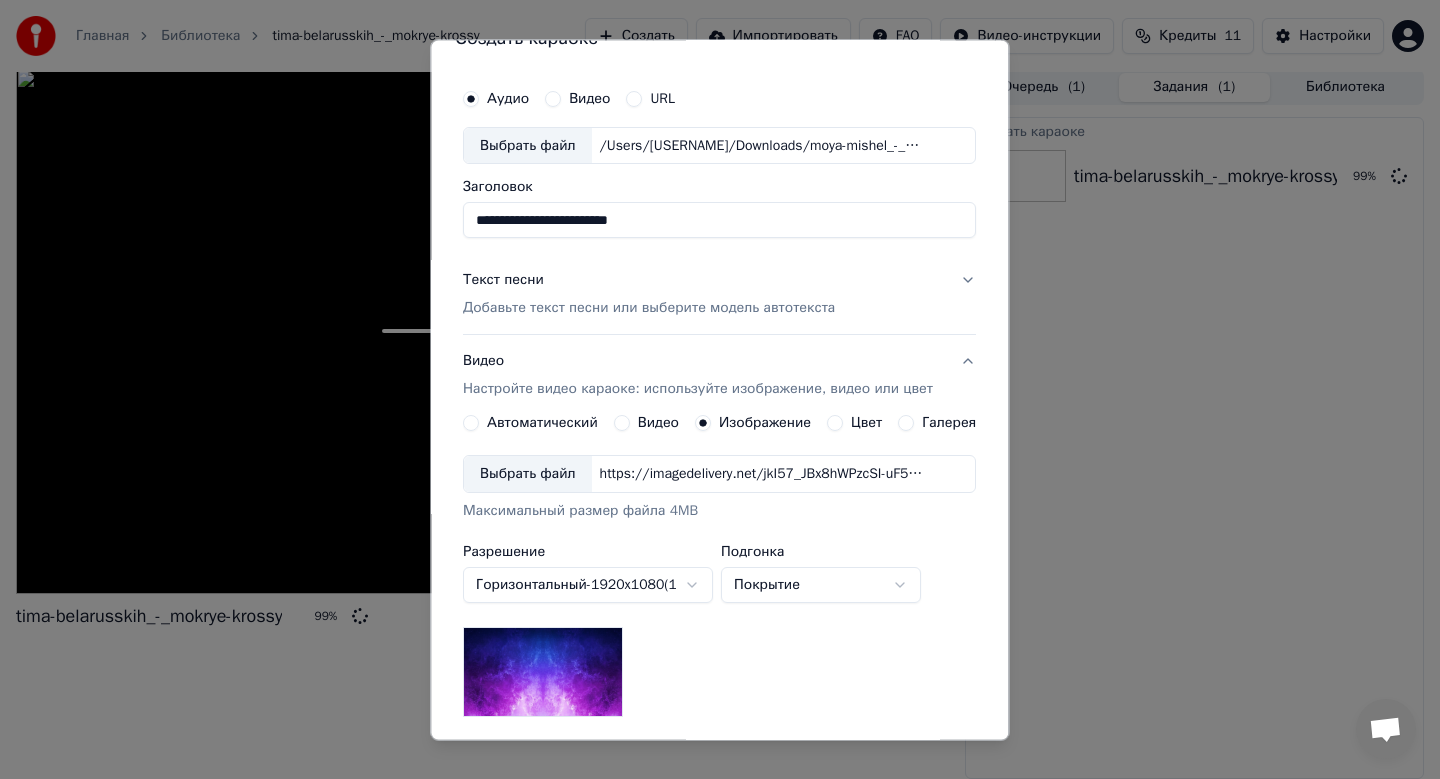 click on "Выбрать файл" at bounding box center [528, 475] 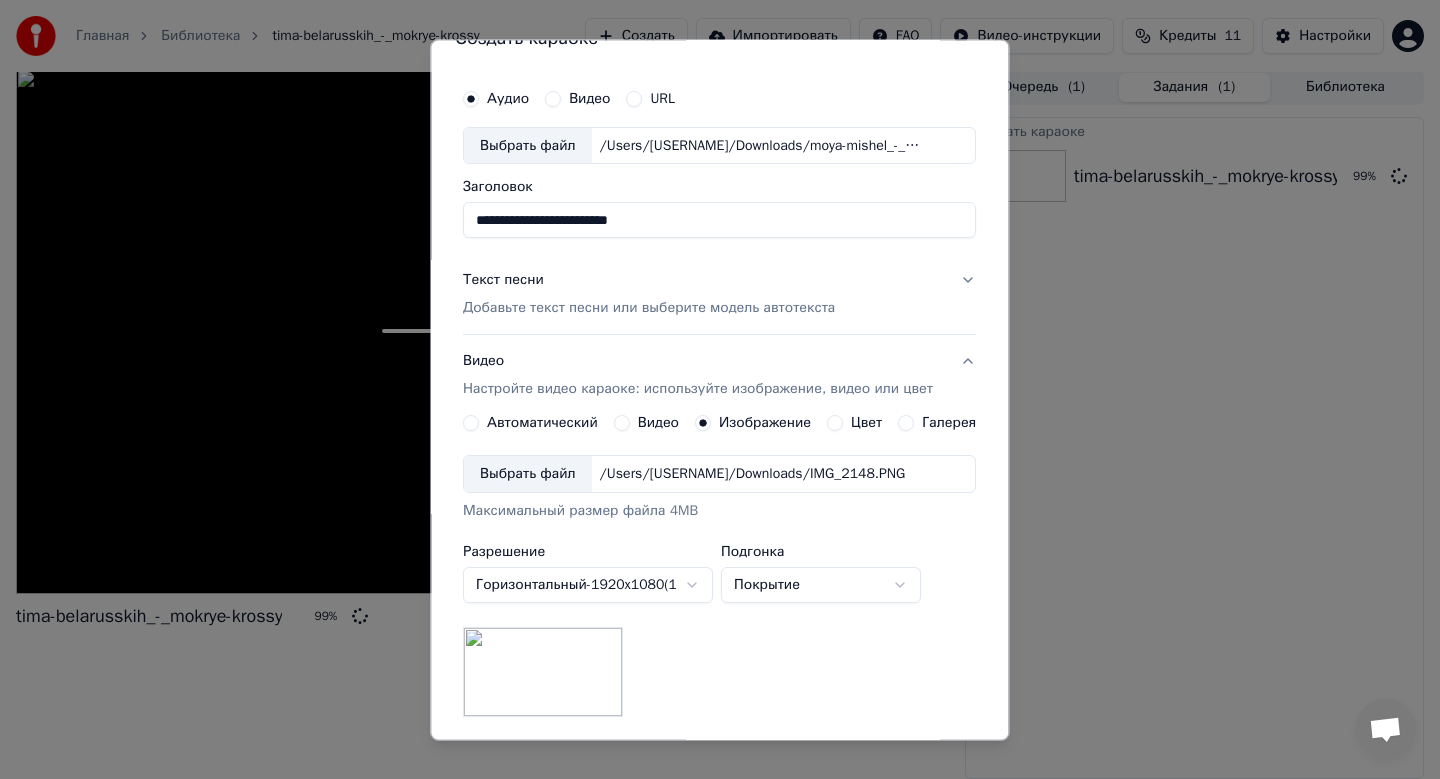 scroll, scrollTop: 299, scrollLeft: 0, axis: vertical 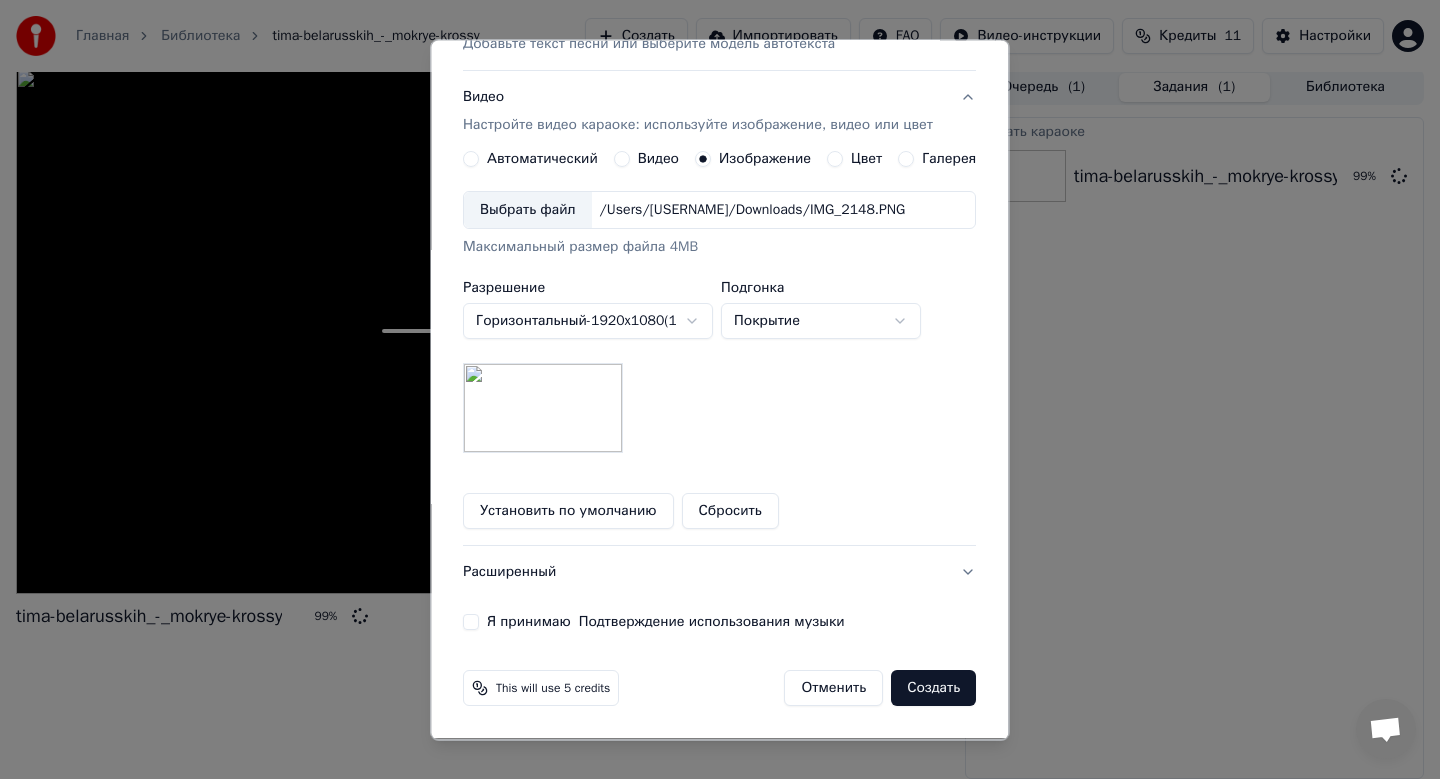 click on "Я принимаю   Подтверждение использования музыки" at bounding box center (471, 623) 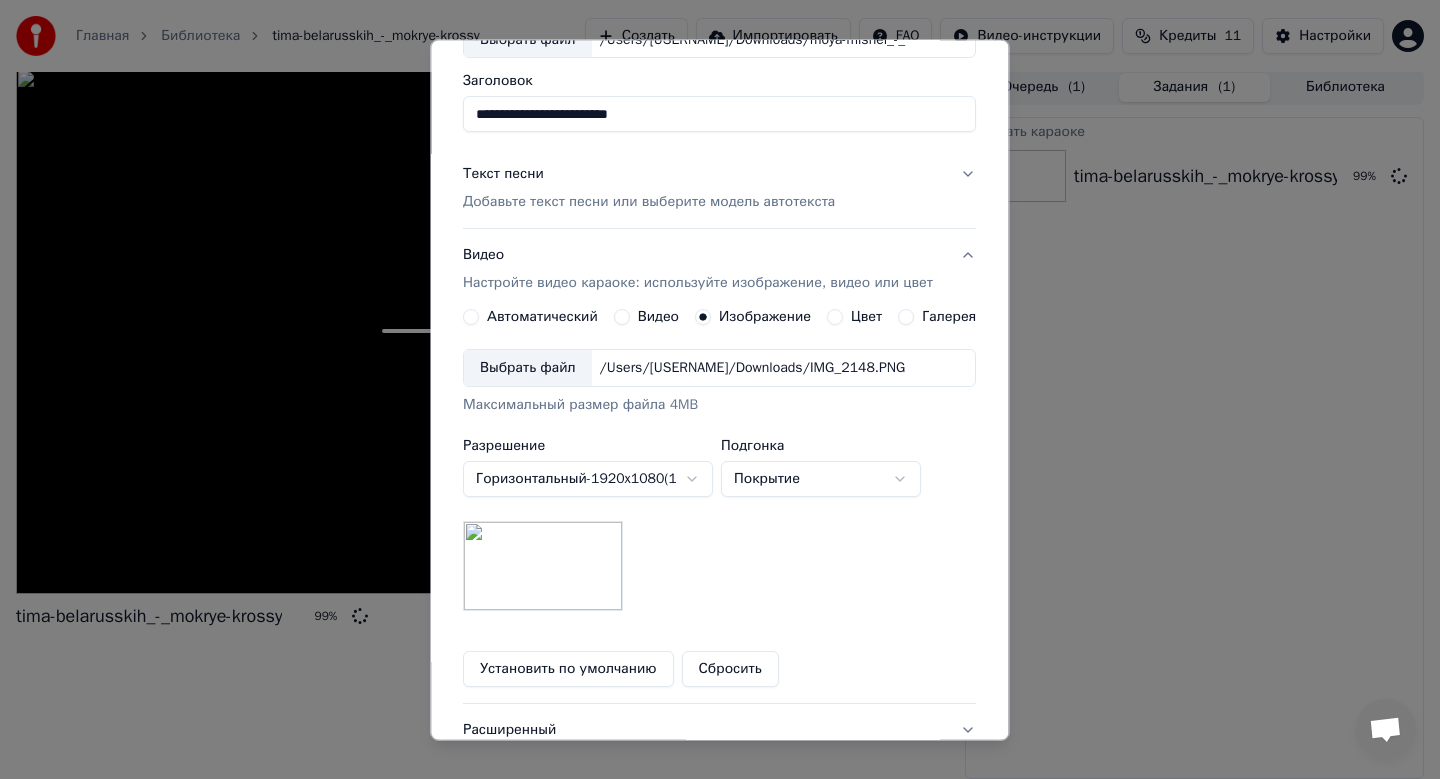 scroll, scrollTop: 299, scrollLeft: 0, axis: vertical 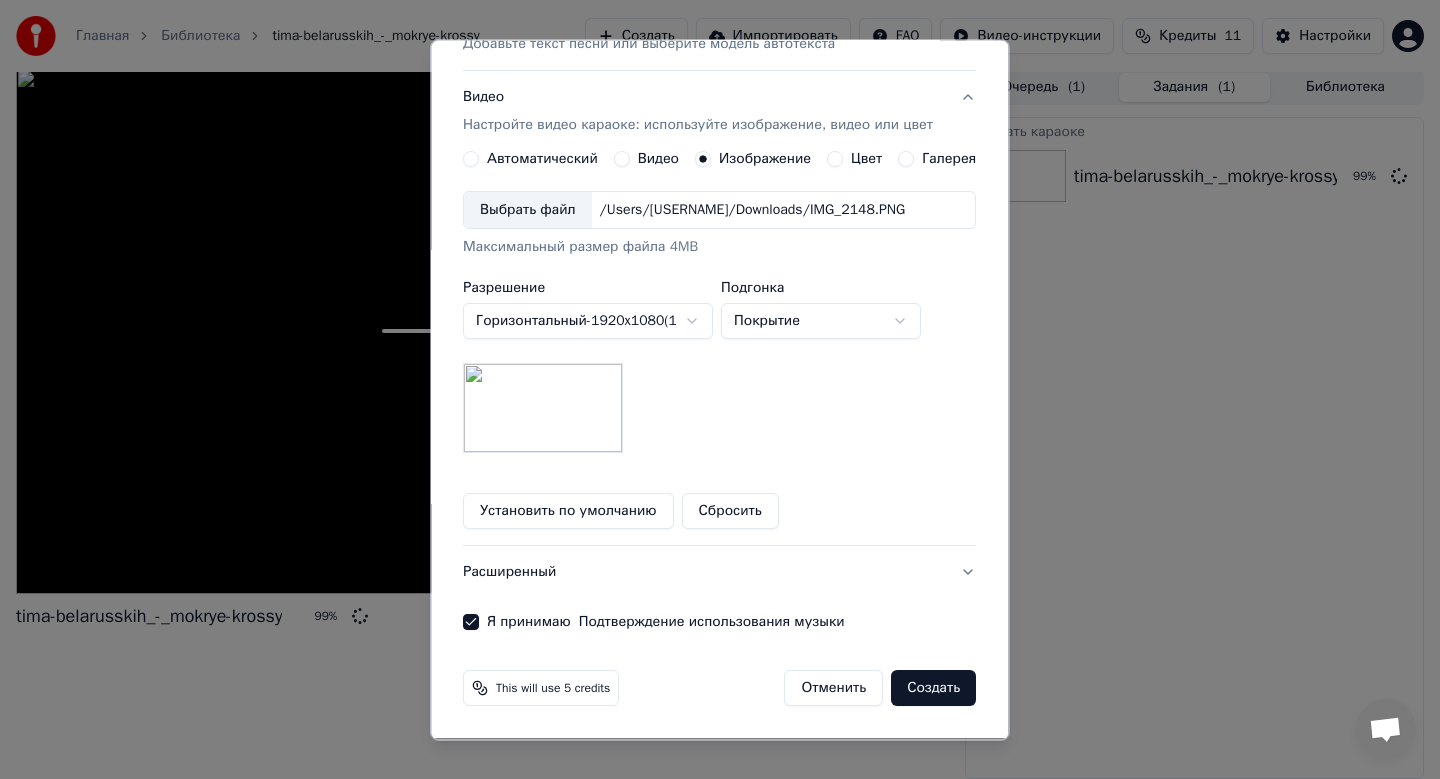 click on "Создать" at bounding box center (934, 689) 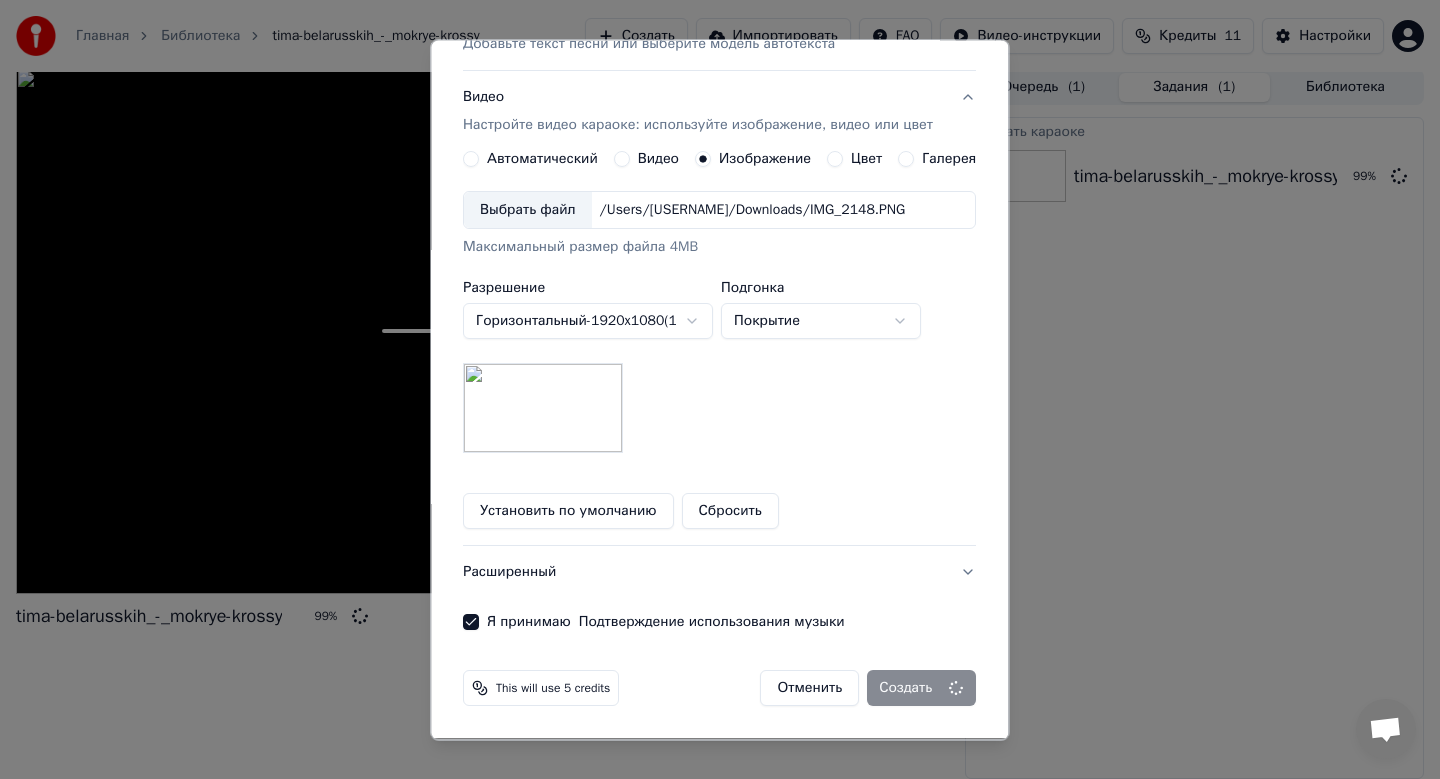 type 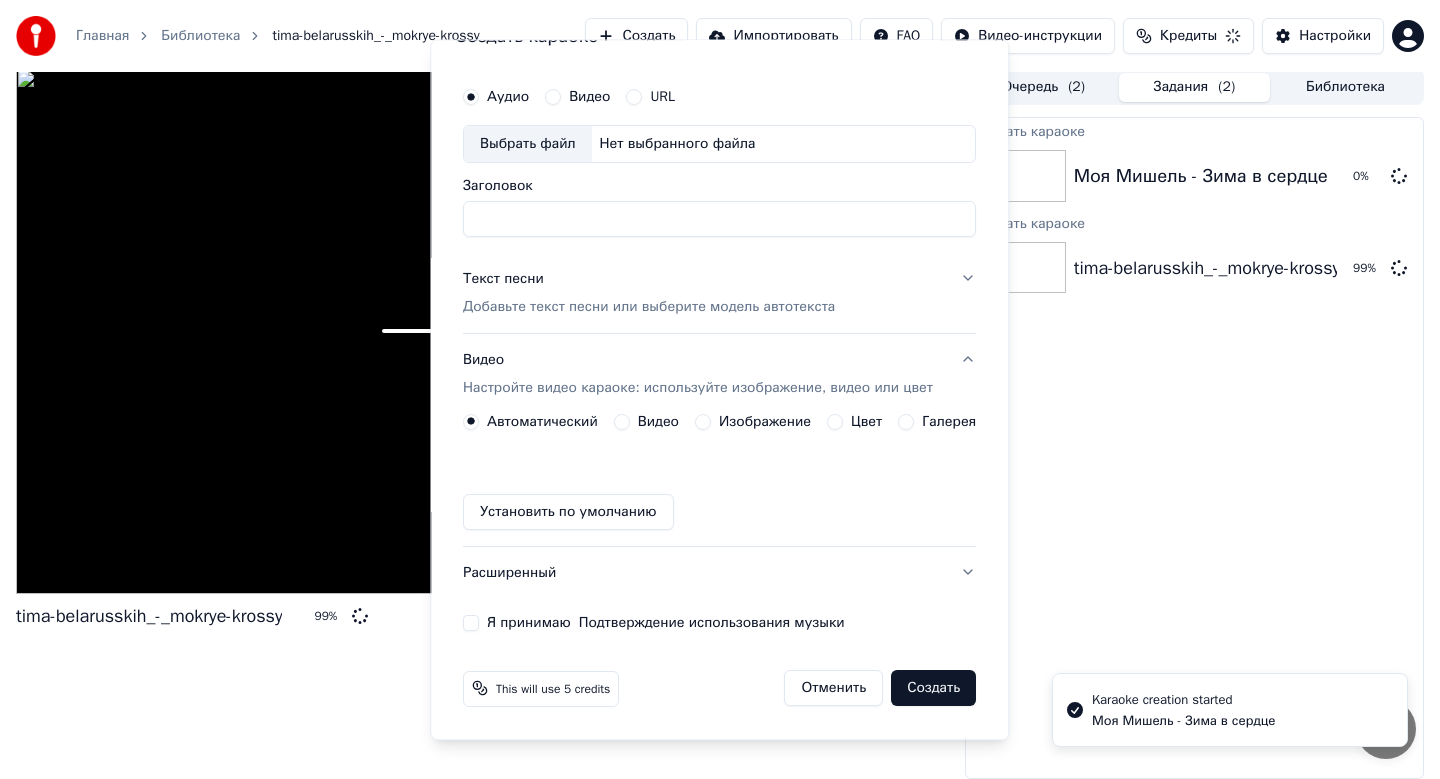 scroll, scrollTop: 37, scrollLeft: 0, axis: vertical 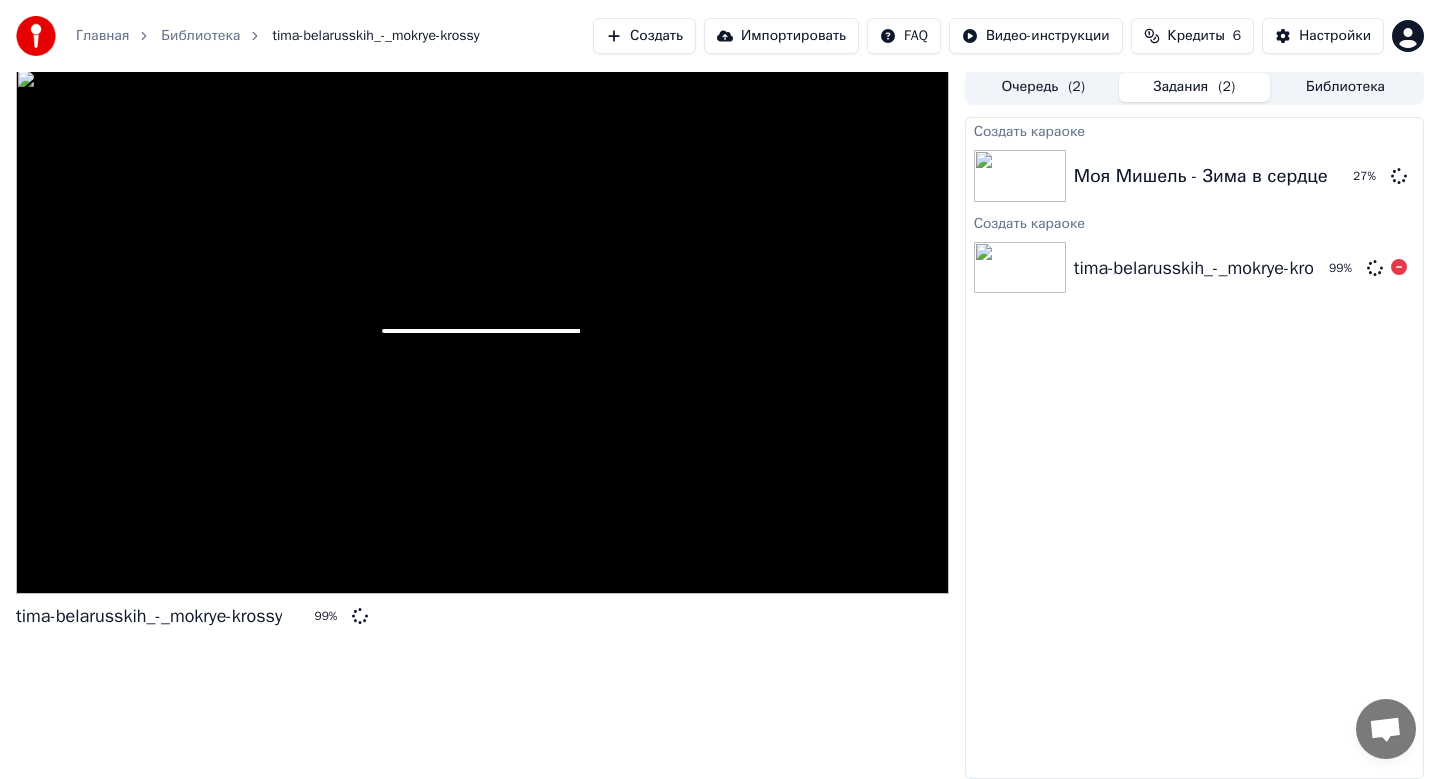 click on "tima-belarusskih_-_mokrye-krossy" at bounding box center [1207, 268] 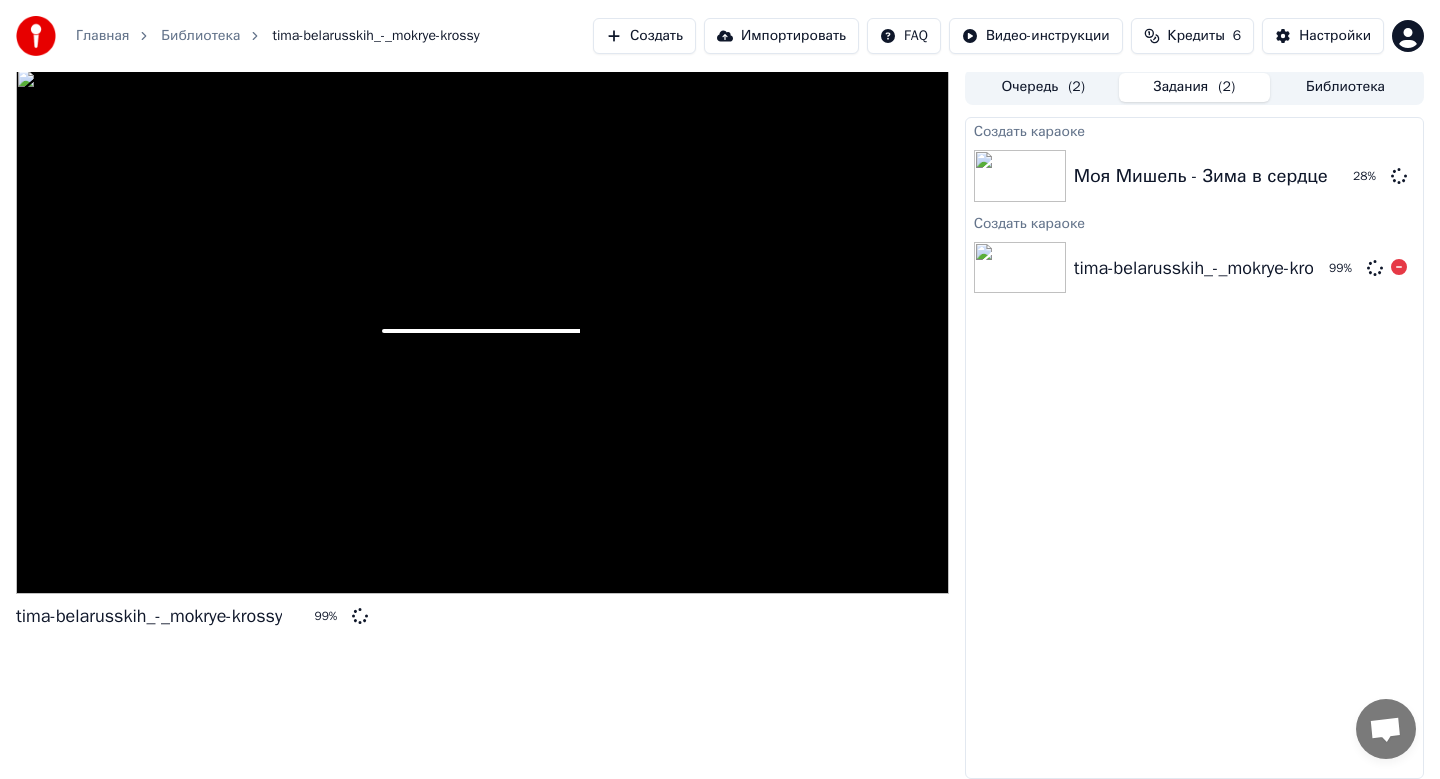 click on "tima-belarusskih_-_mokrye-krossy" at bounding box center [1207, 268] 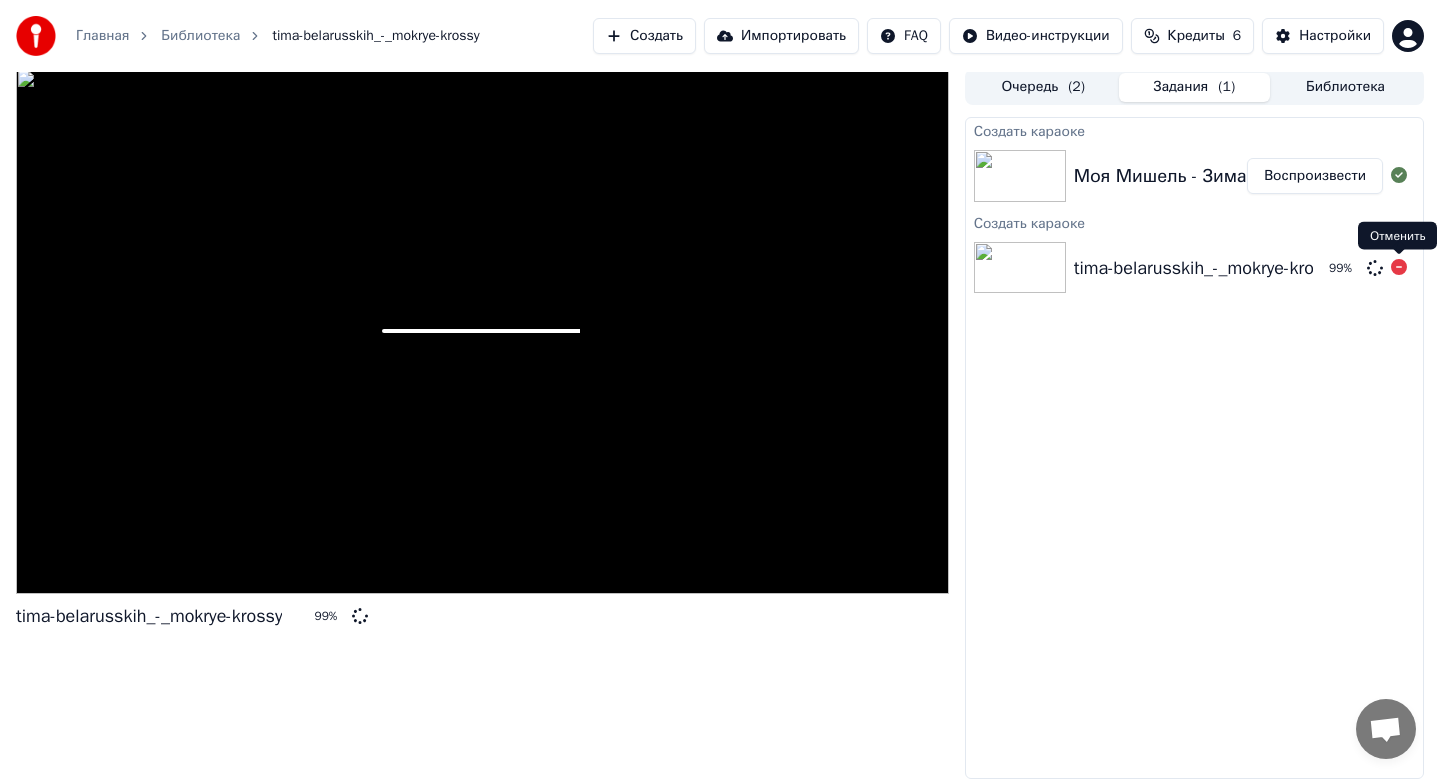 click 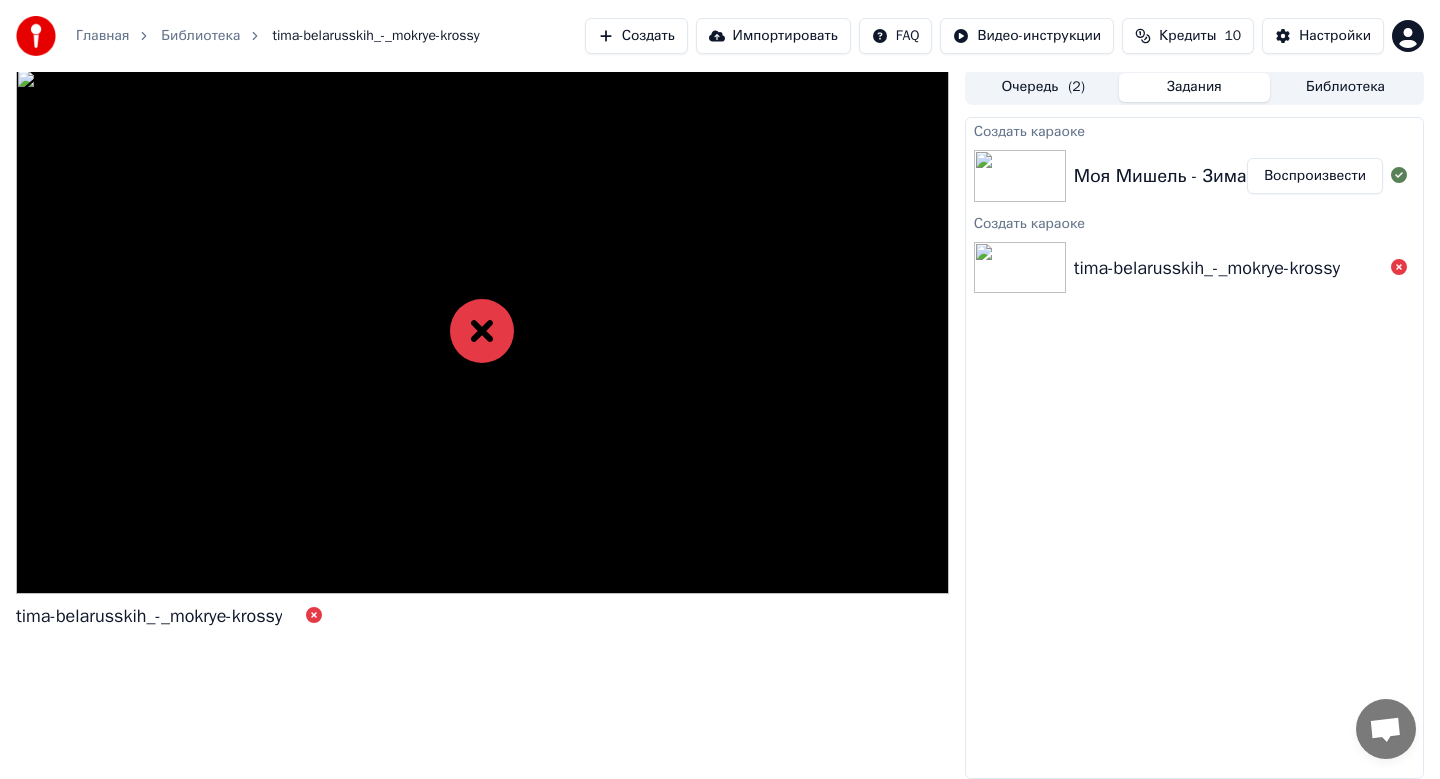 click on "Воспроизвести" at bounding box center [1315, 176] 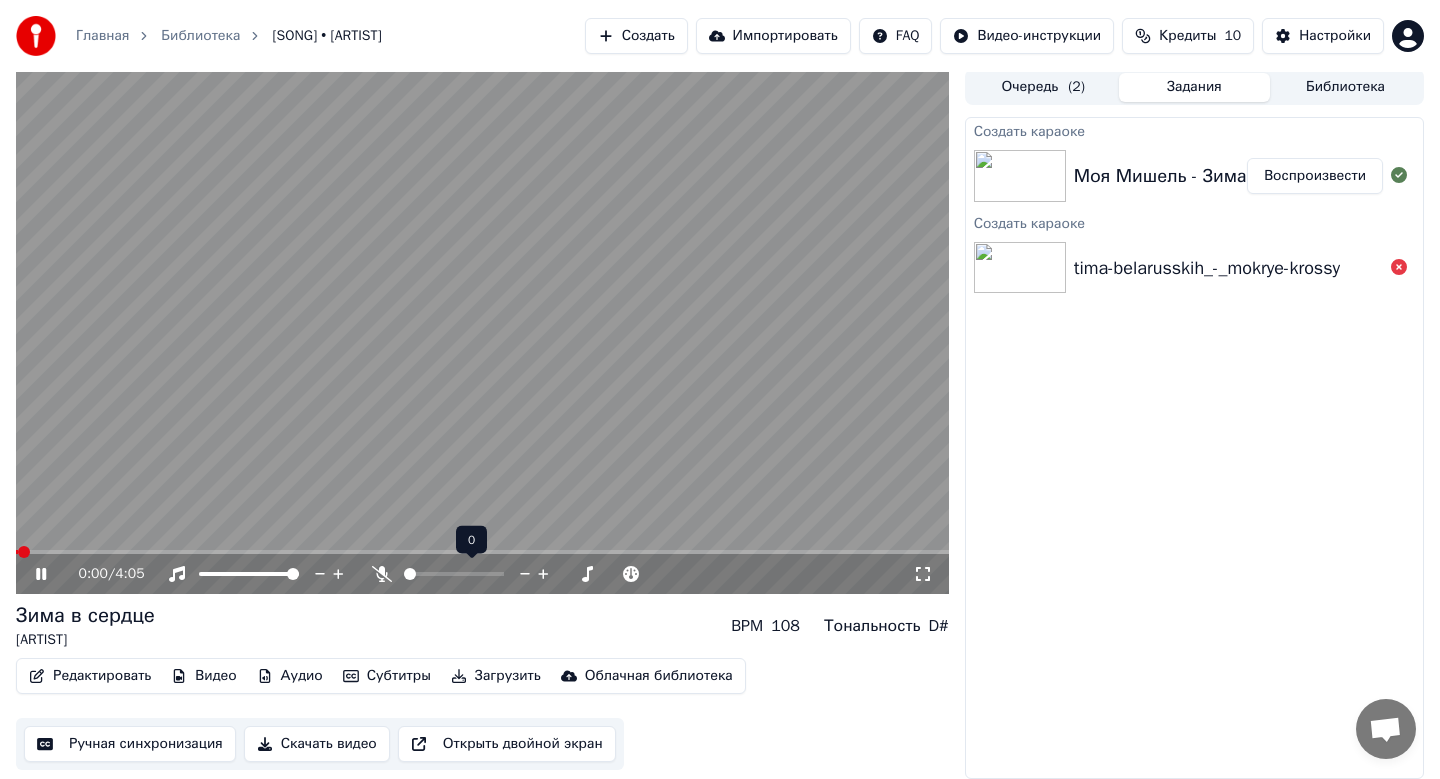 click 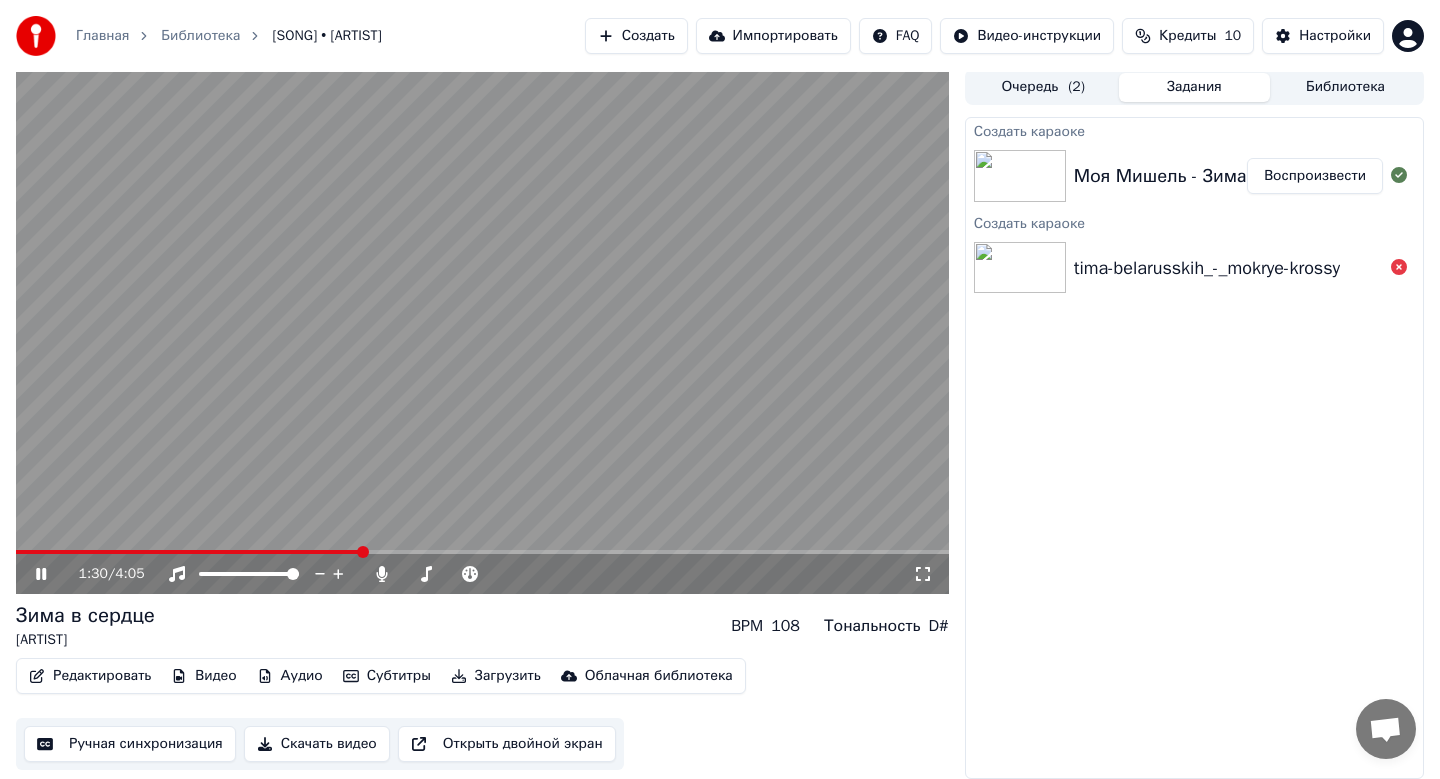 click on "Скачать видео" at bounding box center [317, 744] 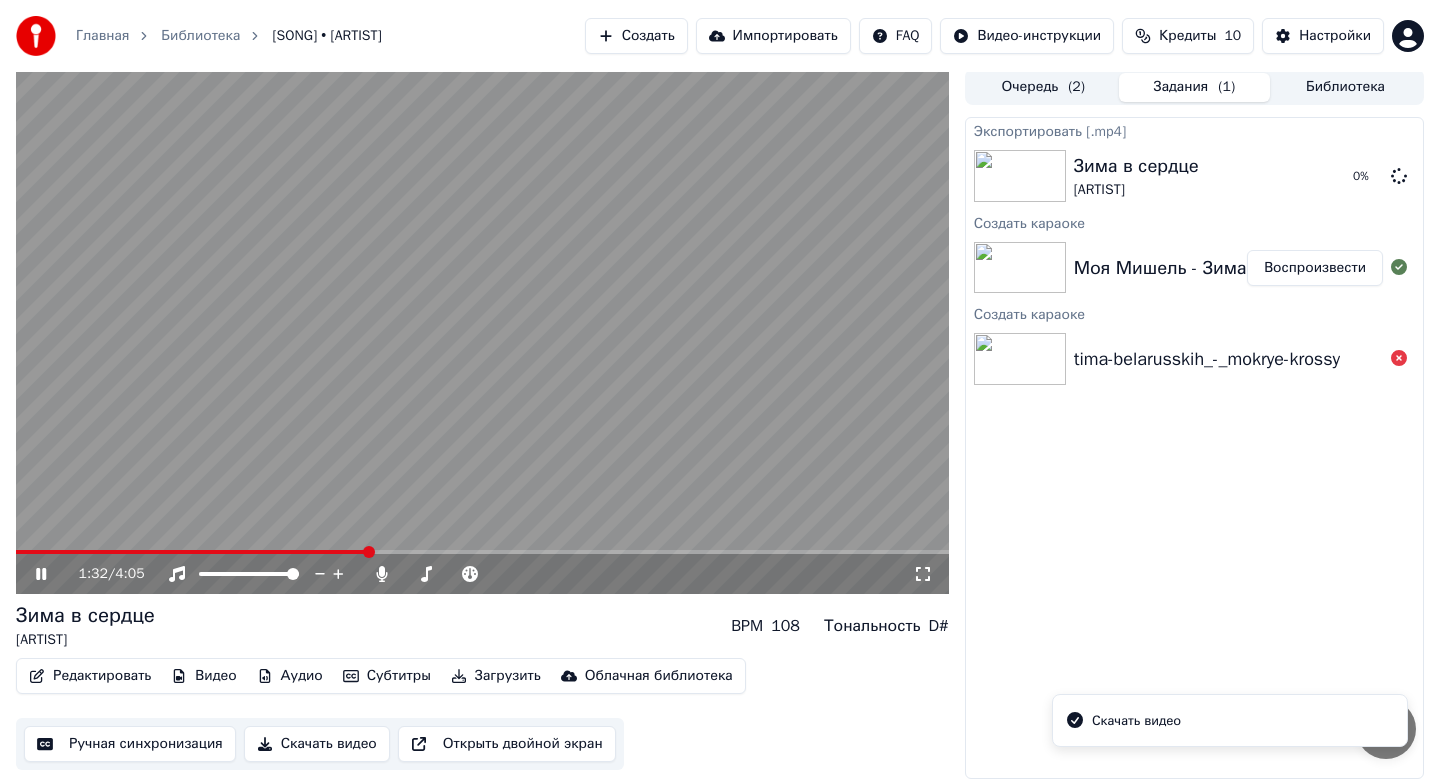 click on "1:32  /  4:05" at bounding box center (482, 574) 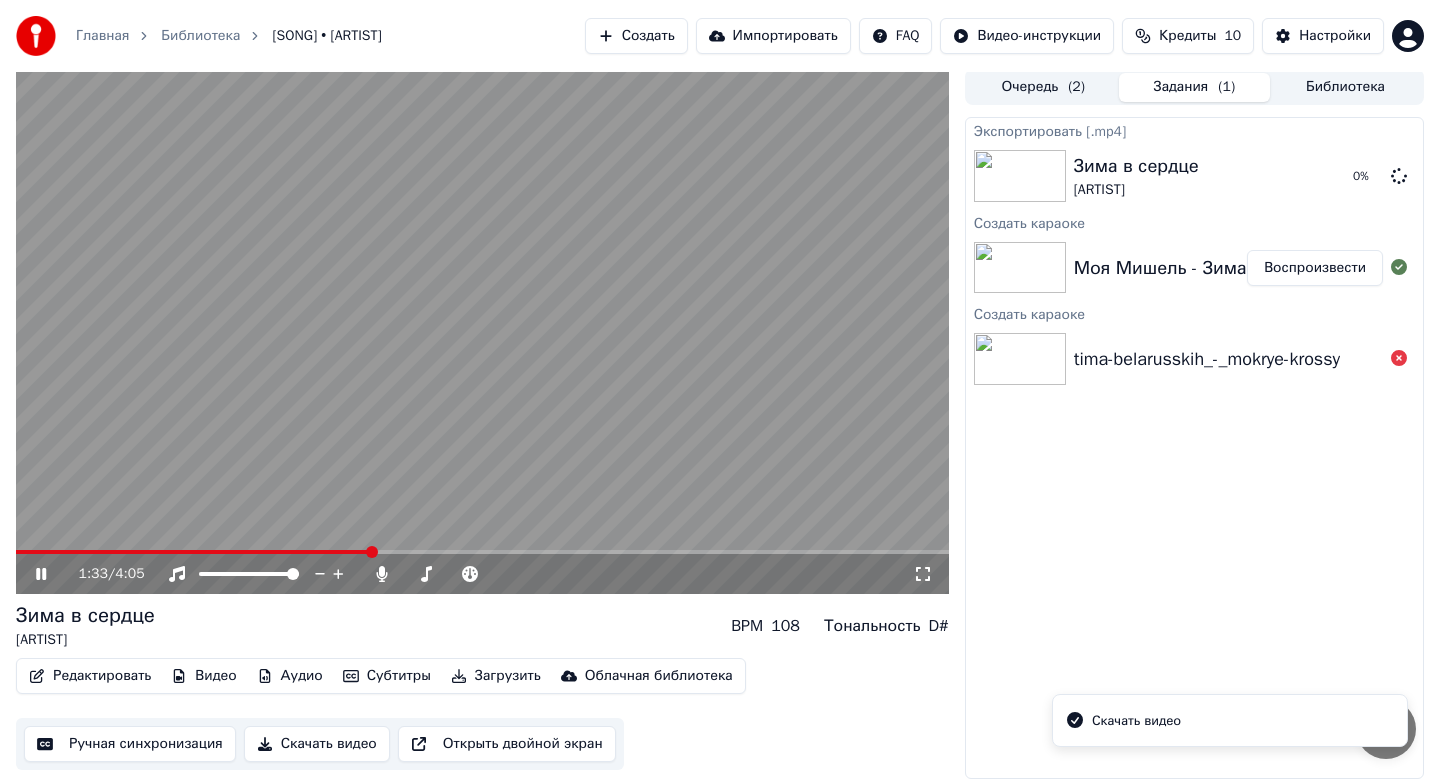 click 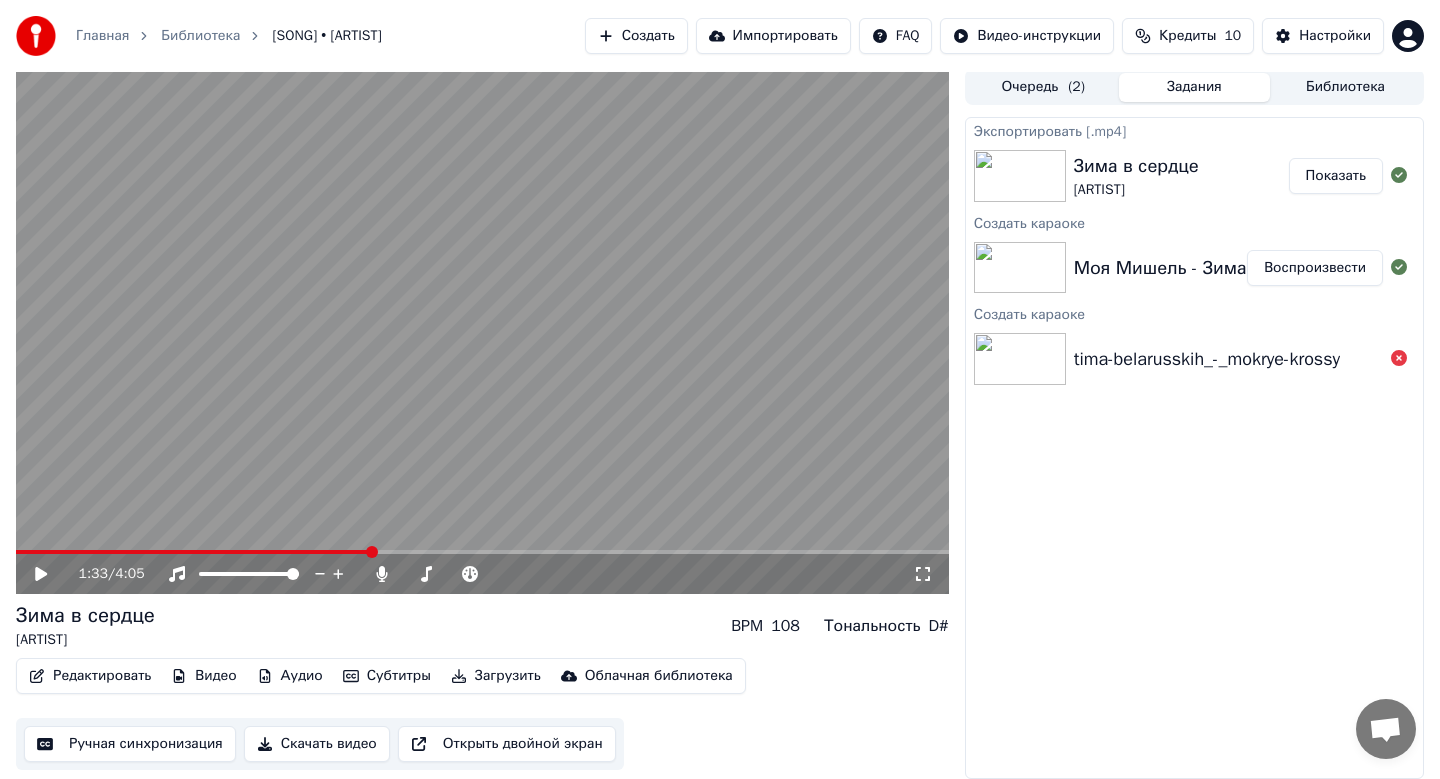 click on "Показать" at bounding box center [1336, 176] 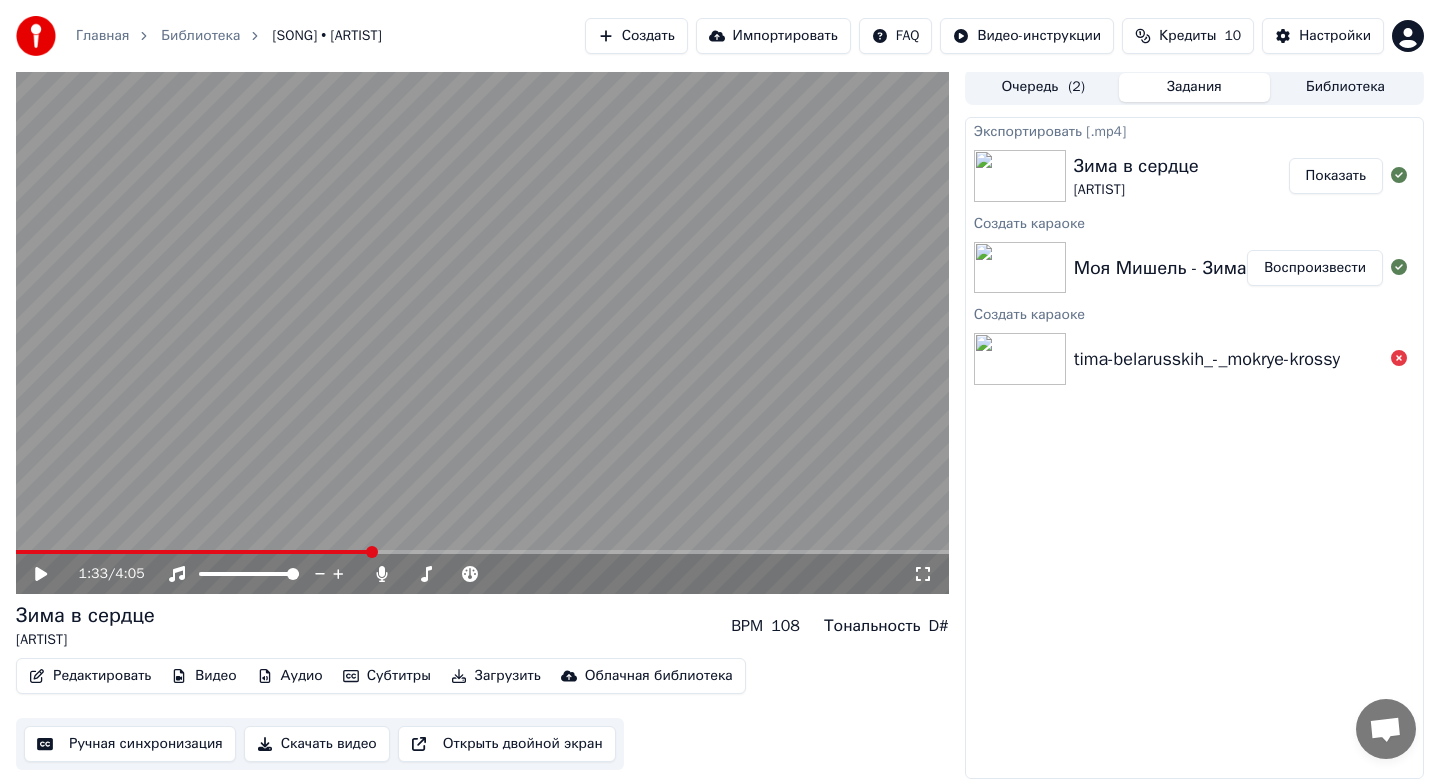 click on "tima-belarusskih_-_mokrye-krossy" at bounding box center [1194, 359] 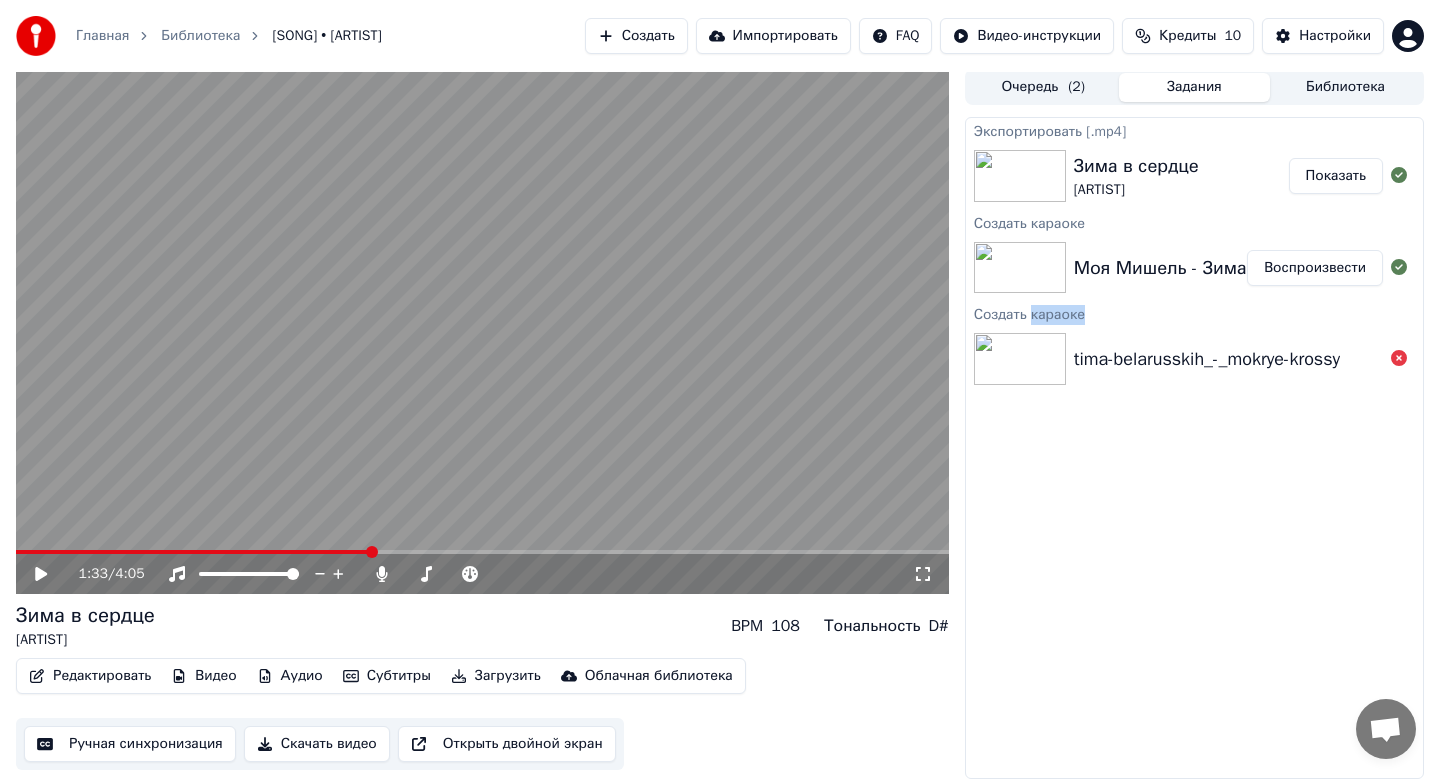 click on "tima-belarusskih_-_mokrye-krossy" at bounding box center [1194, 359] 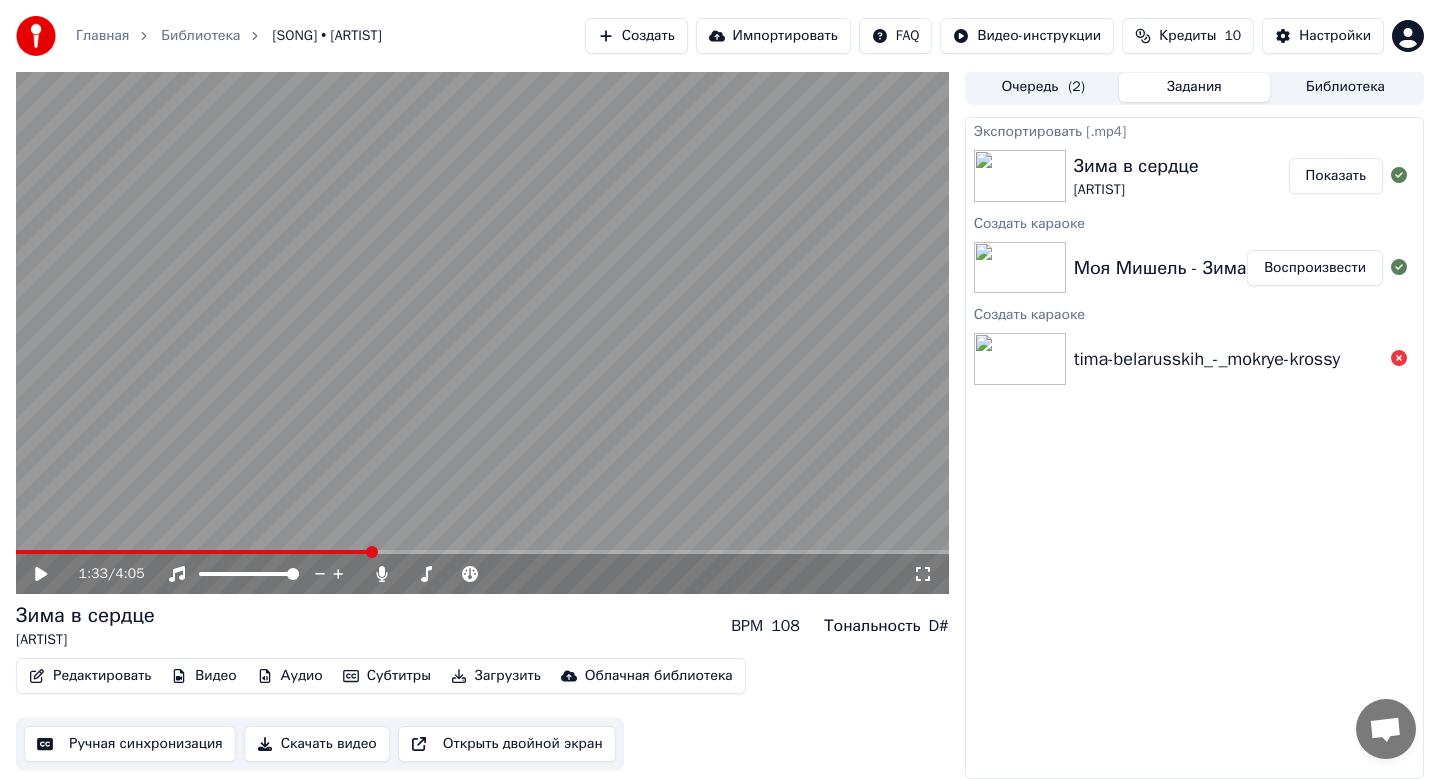 click on "Создать караоке" at bounding box center [1194, 313] 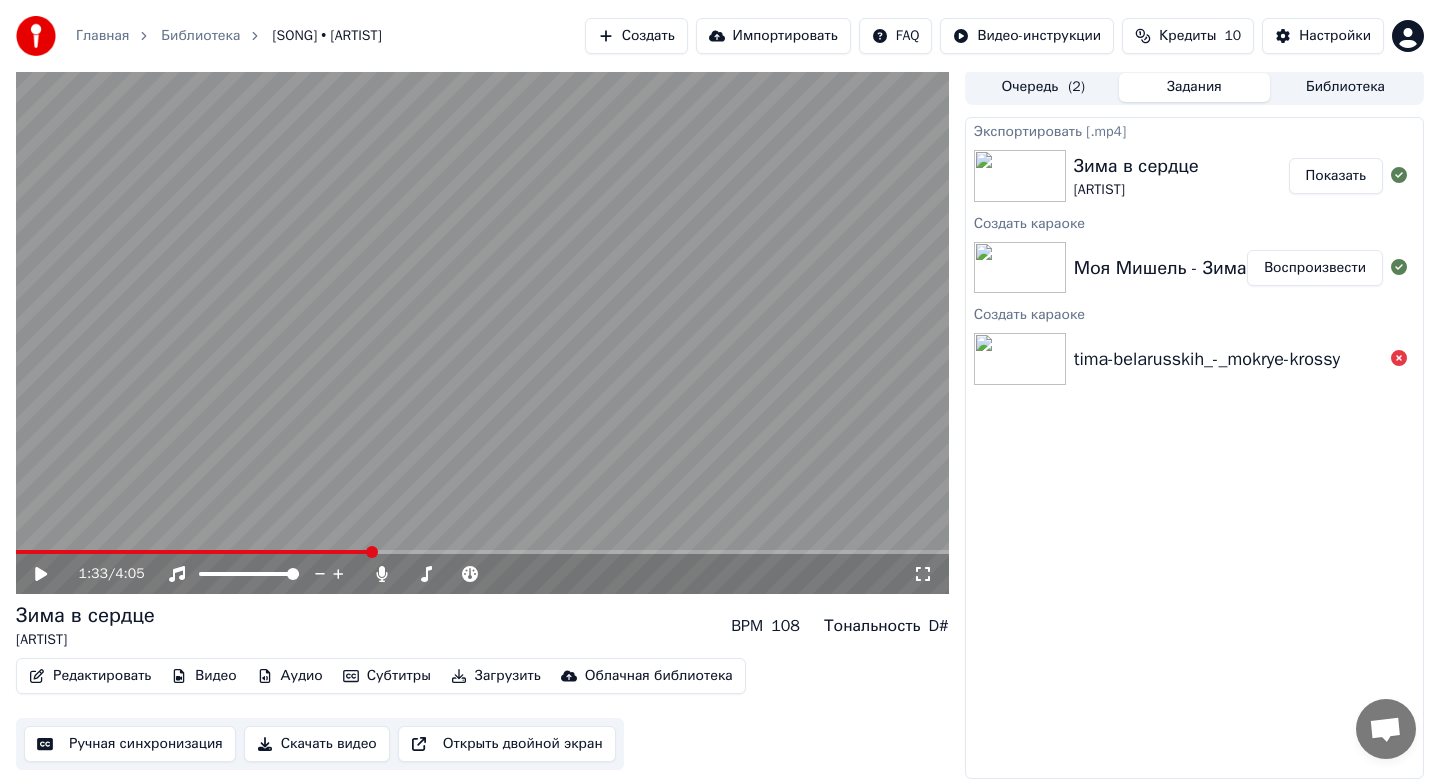 click on "tima-belarusskih_-_mokrye-krossy" at bounding box center (1207, 359) 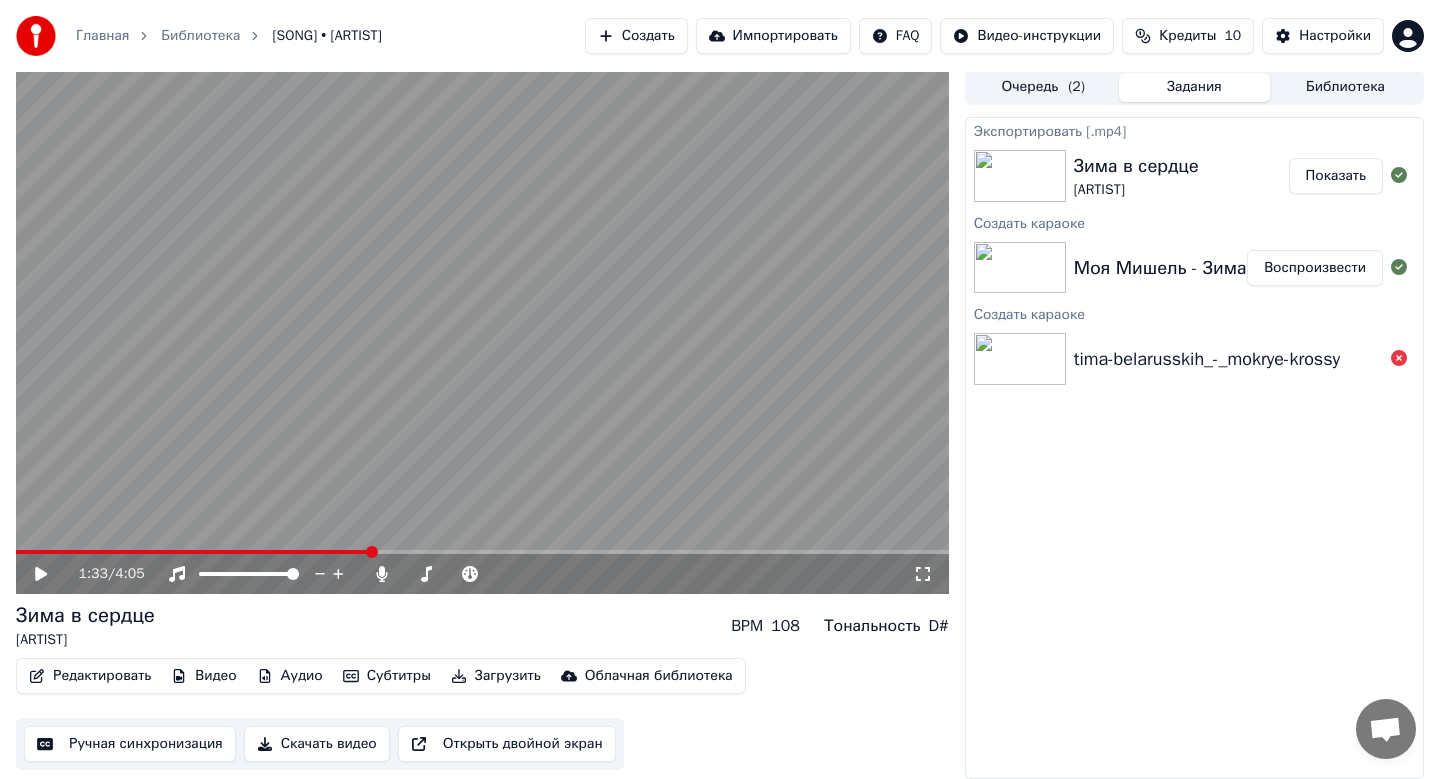 click 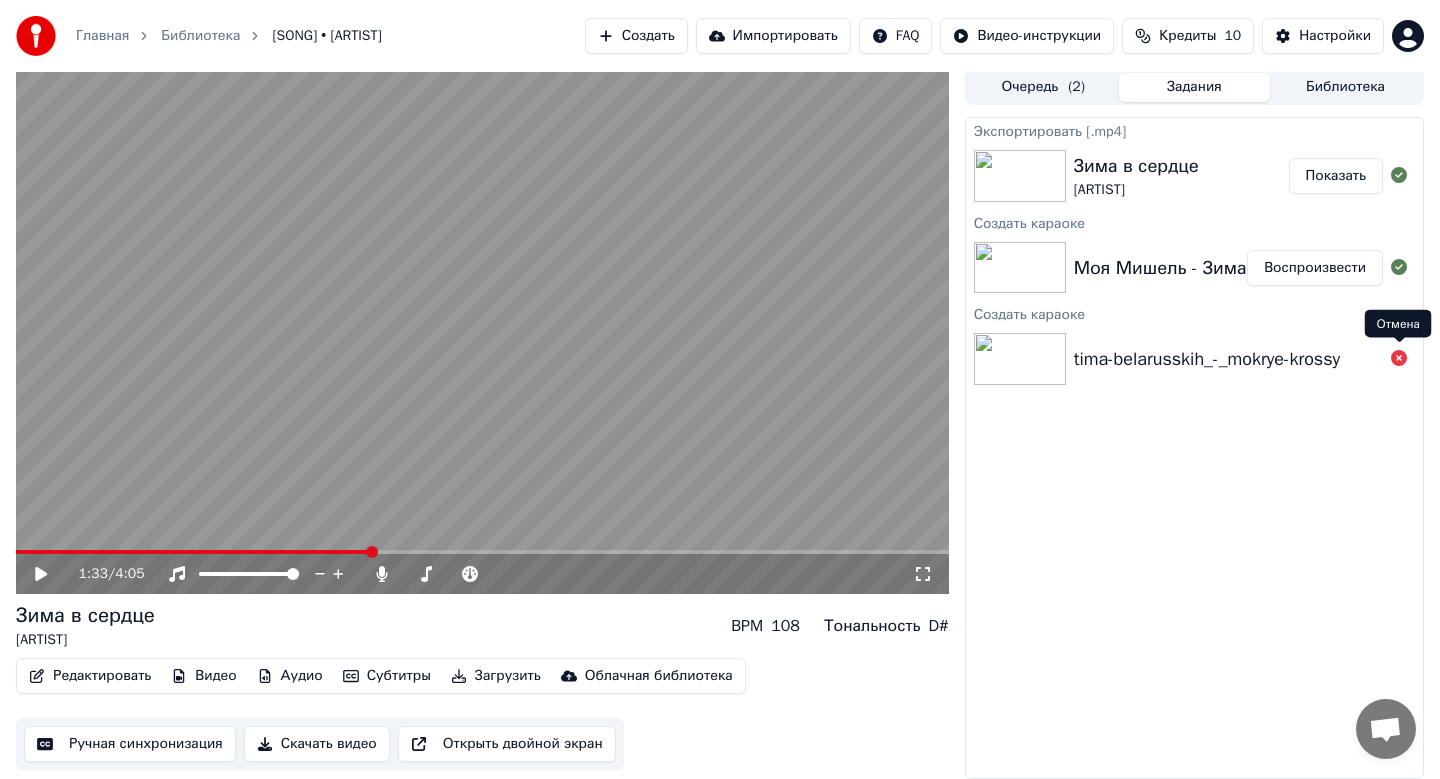click 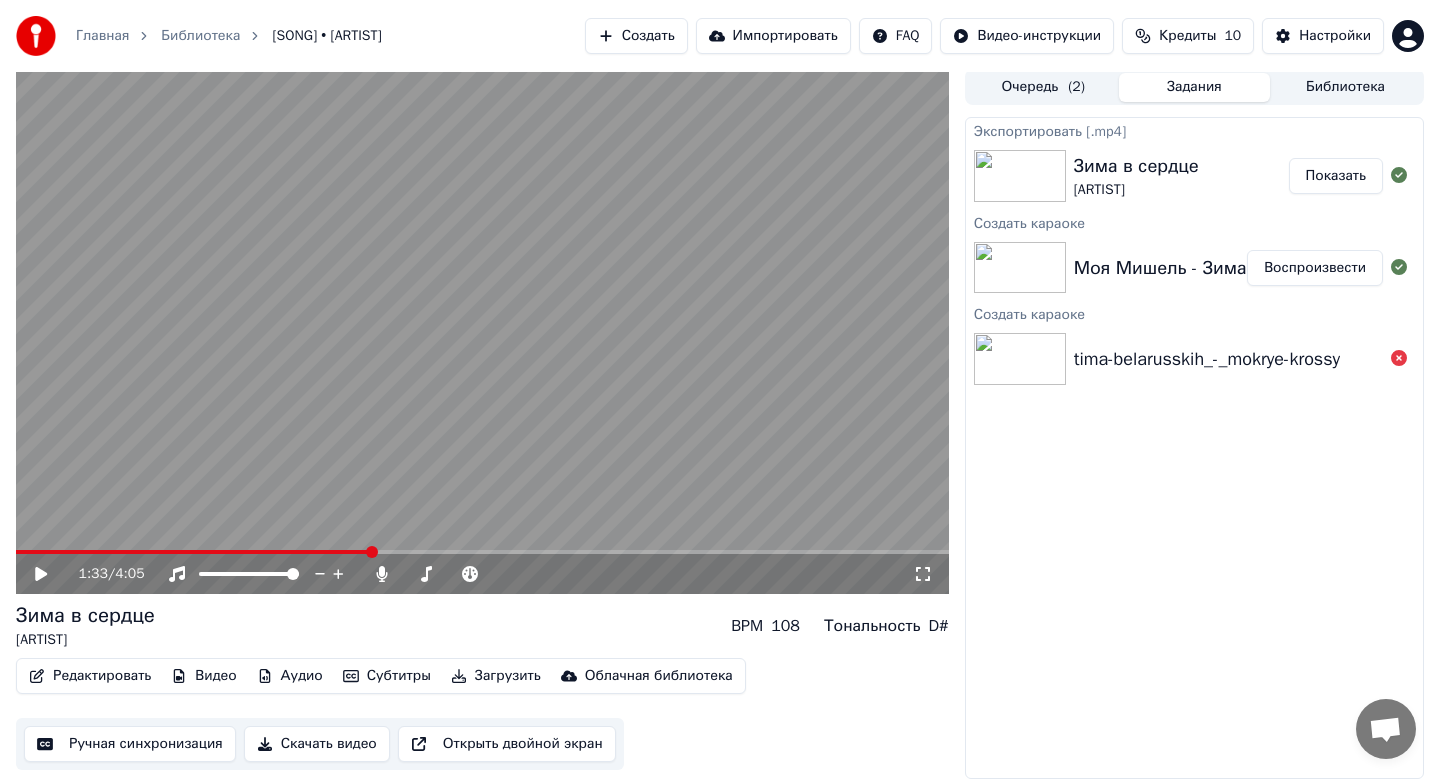 click 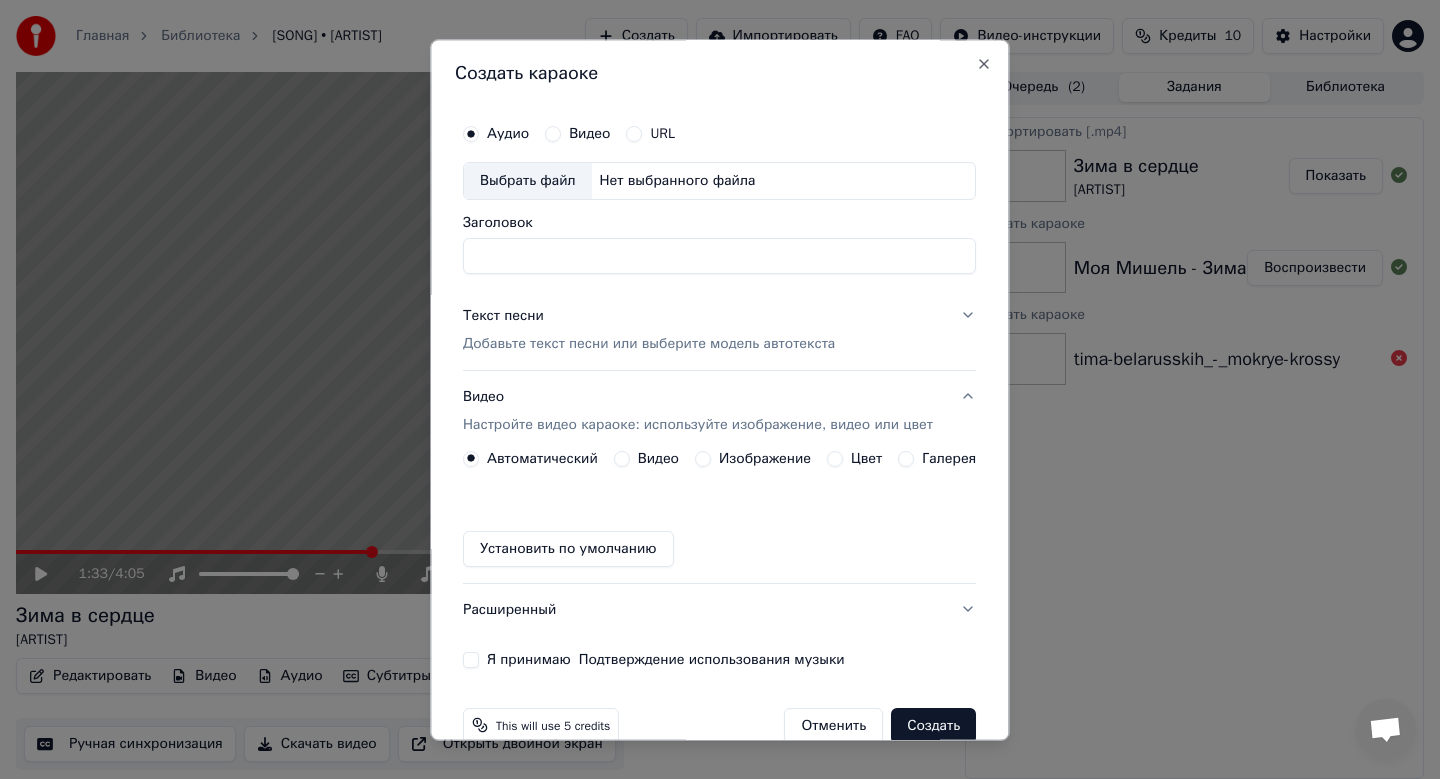 click on "Выбрать файл" at bounding box center (528, 181) 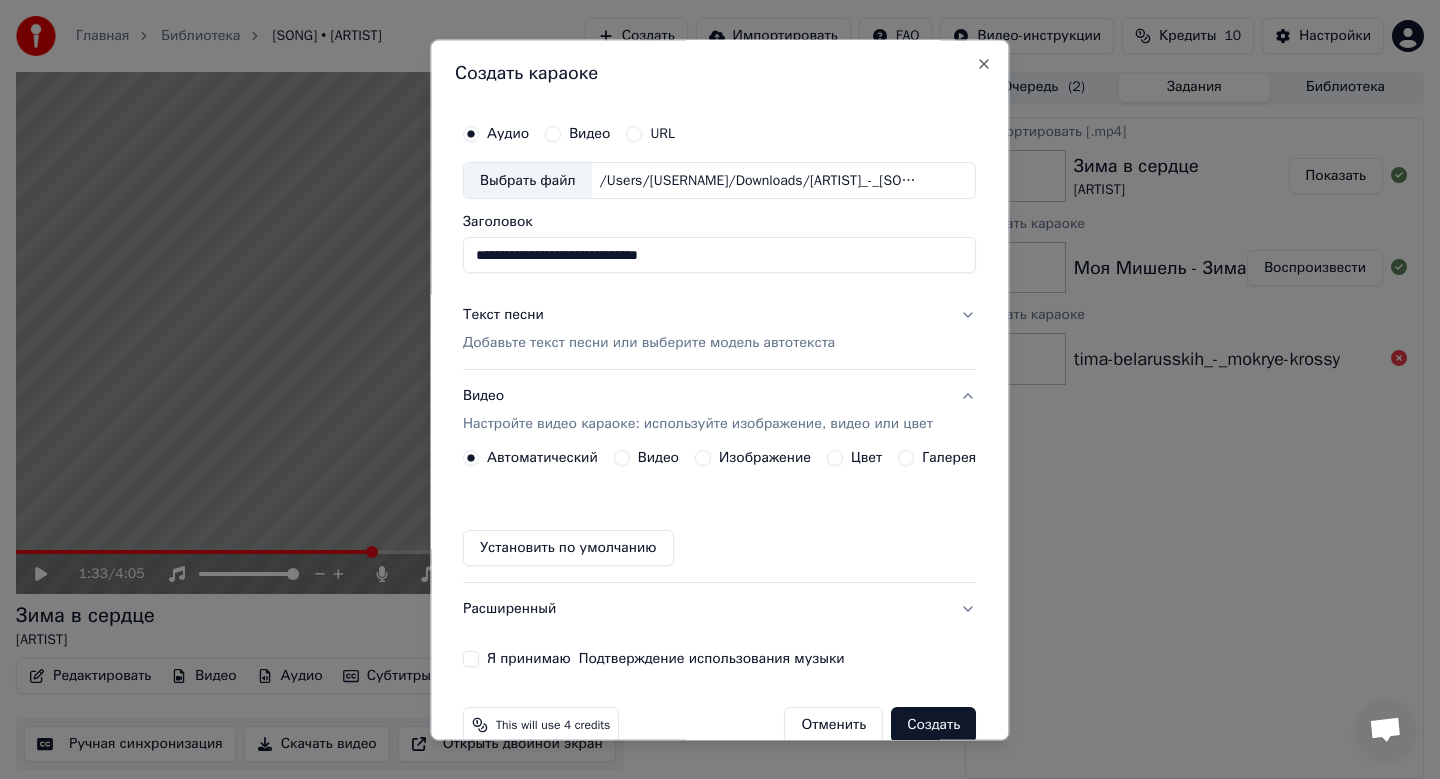 click on "**********" at bounding box center (719, 256) 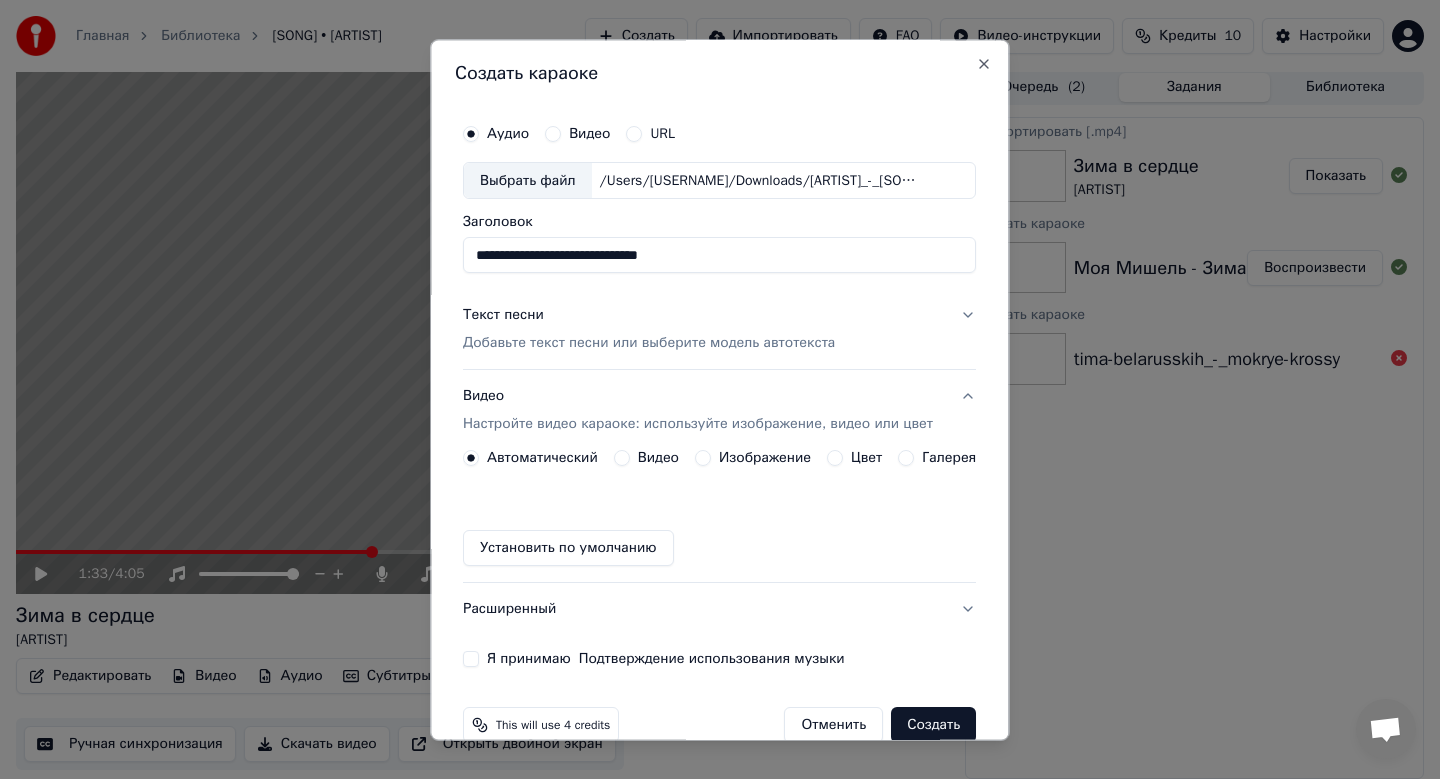drag, startPoint x: 727, startPoint y: 256, endPoint x: 337, endPoint y: 281, distance: 390.80045 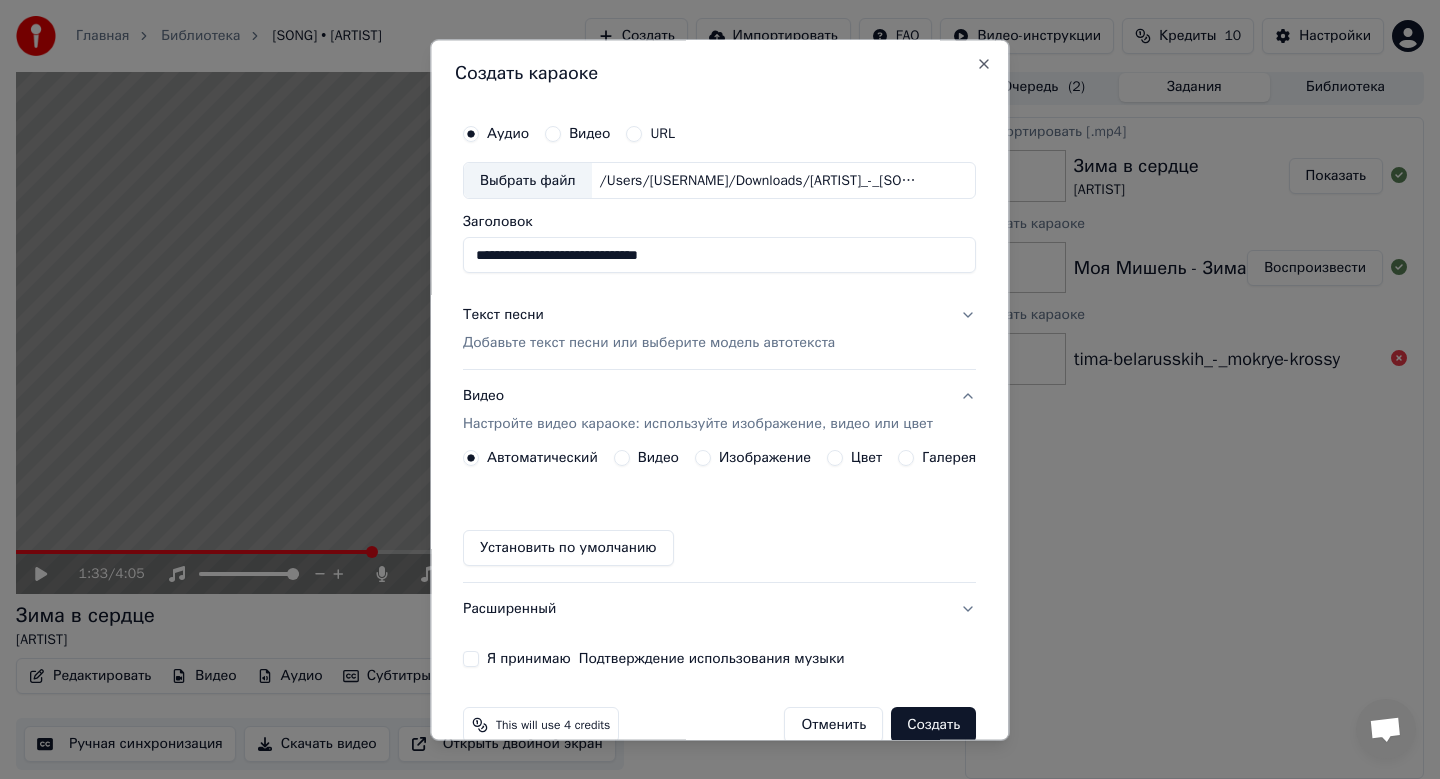 click on "Главная Библиотека Зима в сердце • Моя Мишель Создать Импортировать FAQ Видео-инструкции Кредиты 10 Настройки 1:33  /  4:05 Зима в сердце Моя Мишель BPM 108 Тональность D# Редактировать Видео Аудио Субтитры Загрузить Облачная библиотека Ручная синхронизация Скачать видео Открыть двойной экран Очередь ( 2 ) Задания Библиотека Экспортировать [.mp4] Зима в сердце Моя Мишель Показать Создать караоке Моя Мишель - Зима в сердце Воспроизвести Создать караоке tima-belarusskih_-_mokrye-krossy Создать караоке Аудио Видео URL Выбрать файл /Users/[USERNAME]/Downloads/tima-belarusskih_-_mokrye-krossy.mp3 Заголовок Видео Цвет" at bounding box center (720, 386) 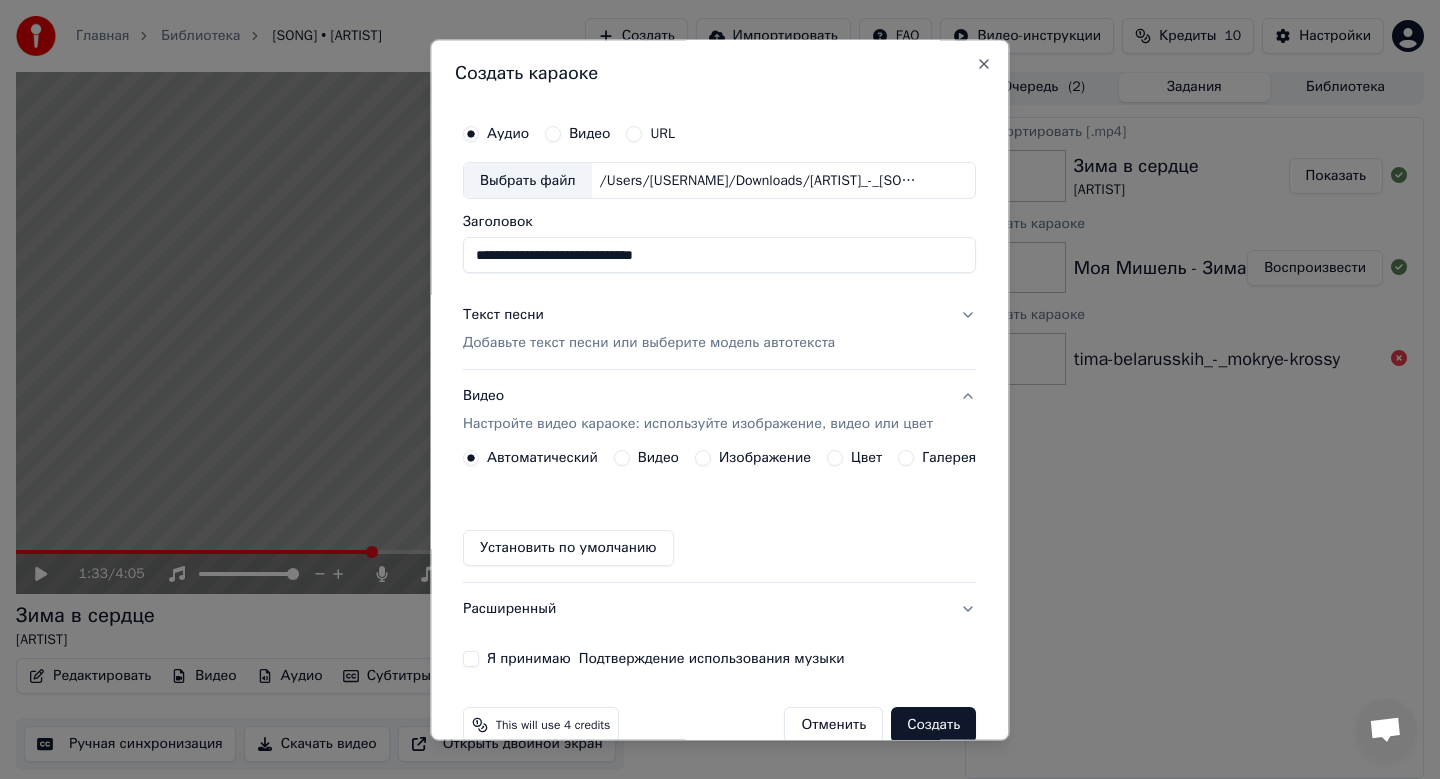 type on "**********" 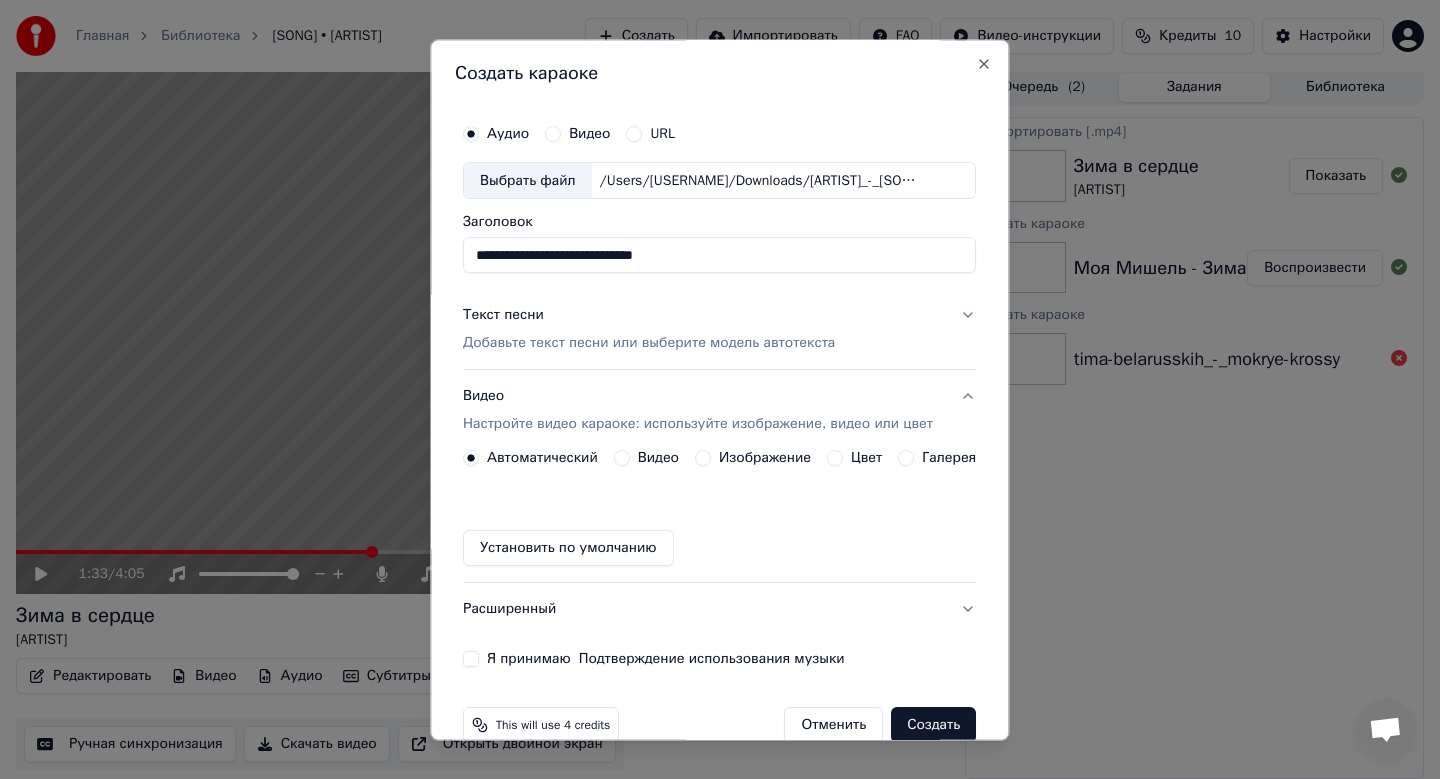 click on "Видео Настройте видео караоке: используйте изображение, видео или цвет" at bounding box center [719, 411] 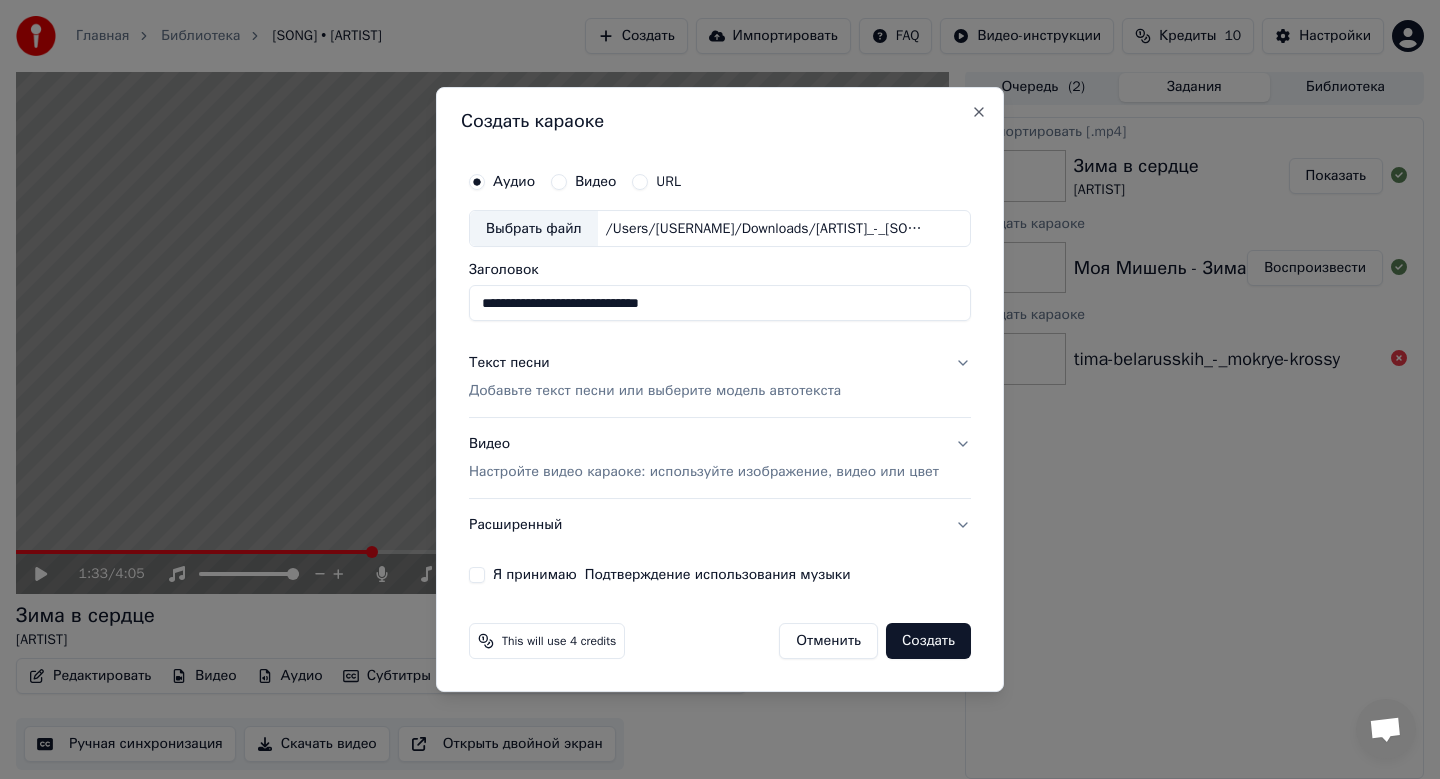 click on "Добавьте текст песни или выберите модель автотекста" at bounding box center (655, 392) 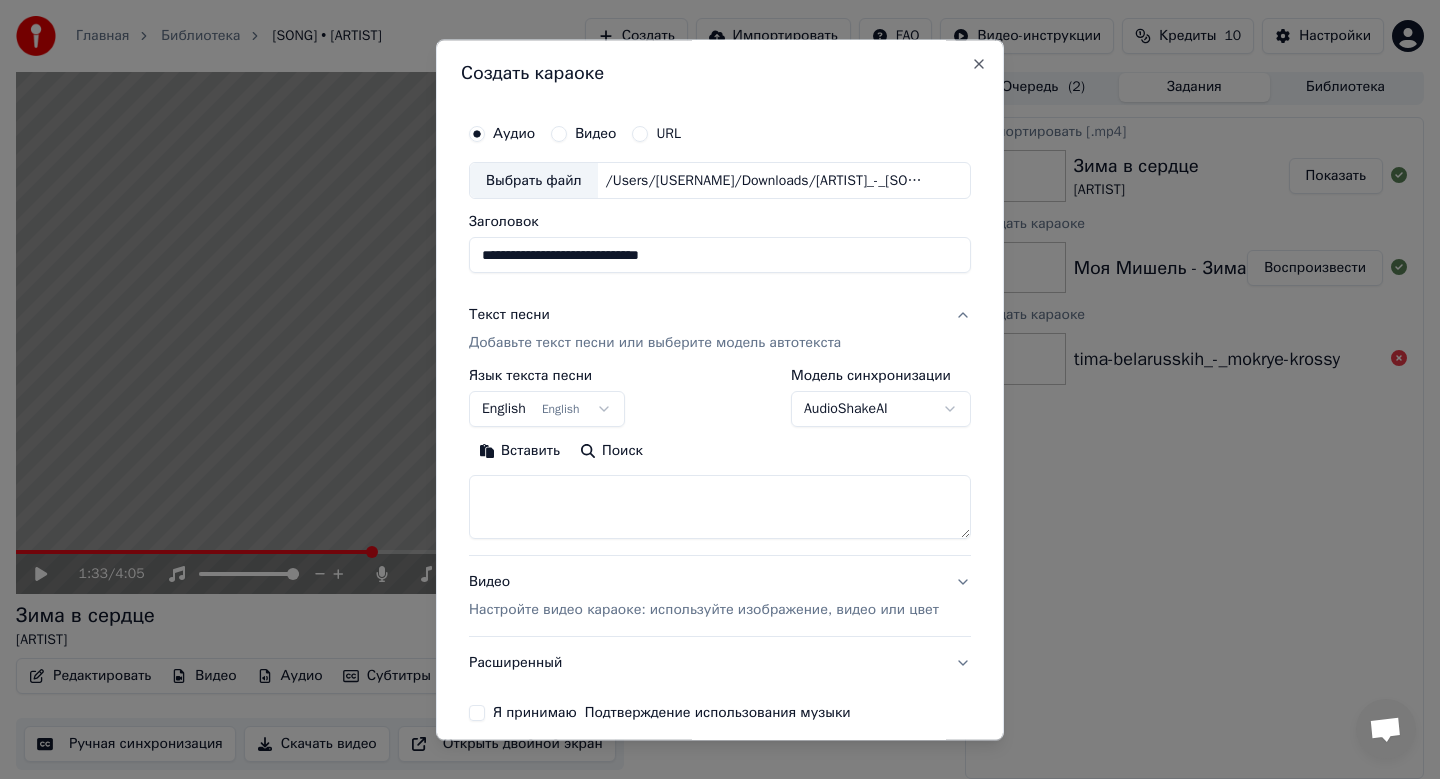 click on "Главная Библиотека Зима в сердце • Моя Мишель Создать Импортировать FAQ Видео-инструкции Кредиты 10 Настройки 1:33  /  4:05 Зима в сердце Моя Мишель BPM 108 Тональность D# Редактировать Видео Аудио Субтитры Загрузить Облачная библиотека Ручная синхронизация Скачать видео Открыть двойной экран Очередь ( 2 ) Задания Библиотека Экспортировать [.mp4] Зима в сердце Моя Мишель Показать Создать караоке Моя Мишель - Зима в сердце Воспроизвести Создать караоке tima-belarusskih_-_mokrye-krossy Создать караоке Аудио Видео URL Выбрать файл /Users/[USERNAME]/Downloads/tima-belarusskih_-_mokrye-krossy.mp3 Заголовок English English ***" at bounding box center (720, 386) 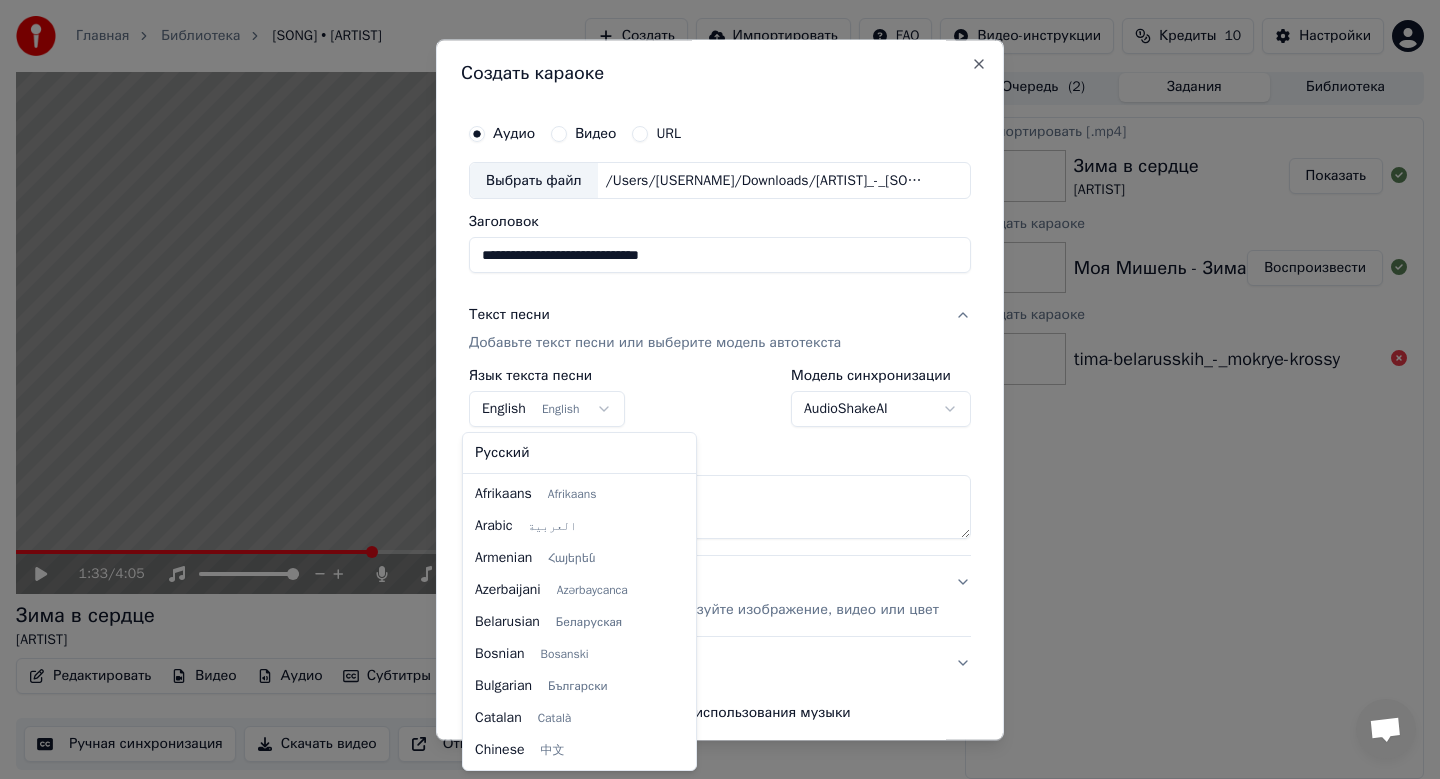 scroll, scrollTop: 160, scrollLeft: 0, axis: vertical 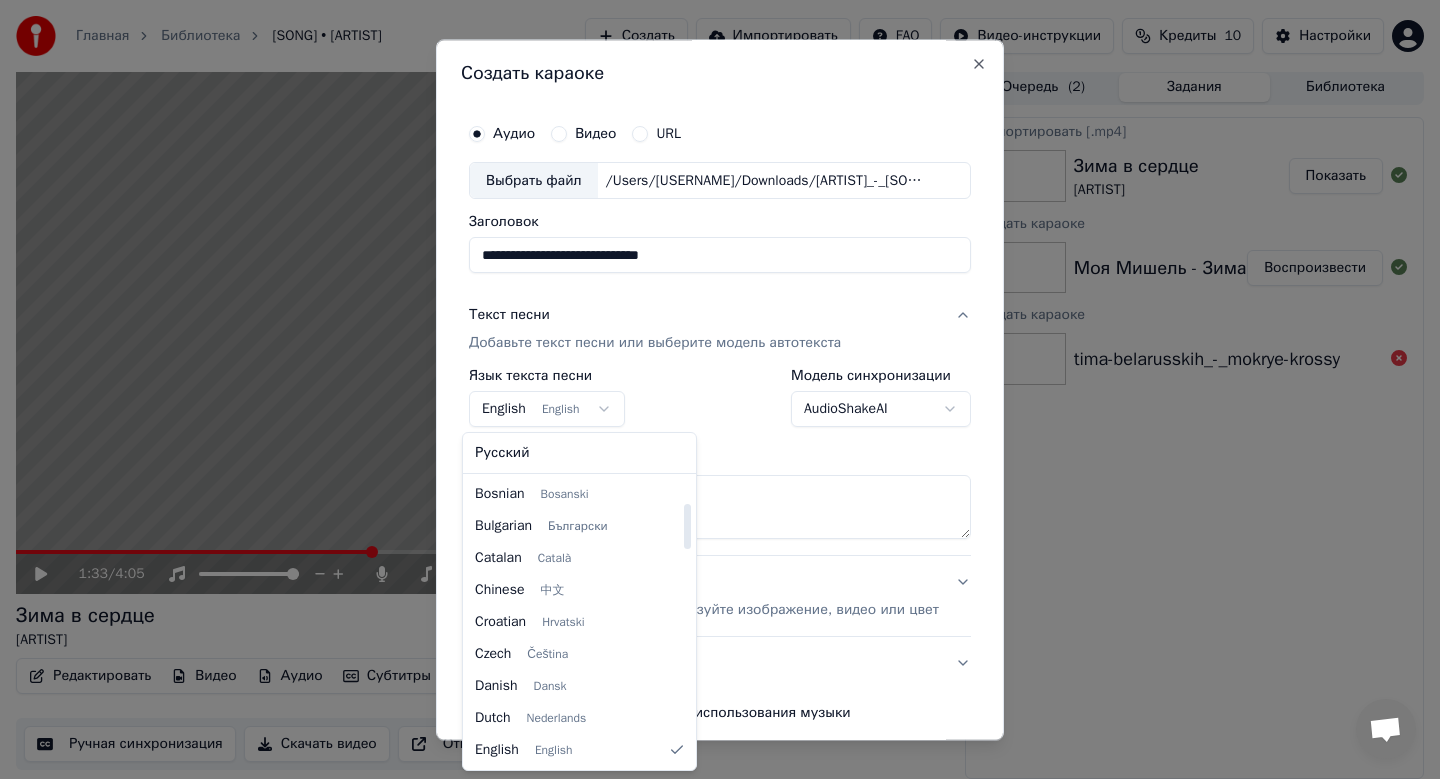 select on "**" 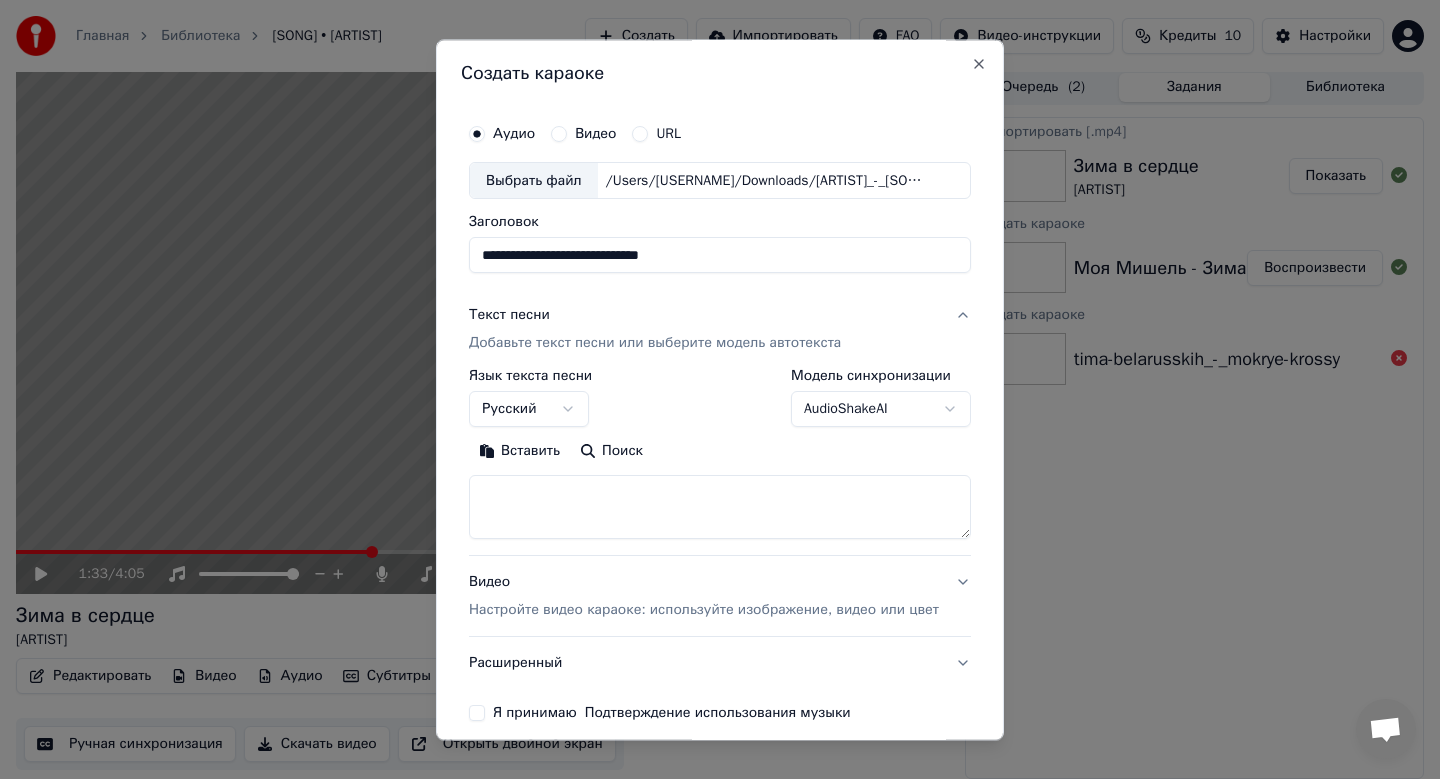 click at bounding box center [720, 508] 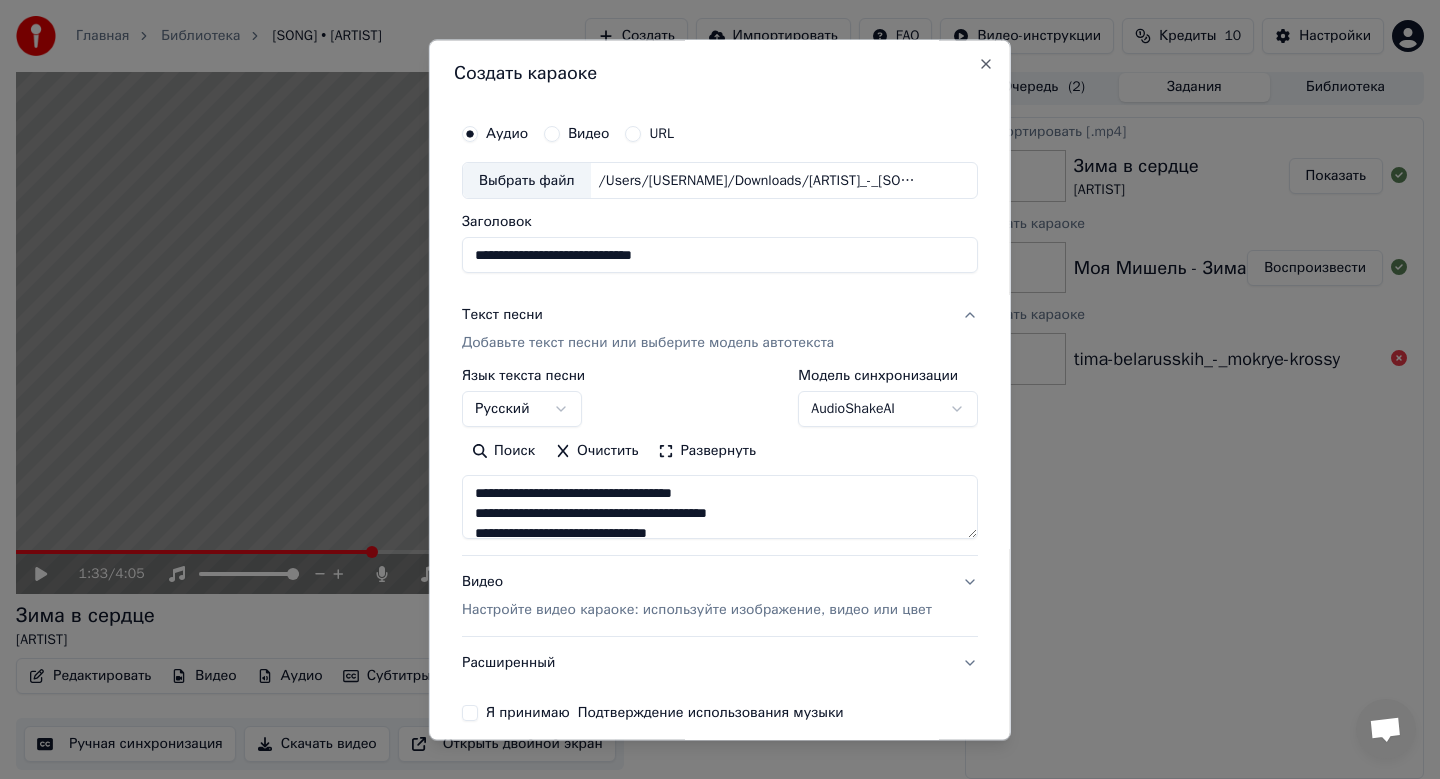 scroll, scrollTop: 91, scrollLeft: 0, axis: vertical 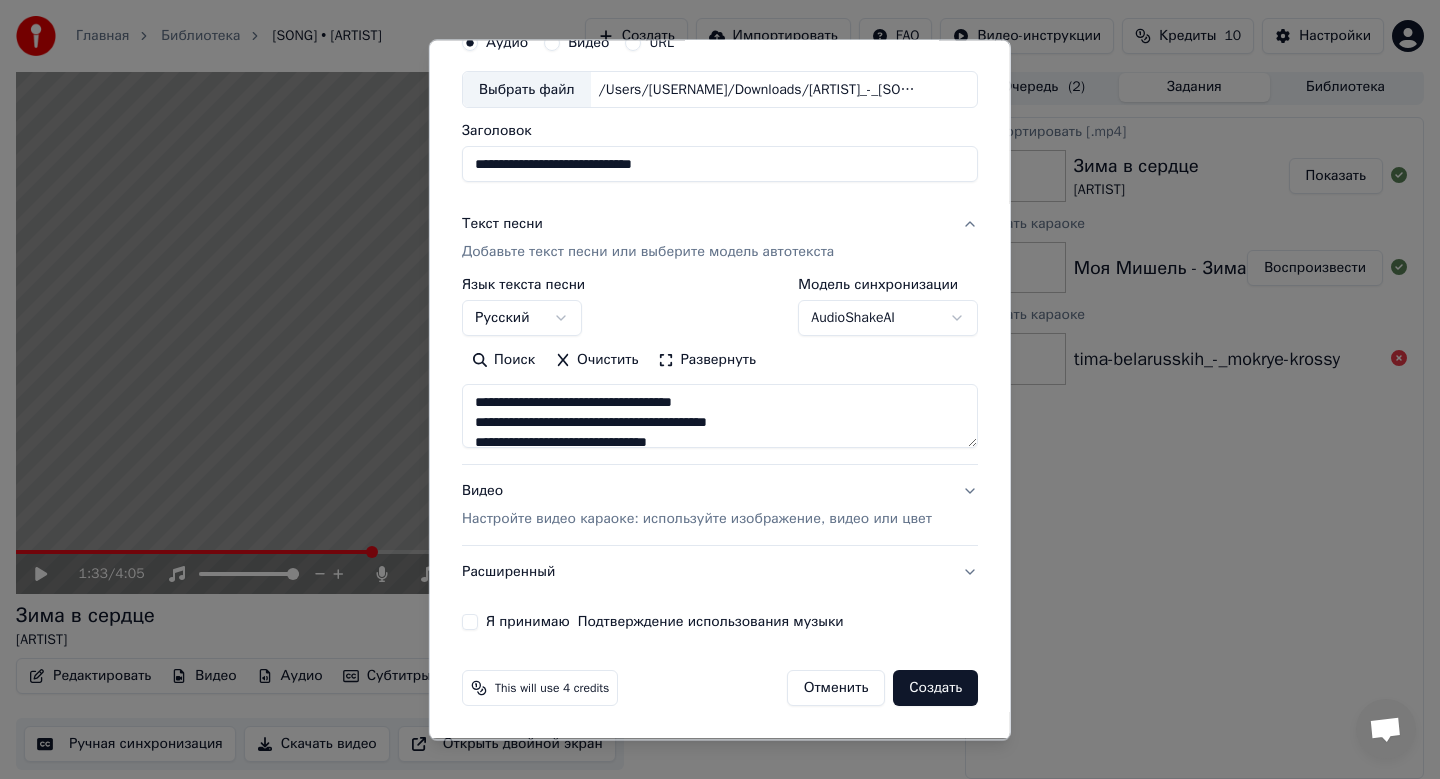 click on "Настройте видео караоке: используйте изображение, видео или цвет" at bounding box center [697, 520] 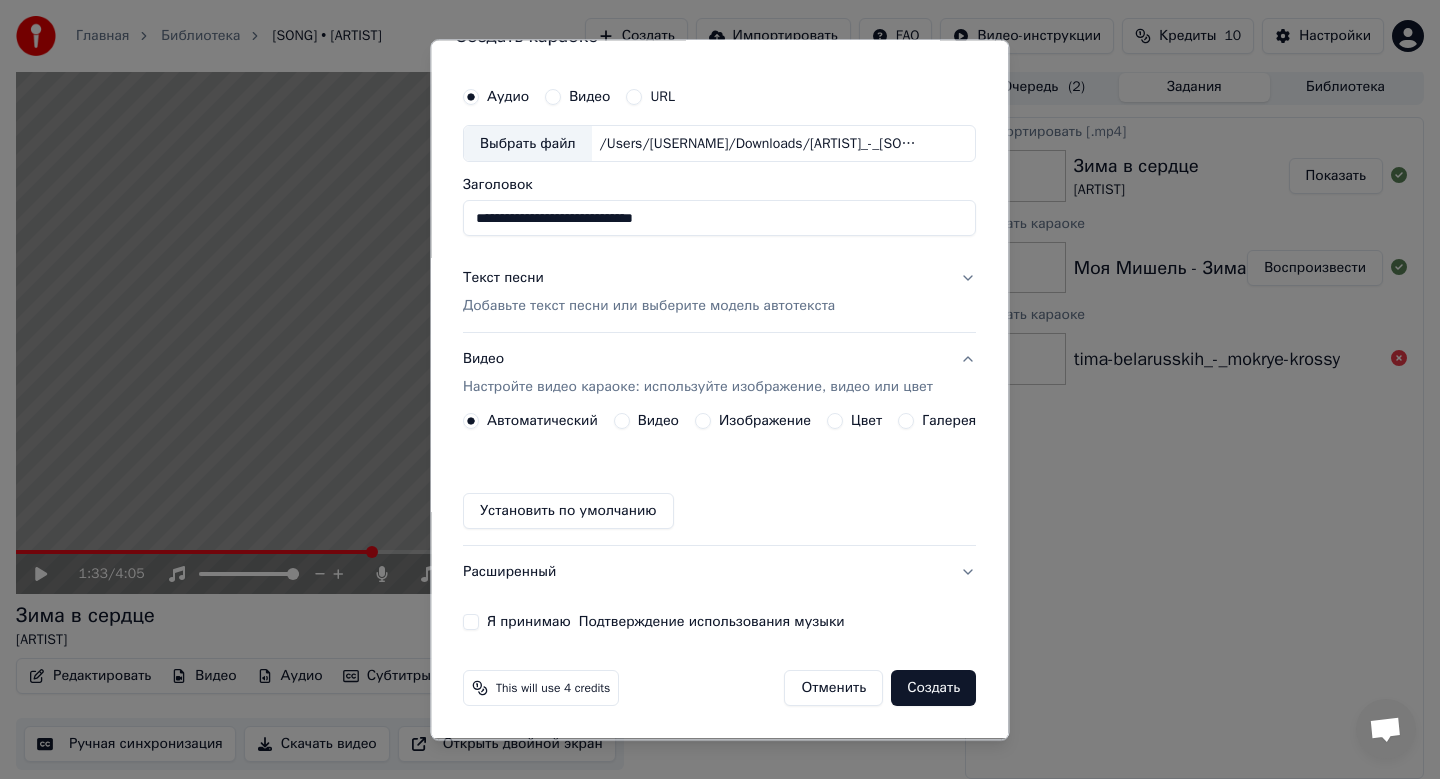 scroll, scrollTop: 37, scrollLeft: 0, axis: vertical 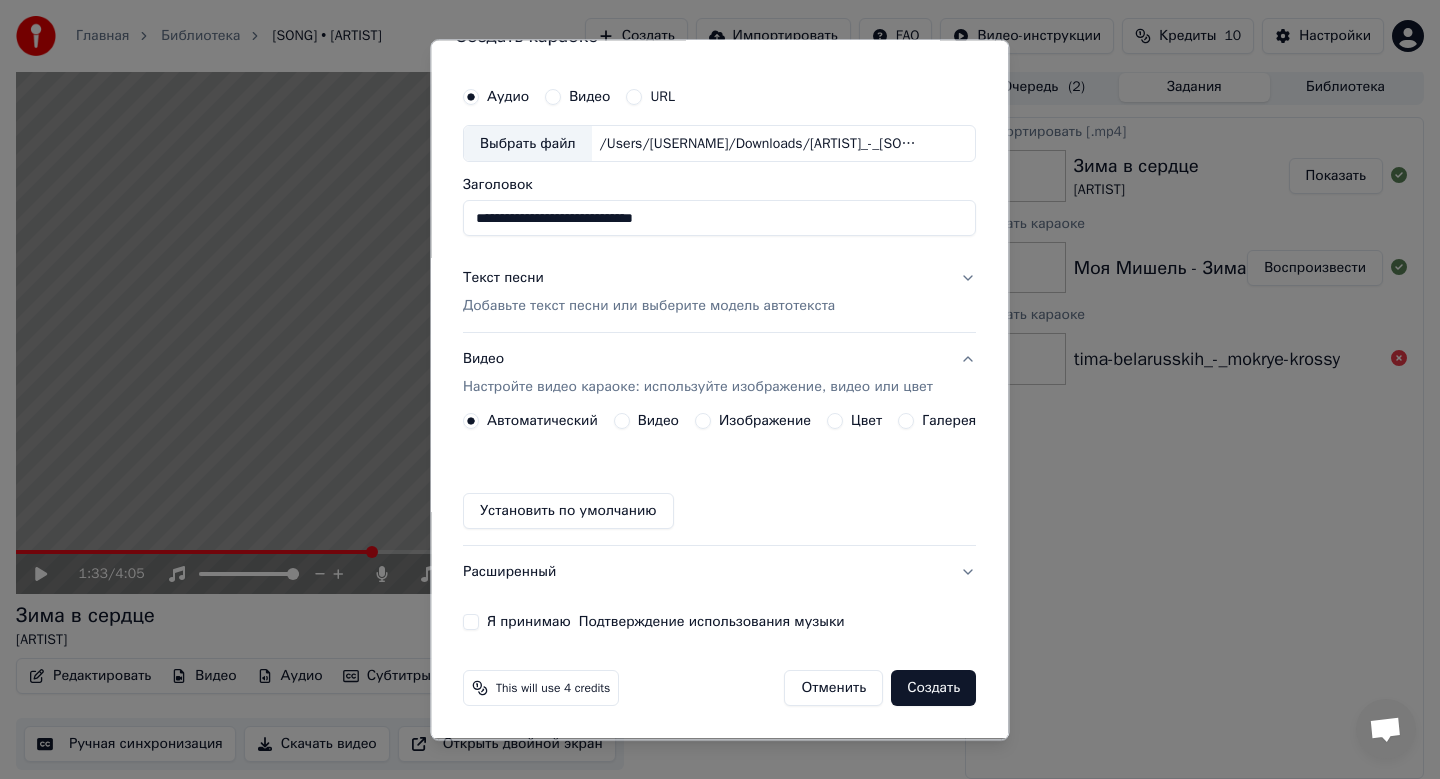 click on "Изображение" at bounding box center (765, 422) 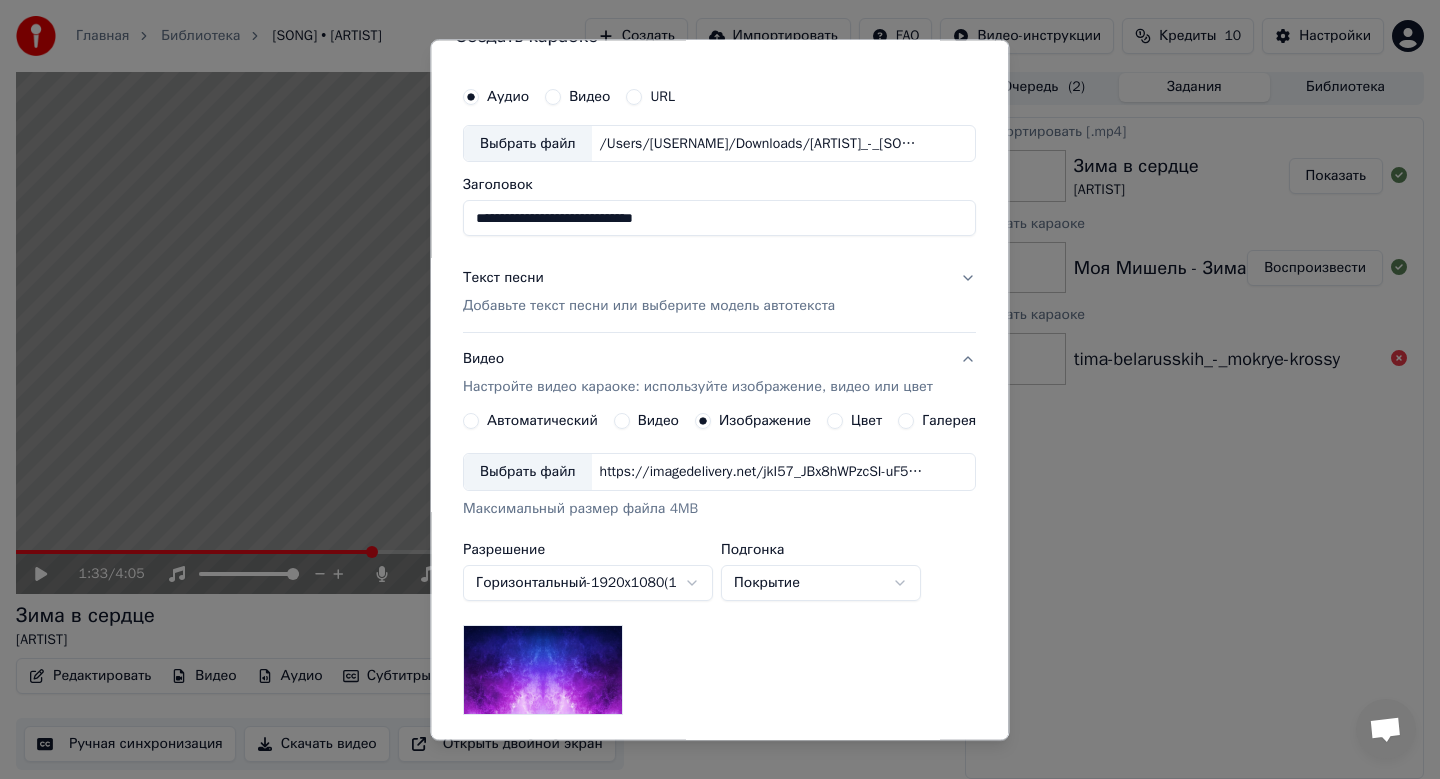 click on "Выбрать файл" at bounding box center (528, 473) 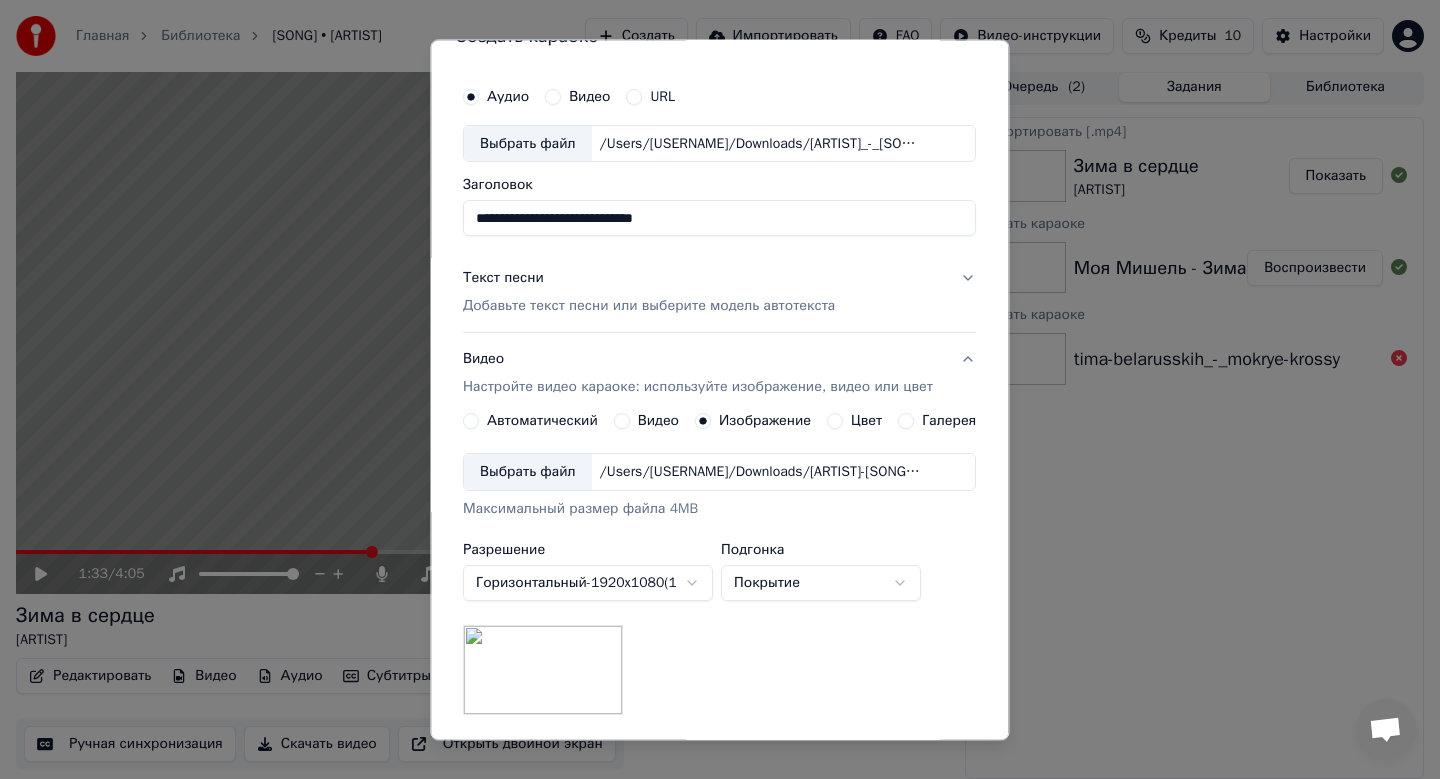 scroll, scrollTop: 299, scrollLeft: 0, axis: vertical 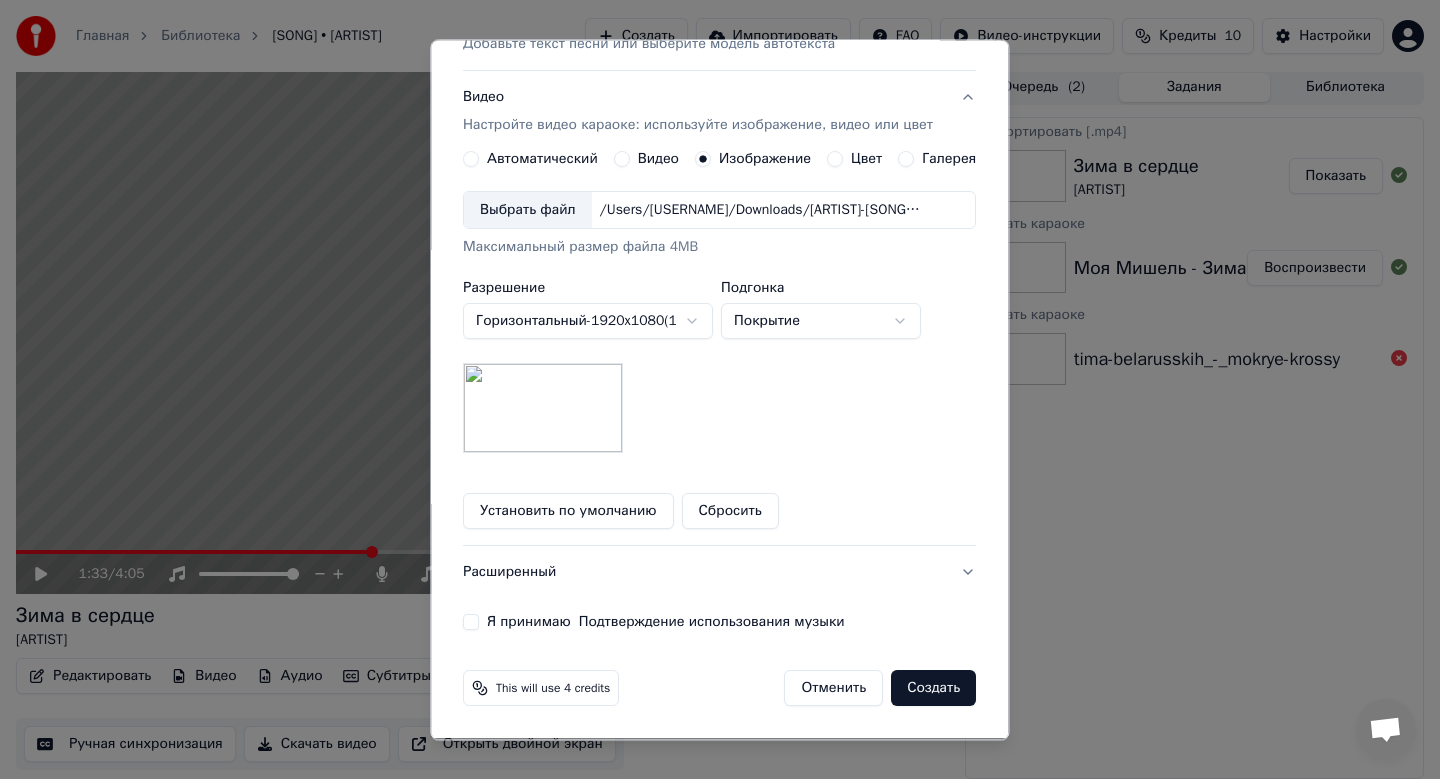 click on "Я принимаю   Подтверждение использования музыки" at bounding box center (471, 623) 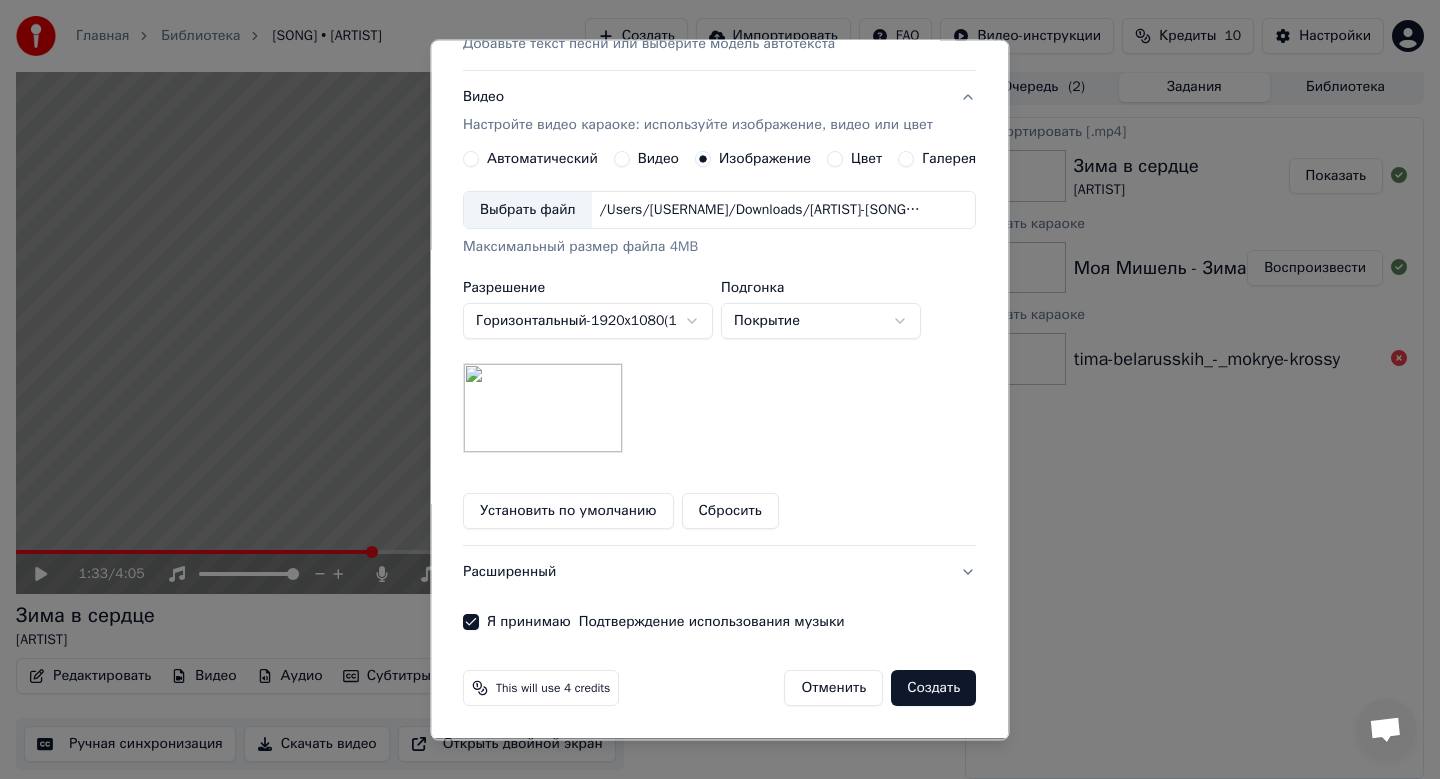 click on "Создать" at bounding box center (934, 689) 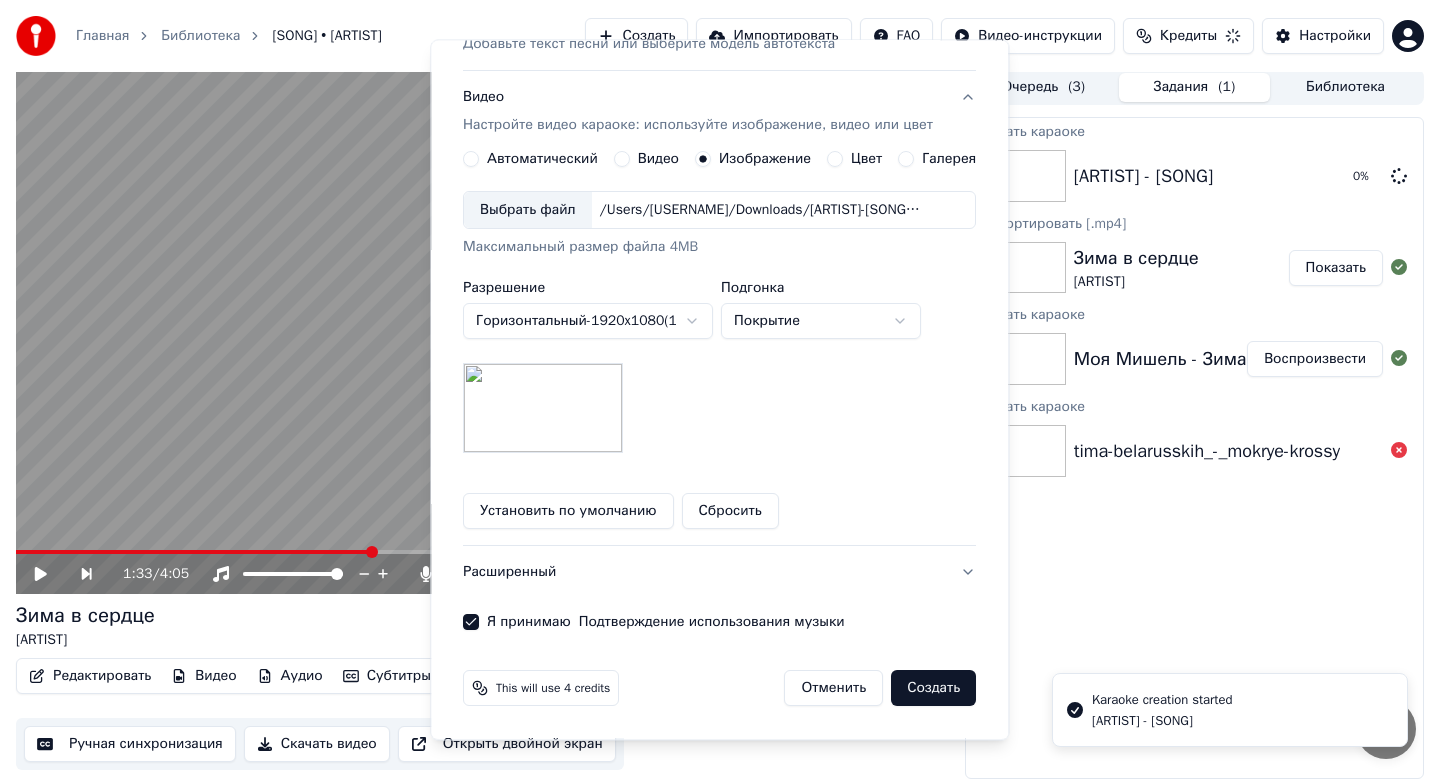type 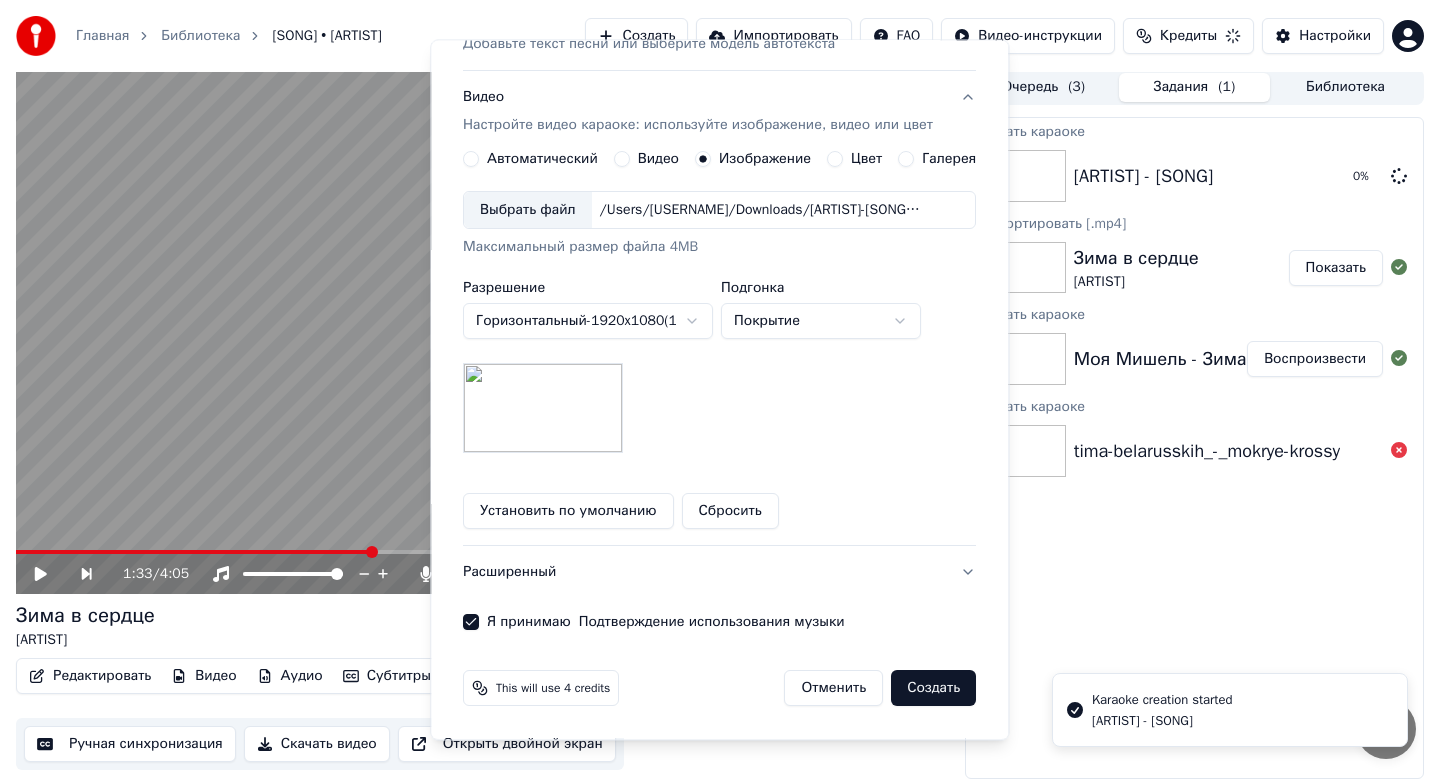 scroll, scrollTop: 37, scrollLeft: 0, axis: vertical 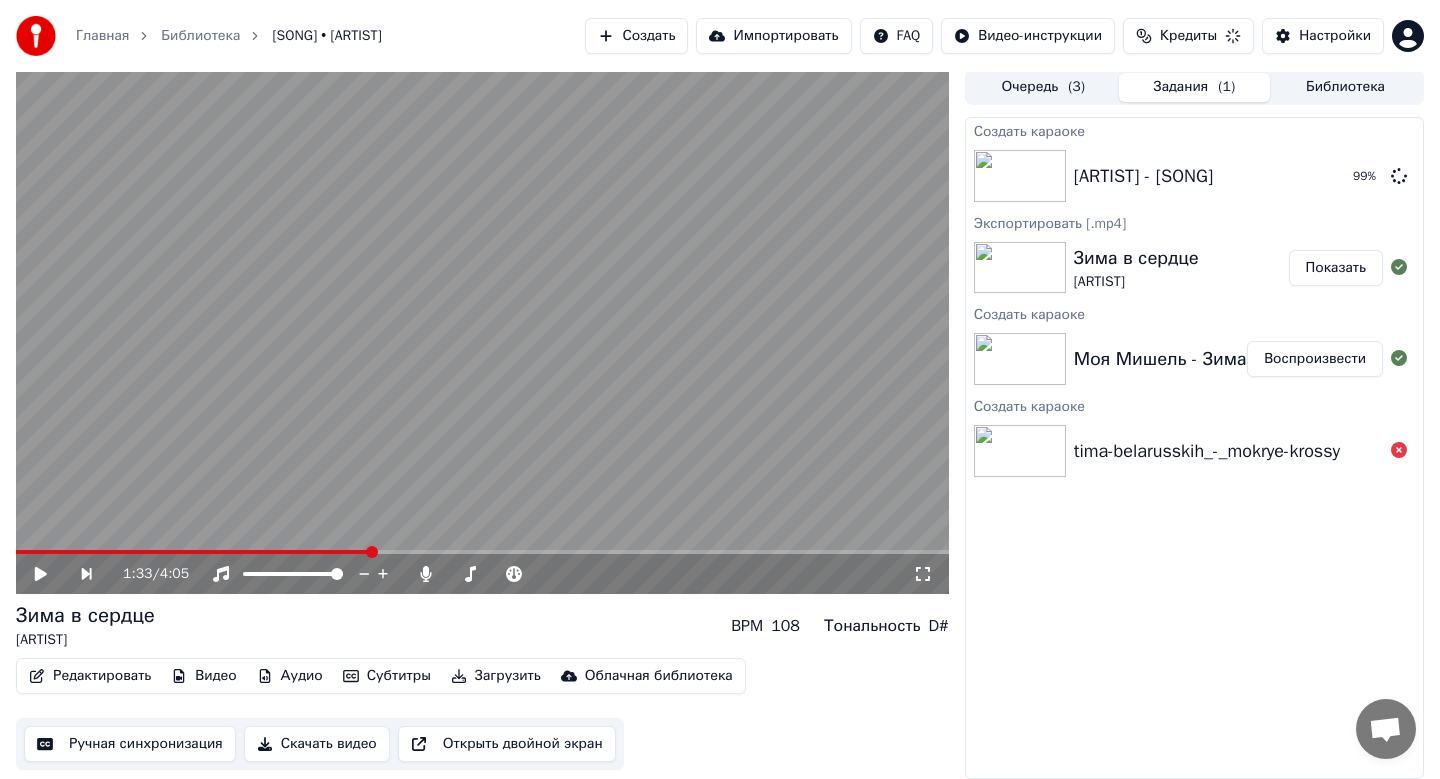 click on "Создать" at bounding box center [636, 36] 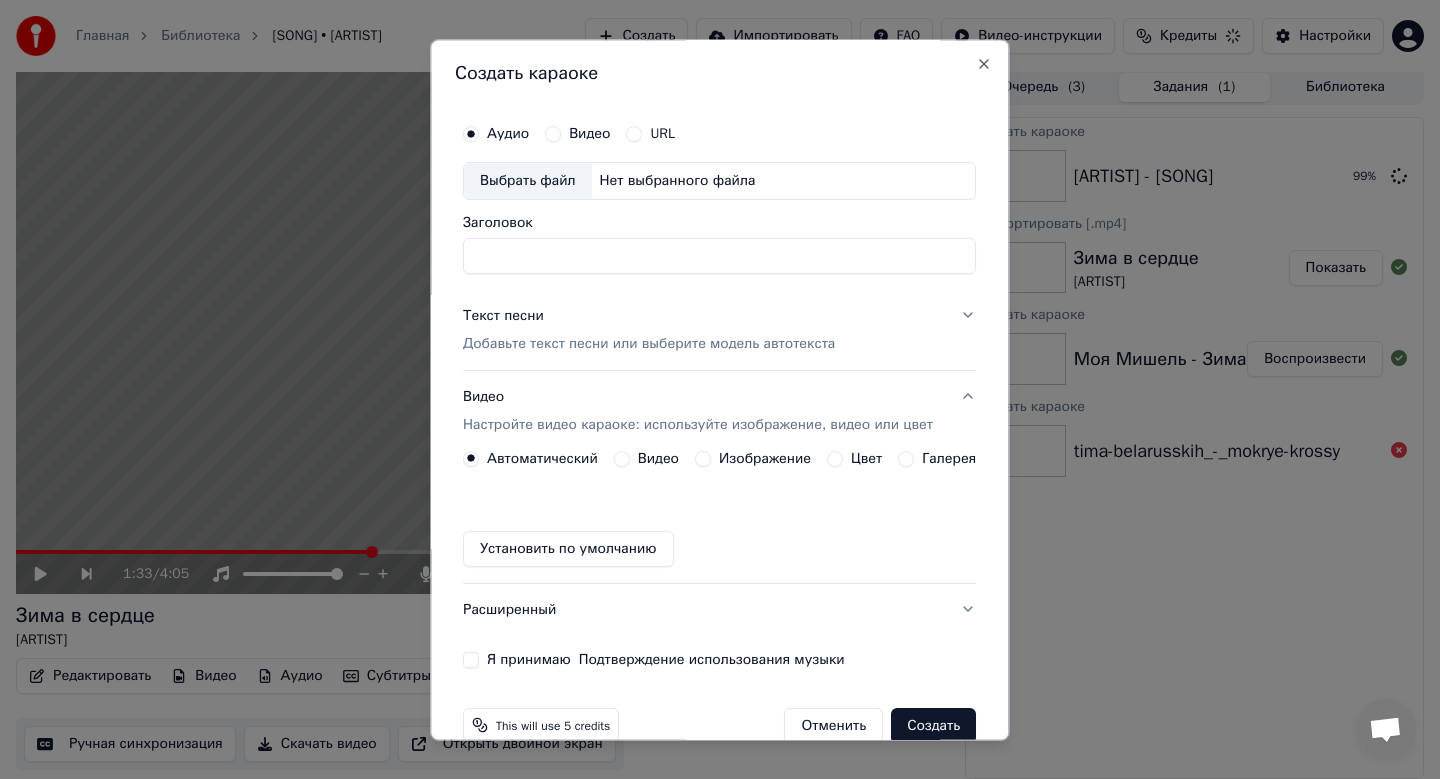 click on "Выбрать файл" at bounding box center (528, 181) 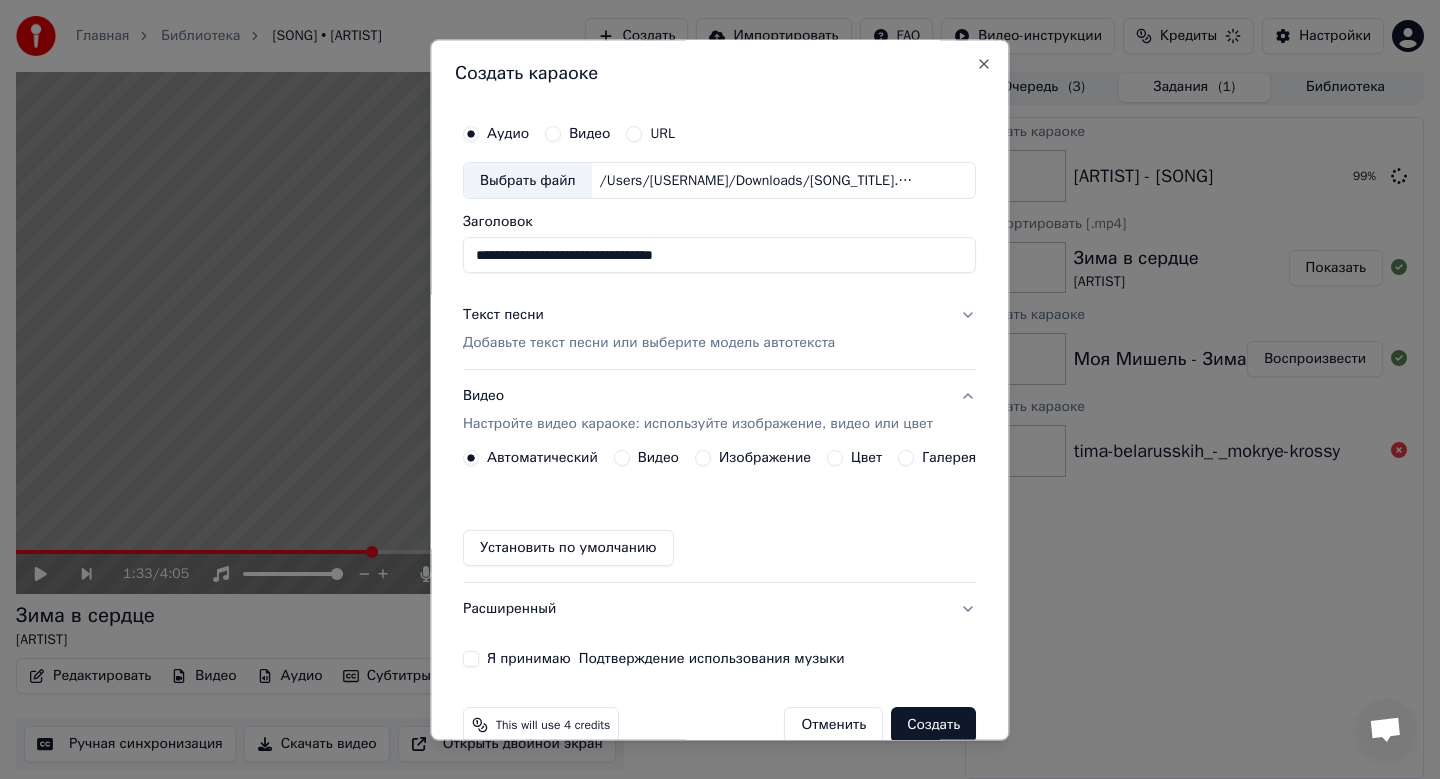 drag, startPoint x: 789, startPoint y: 258, endPoint x: 252, endPoint y: 272, distance: 537.18243 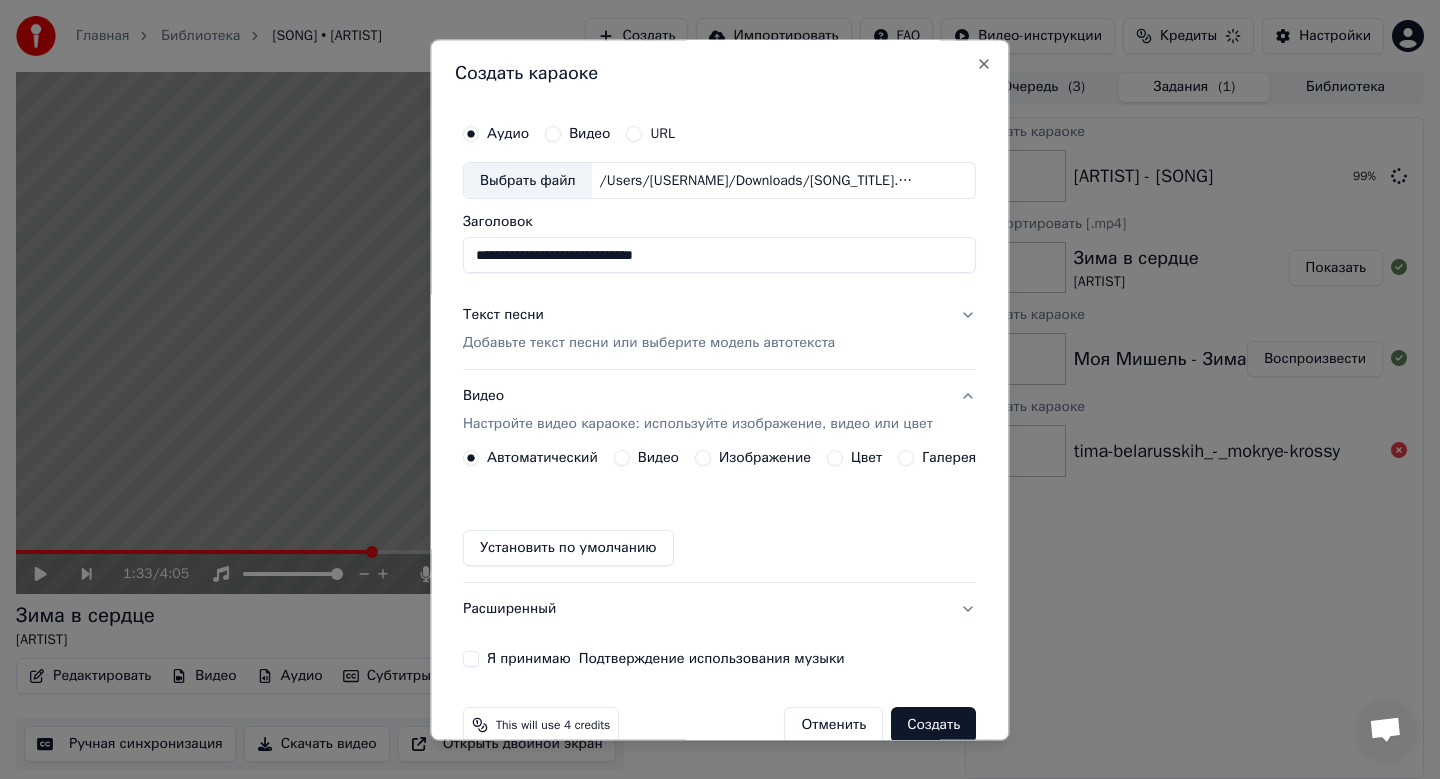 type on "**********" 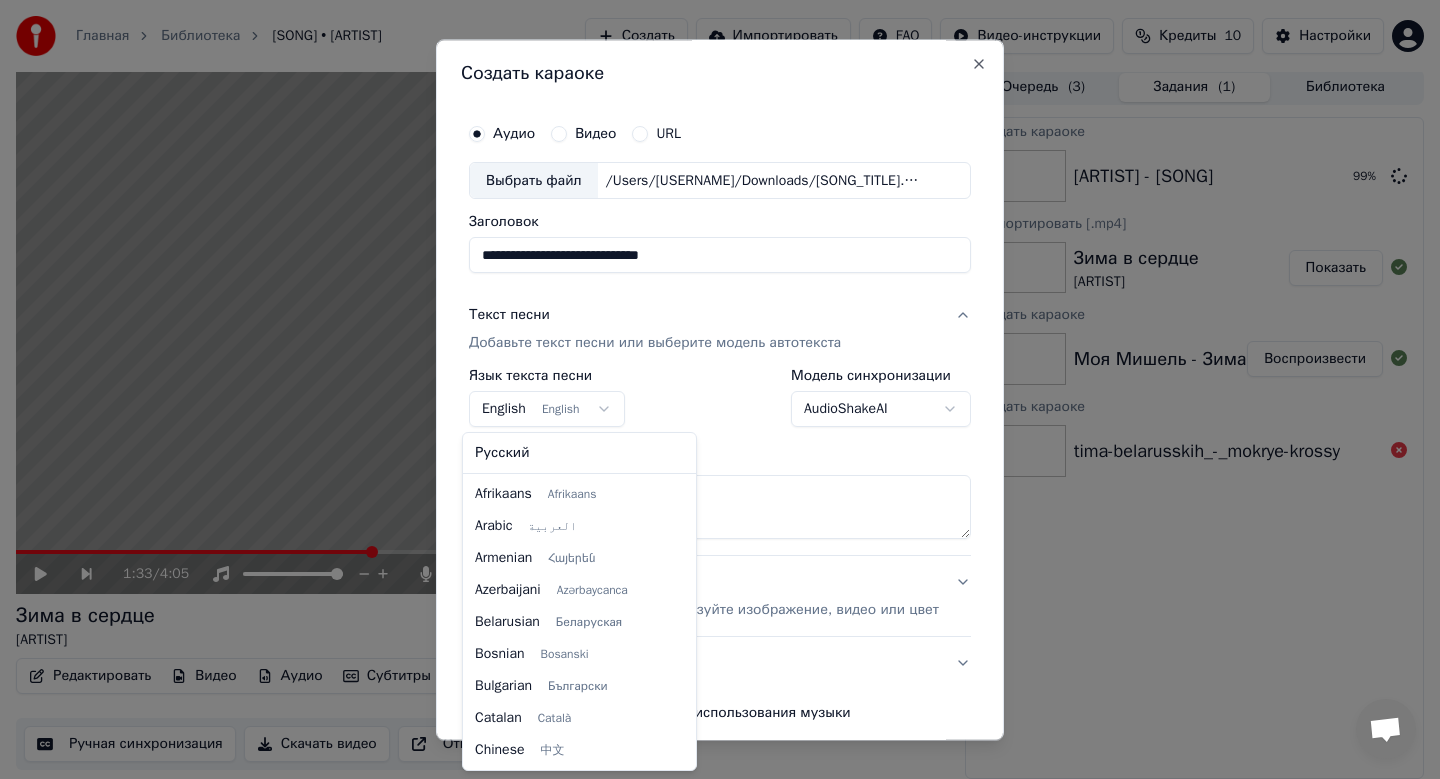 click on "Главная Библиотека Зима в сердце • Моя Мишель Создать Импортировать FAQ Видео-инструкции Кредиты 10 Настройки 1:33  /  4:05 Зима в сердце Моя Мишель BPM 108 Тональность D# Редактировать Видео Аудио Субтитры Загрузить Облачная библиотека Ручная синхронизация Скачать видео Открыть двойной экран Очередь ( 3 ) Задания ( 1 ) Библиотека Создать караоке Тима Белорусских - Мокрые кросы 99 % Экспортировать [.mp4] Зима в сердце Моя Мишель Показать Создать караоке Моя Мишель - Зима в сердце Воспроизвести Создать караоке tima-belarusskih_-_mokrye-krossy Создать караоке Аудио Видео URL Выбрать файл" at bounding box center [720, 386] 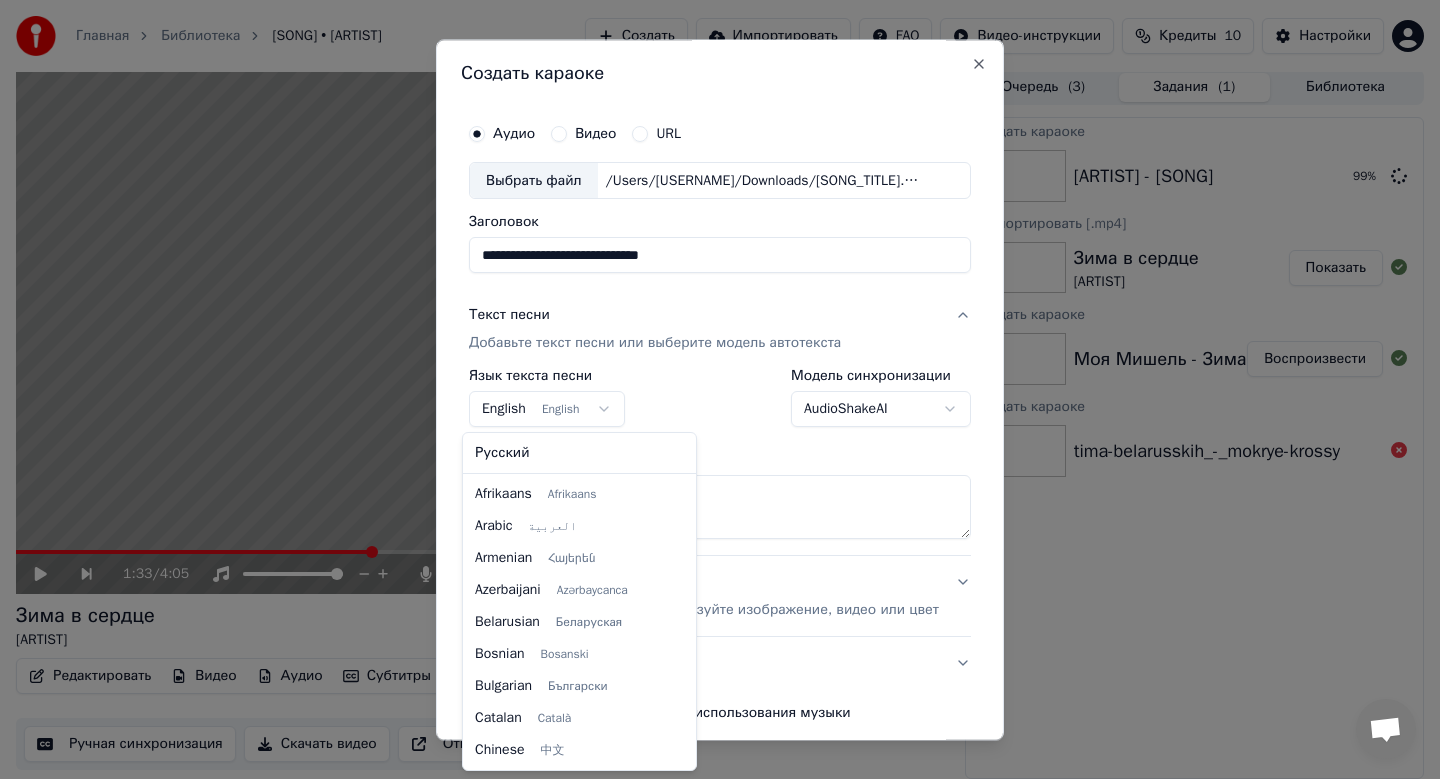 scroll, scrollTop: 160, scrollLeft: 0, axis: vertical 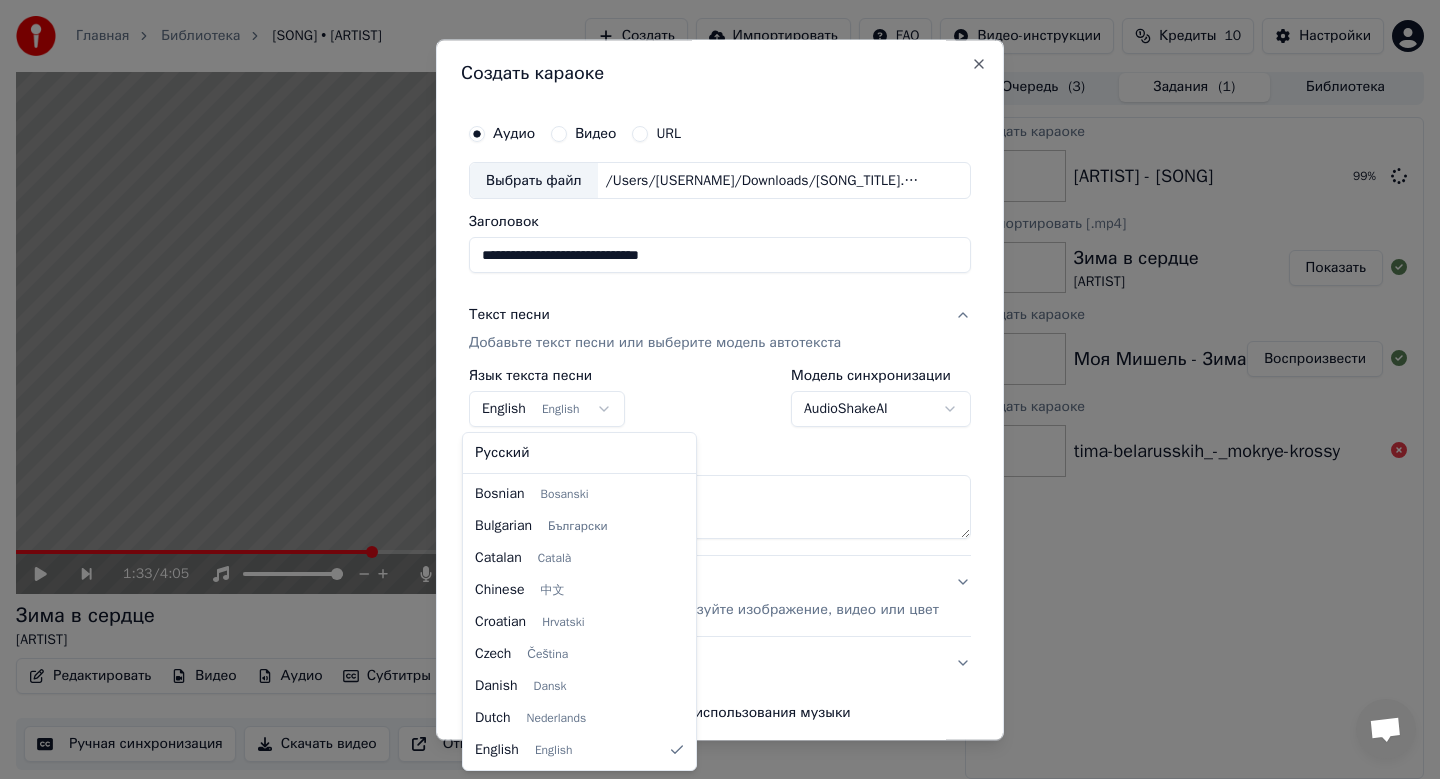 select on "**" 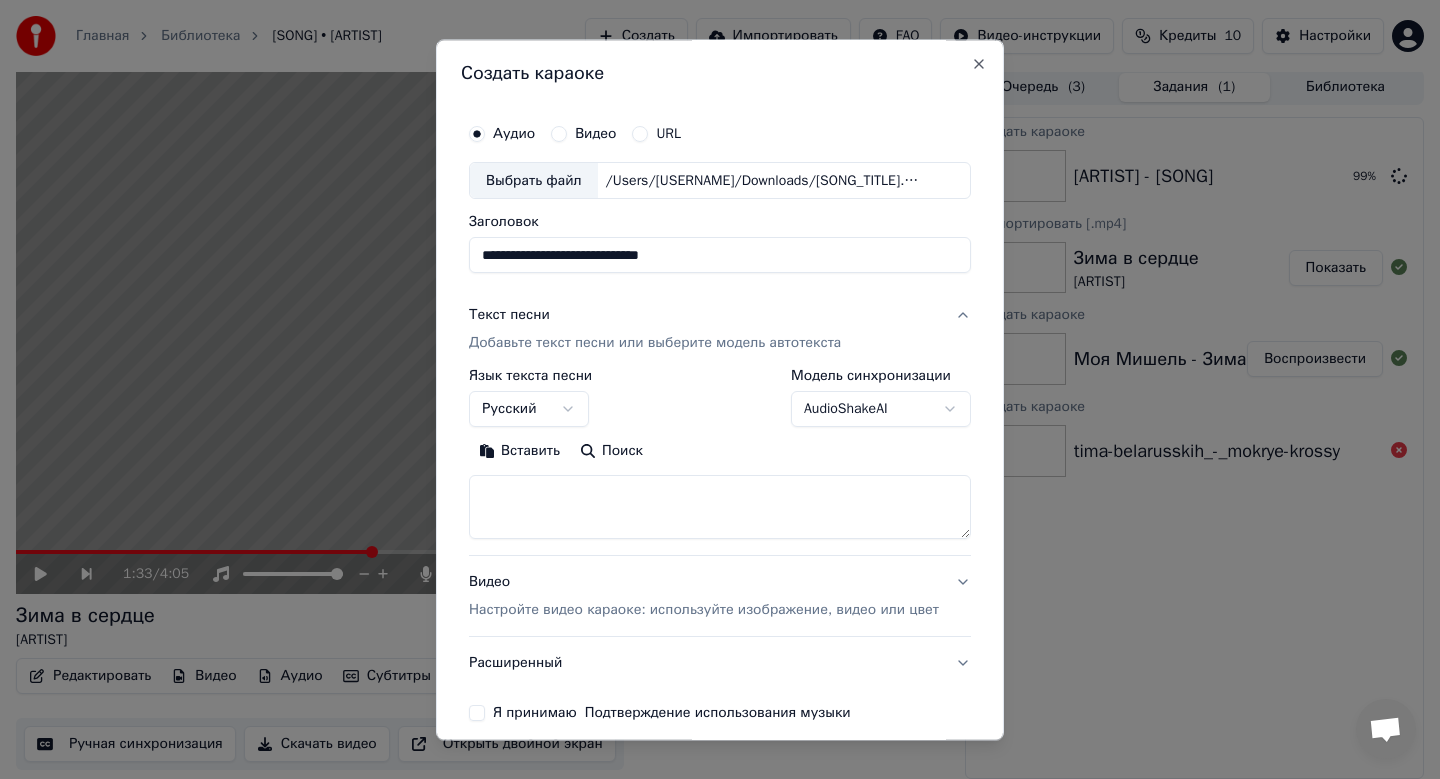 click at bounding box center [720, 508] 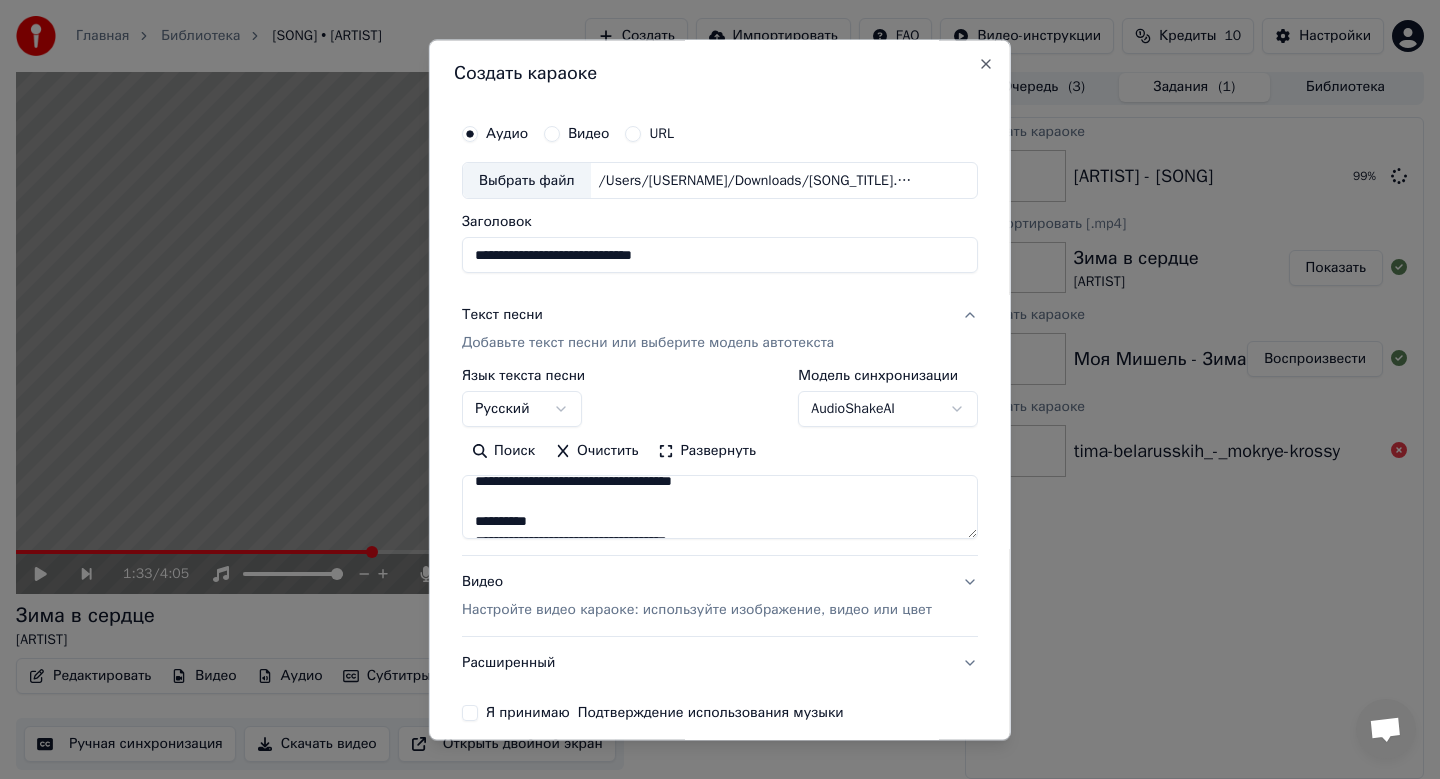 scroll, scrollTop: 95, scrollLeft: 0, axis: vertical 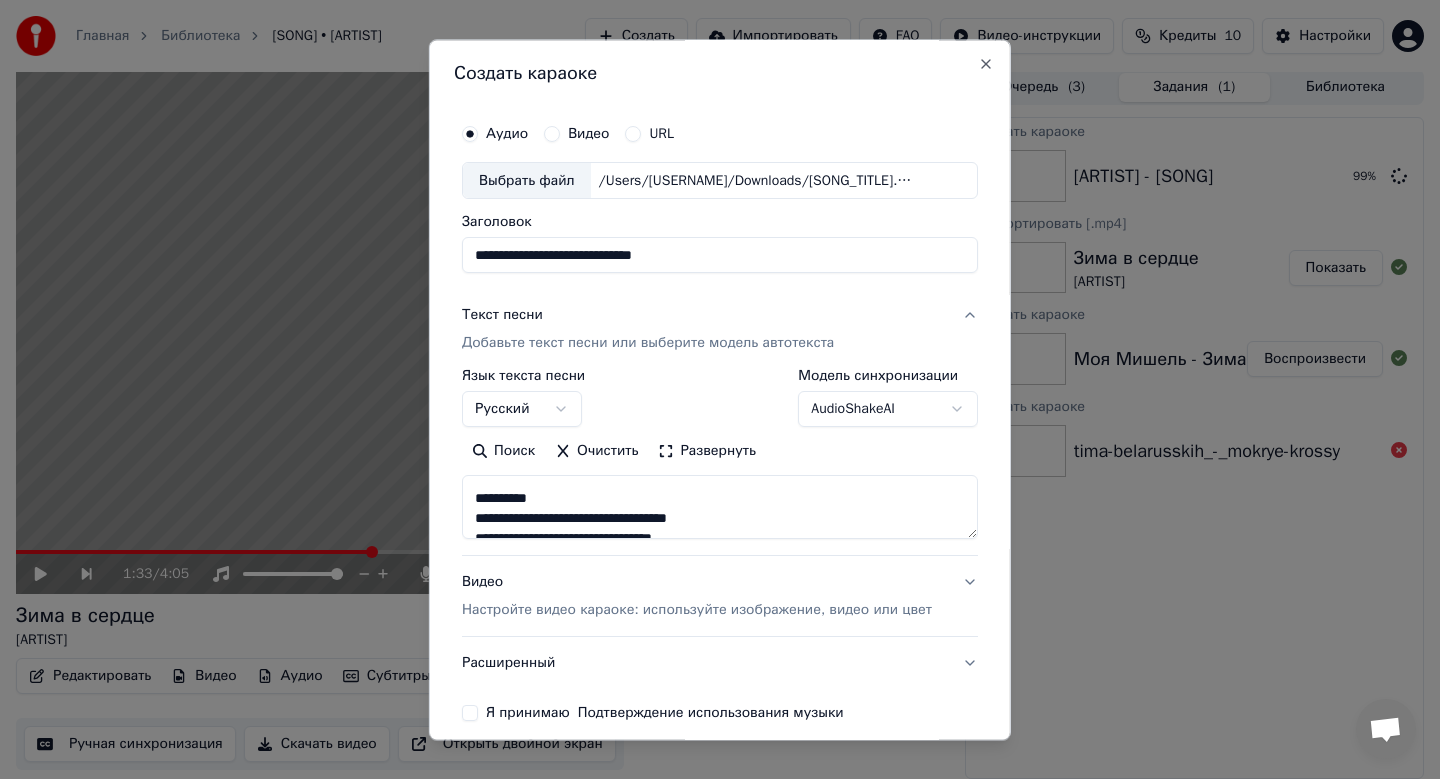 drag, startPoint x: 571, startPoint y: 501, endPoint x: 457, endPoint y: 501, distance: 114 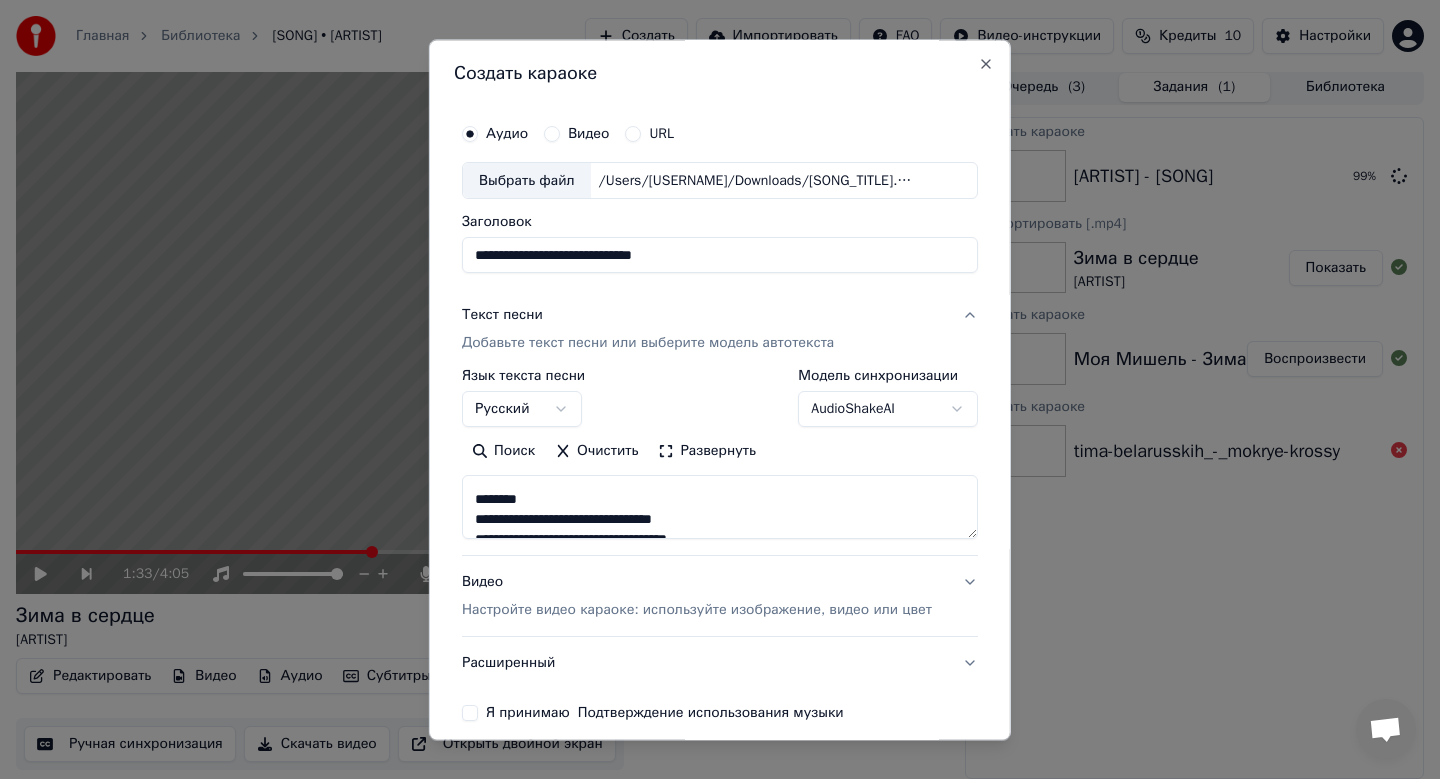 scroll, scrollTop: 213, scrollLeft: 0, axis: vertical 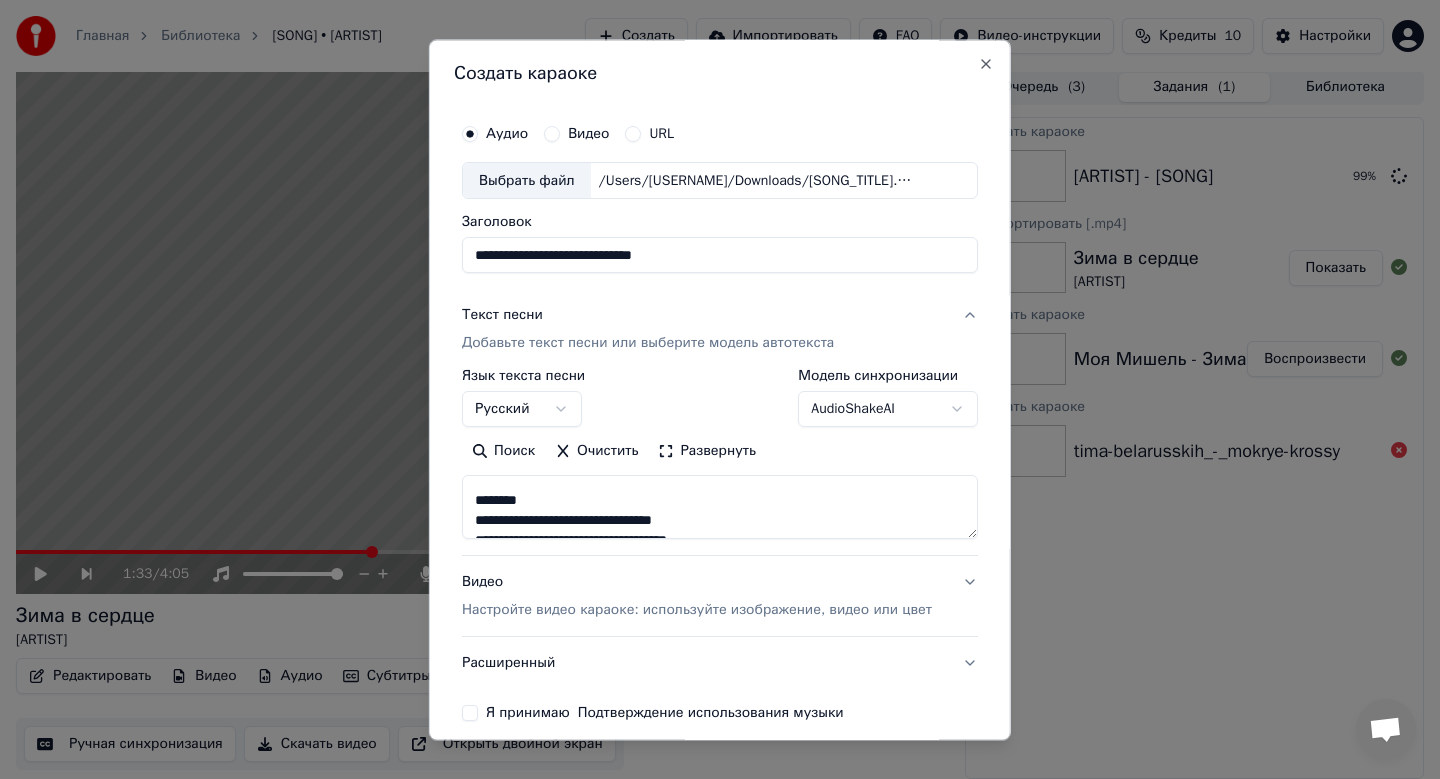 drag, startPoint x: 582, startPoint y: 499, endPoint x: 463, endPoint y: 501, distance: 119.01681 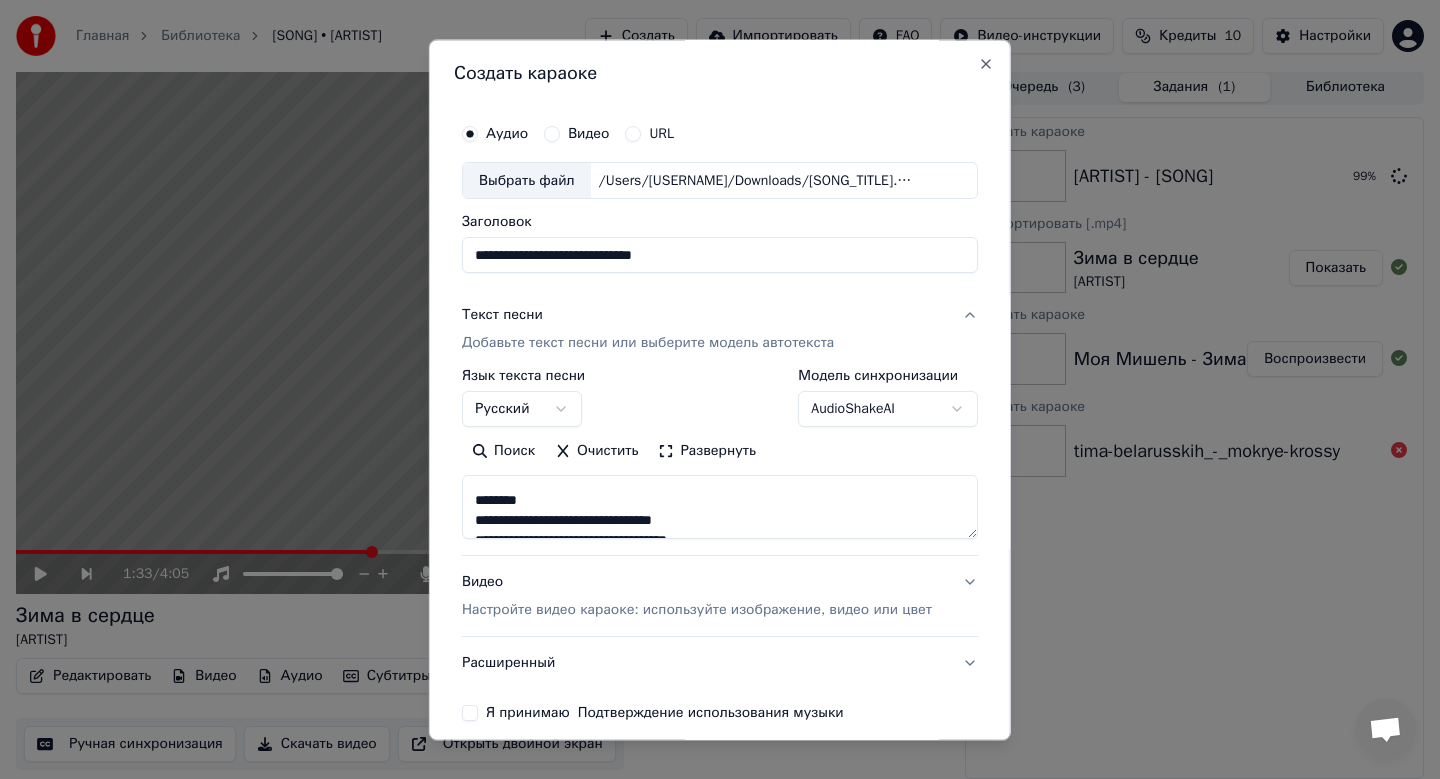 click on "**********" at bounding box center [720, 508] 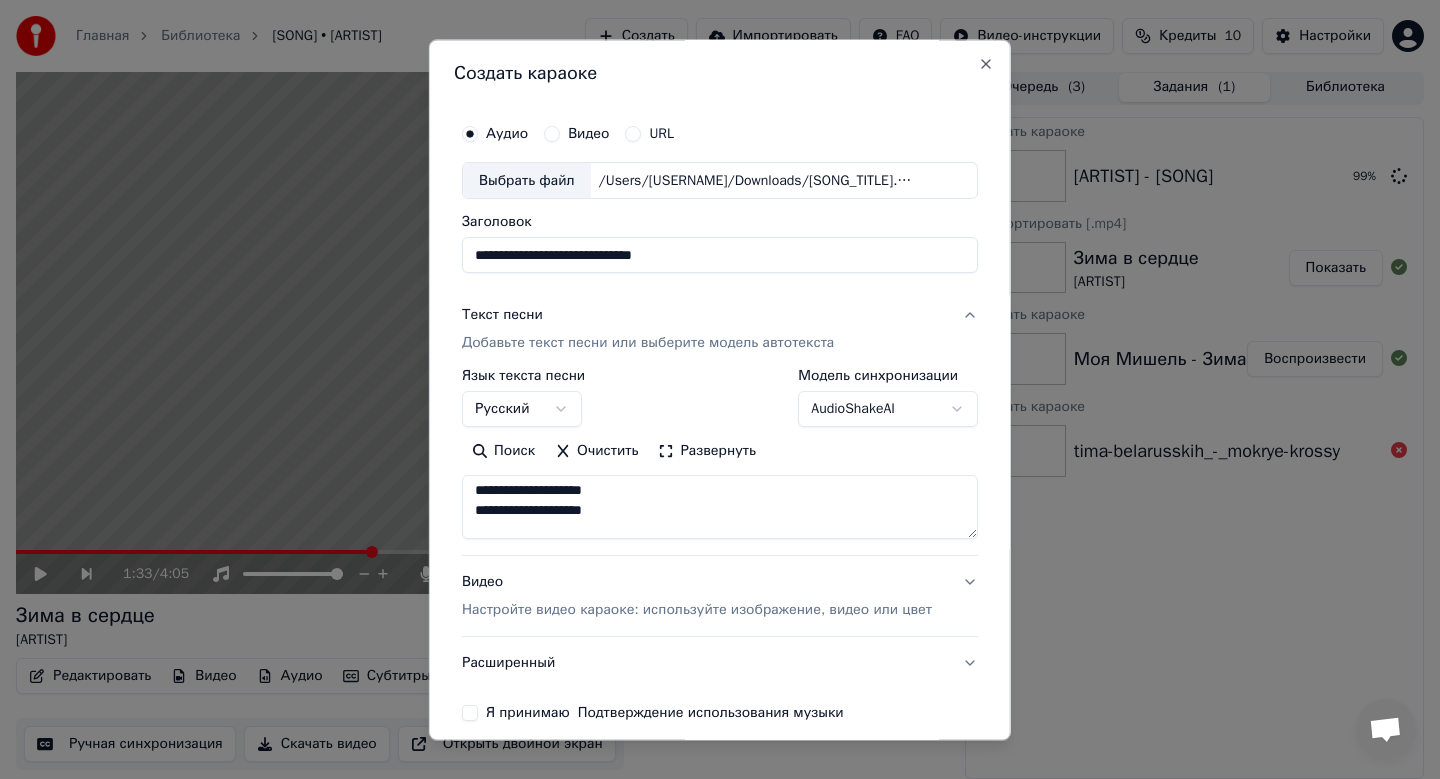 scroll, scrollTop: 342, scrollLeft: 0, axis: vertical 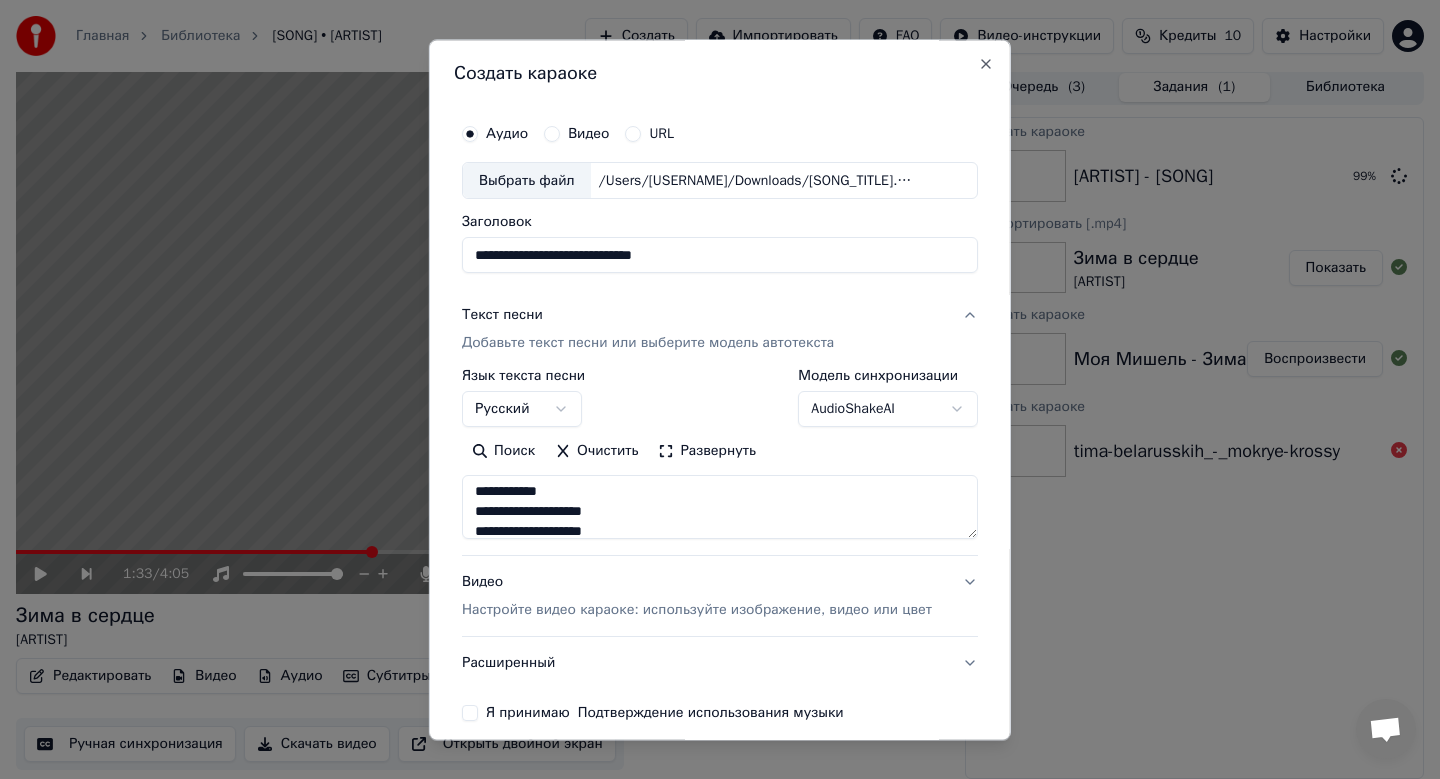 drag, startPoint x: 594, startPoint y: 493, endPoint x: 451, endPoint y: 488, distance: 143.08739 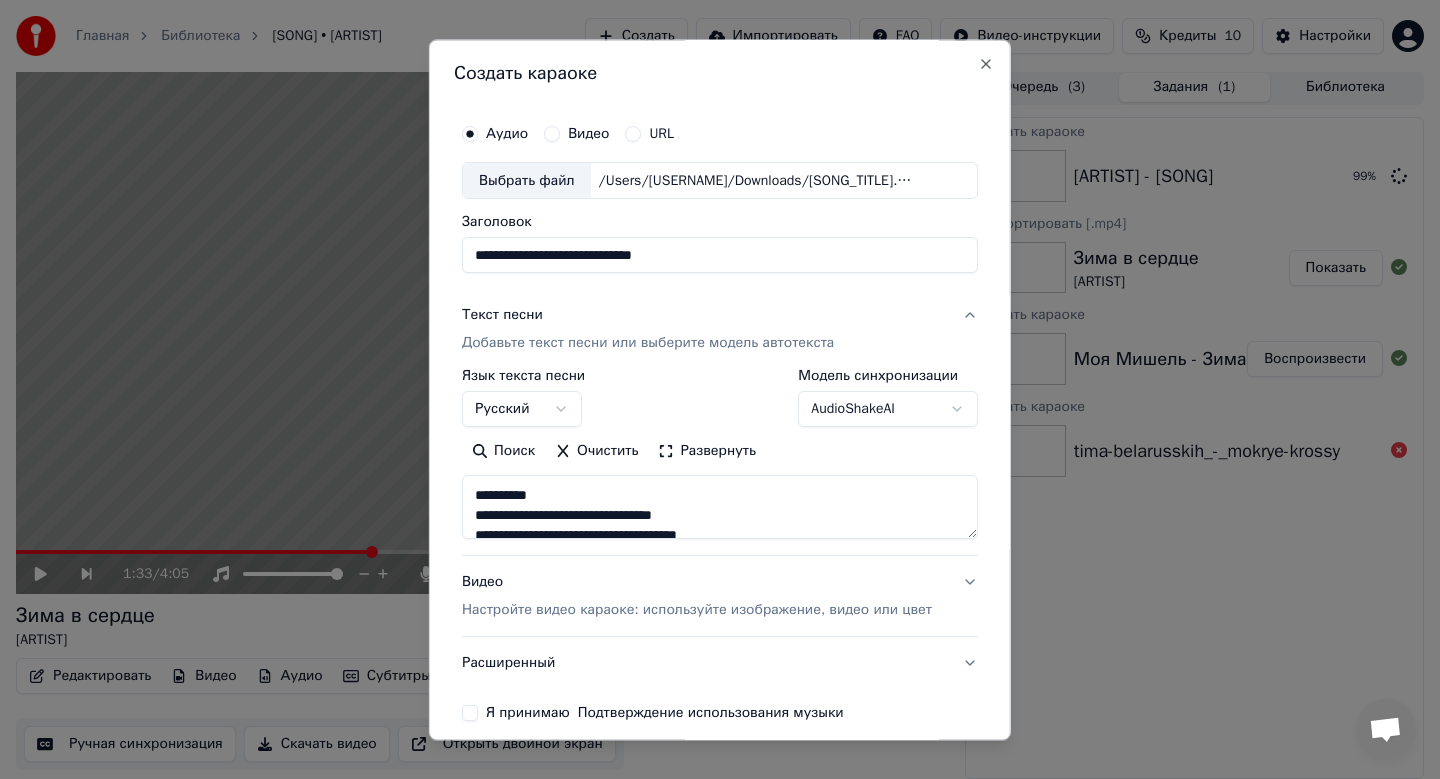scroll, scrollTop: 416, scrollLeft: 0, axis: vertical 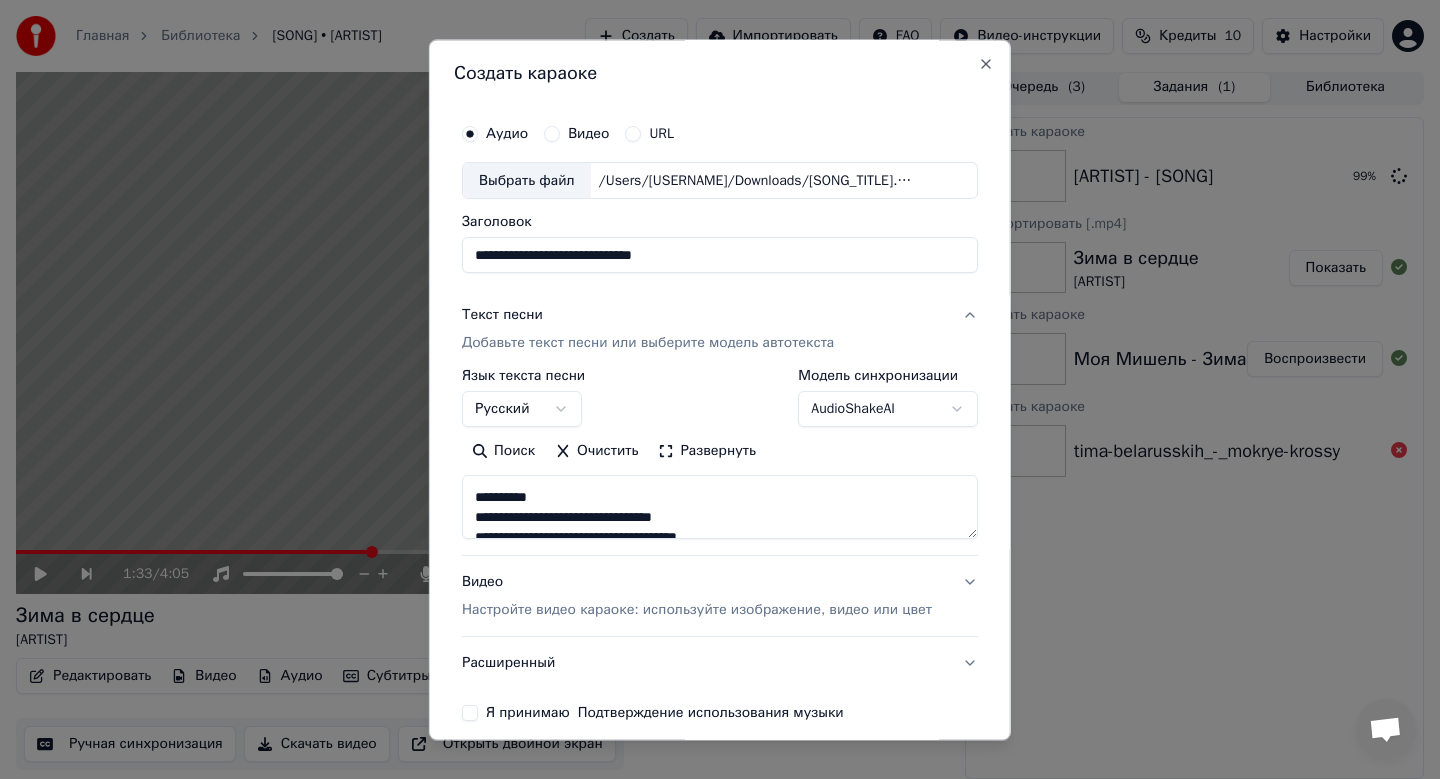 drag, startPoint x: 577, startPoint y: 491, endPoint x: 439, endPoint y: 490, distance: 138.00362 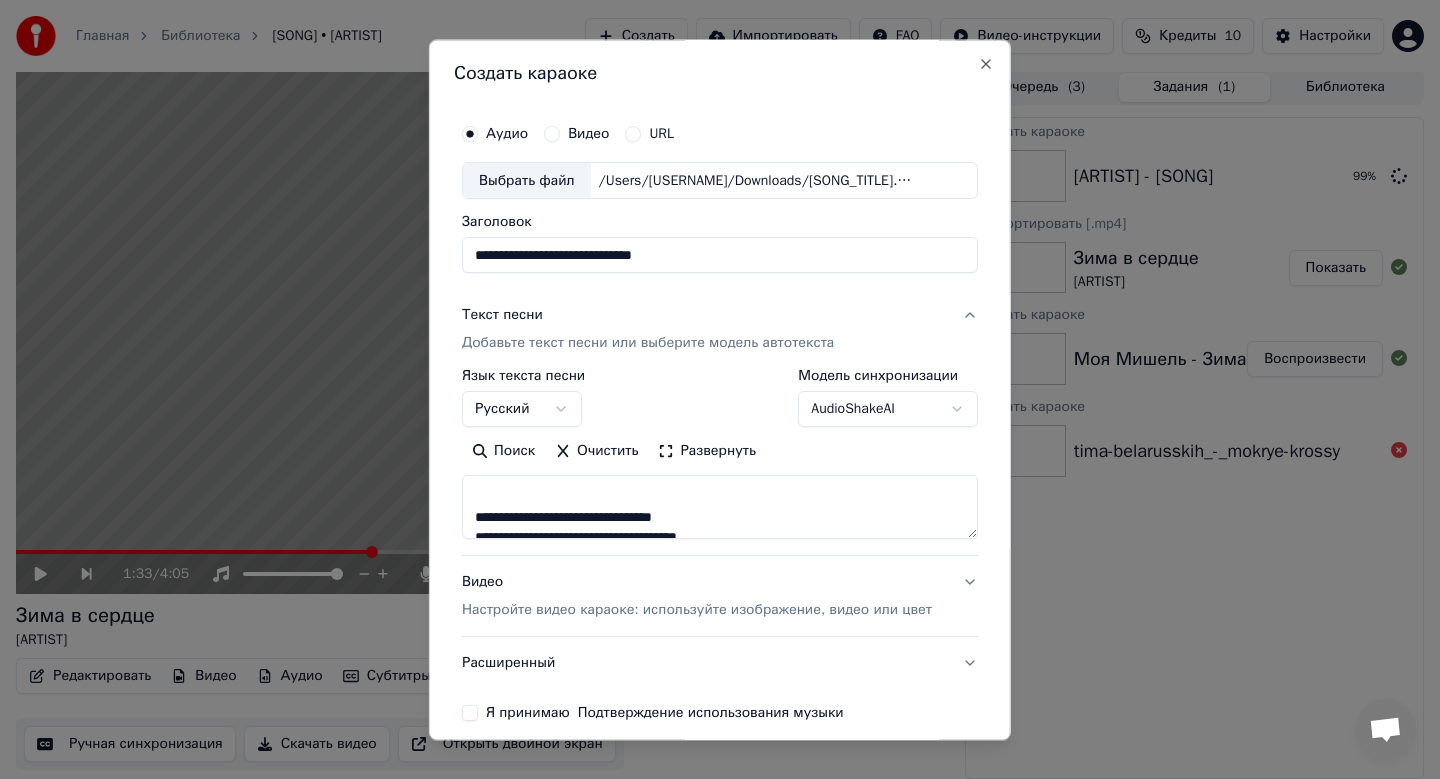 scroll, scrollTop: 474, scrollLeft: 0, axis: vertical 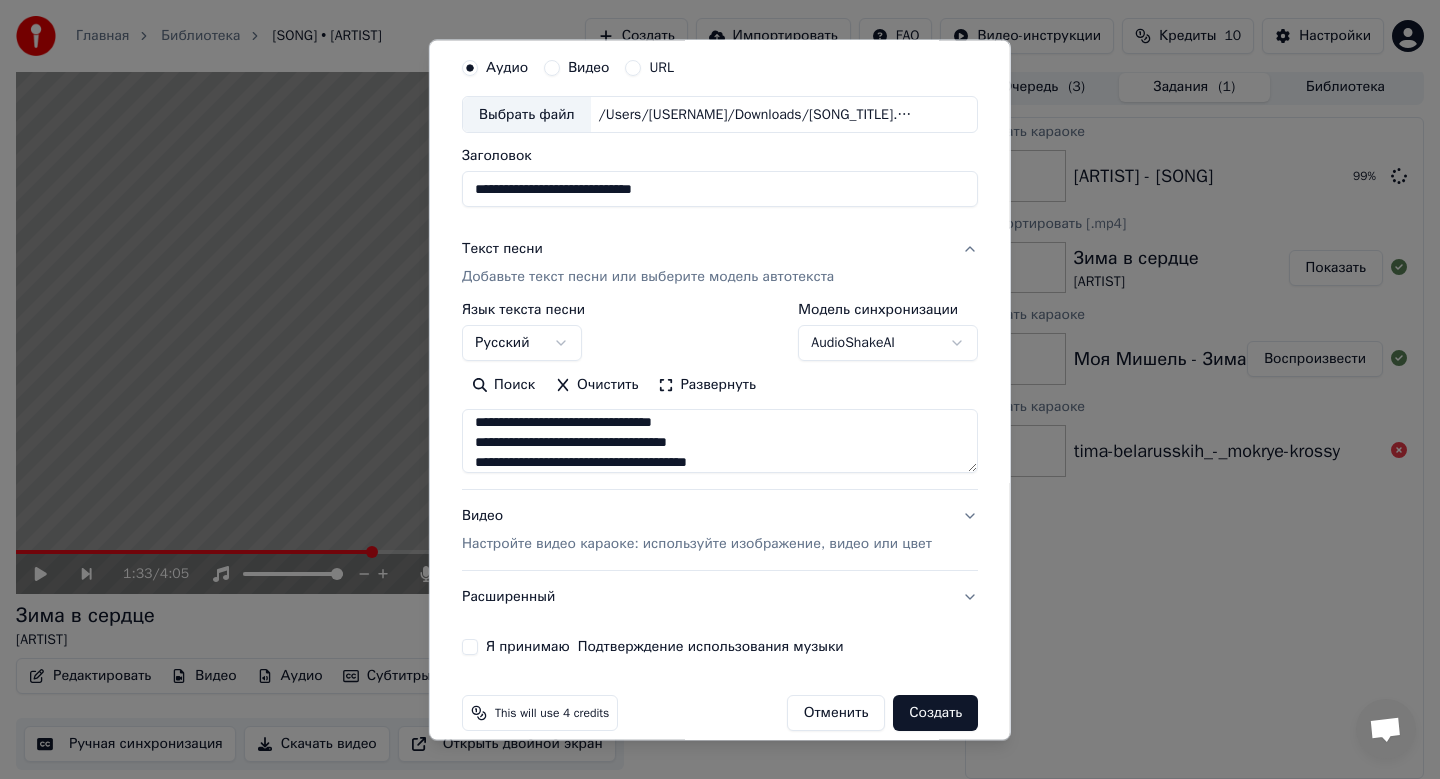 click on "**********" at bounding box center [720, 442] 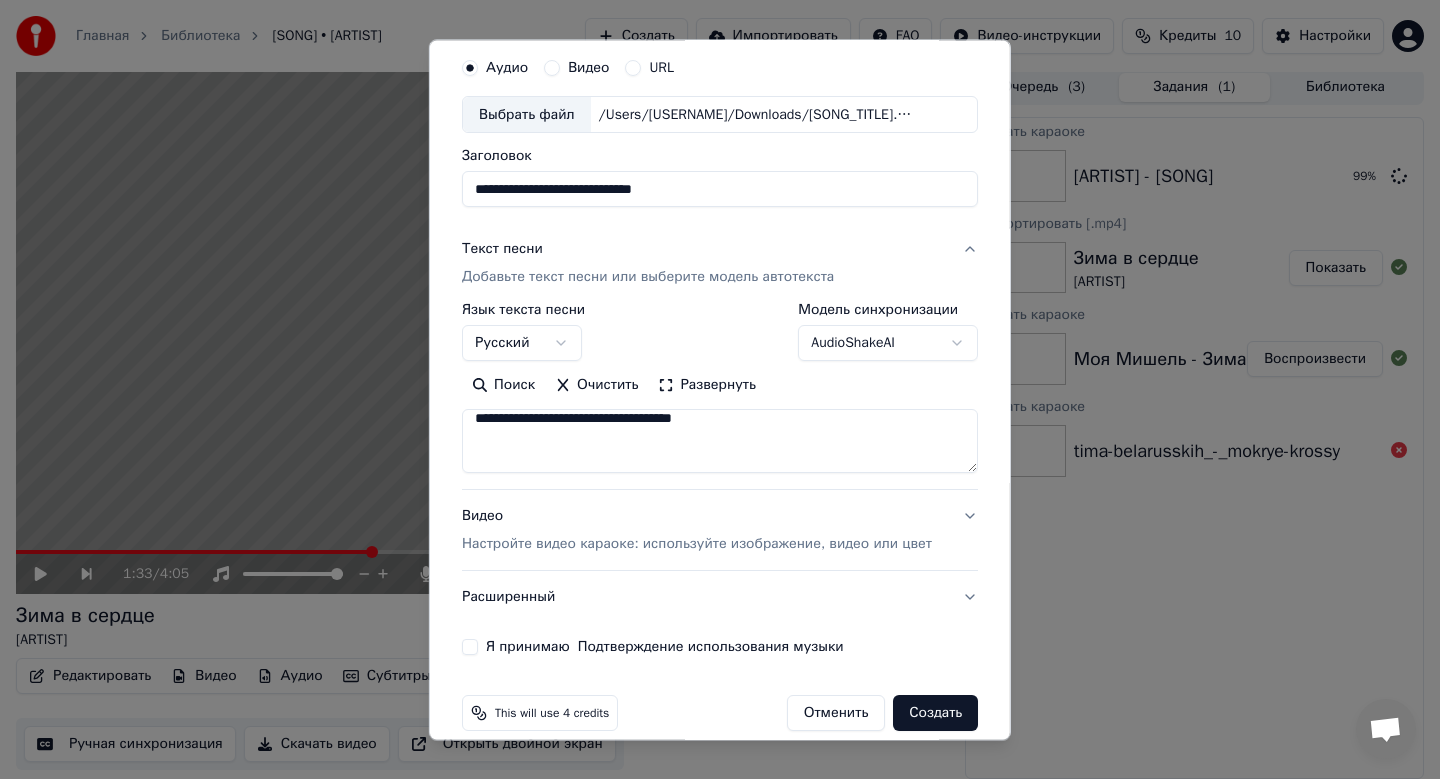 scroll, scrollTop: 289, scrollLeft: 0, axis: vertical 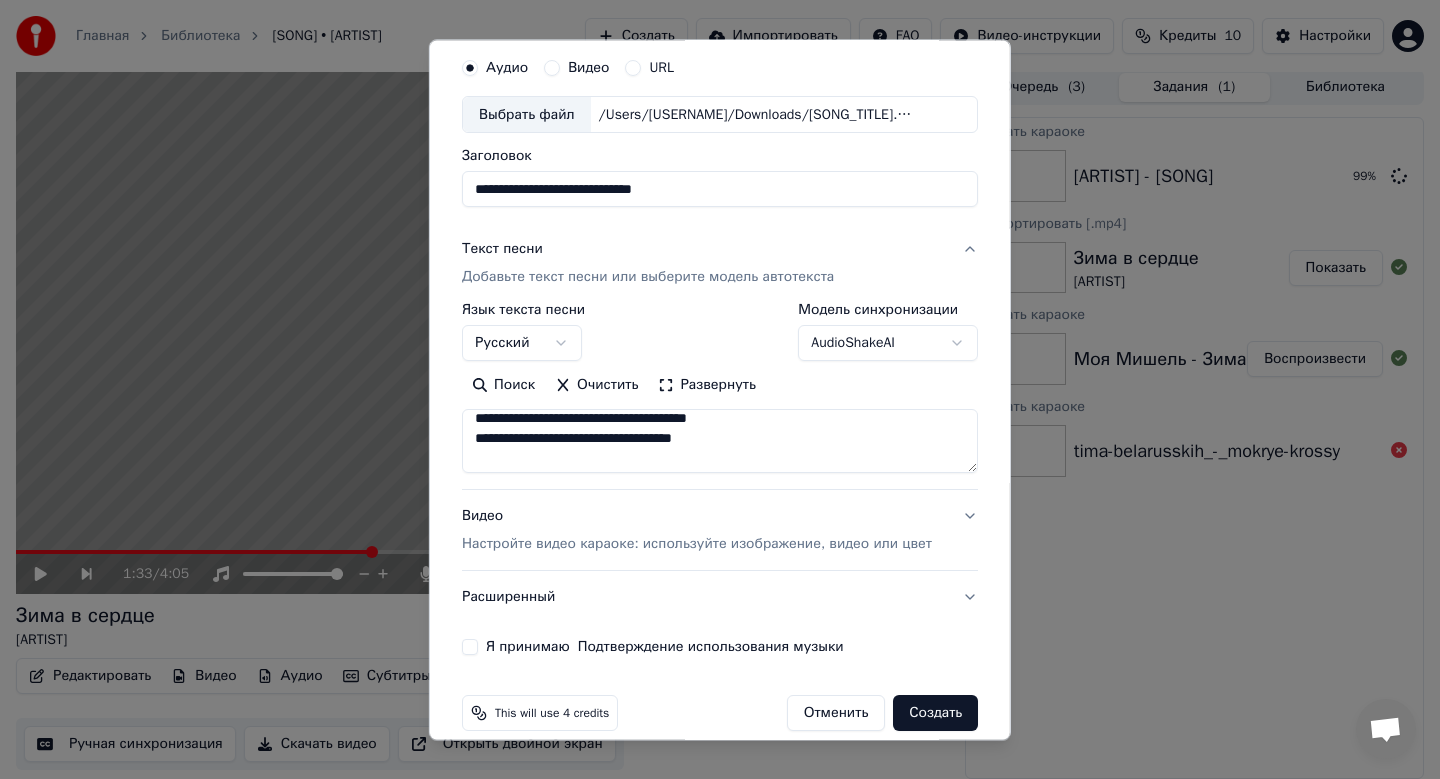 click on "**********" at bounding box center [720, 442] 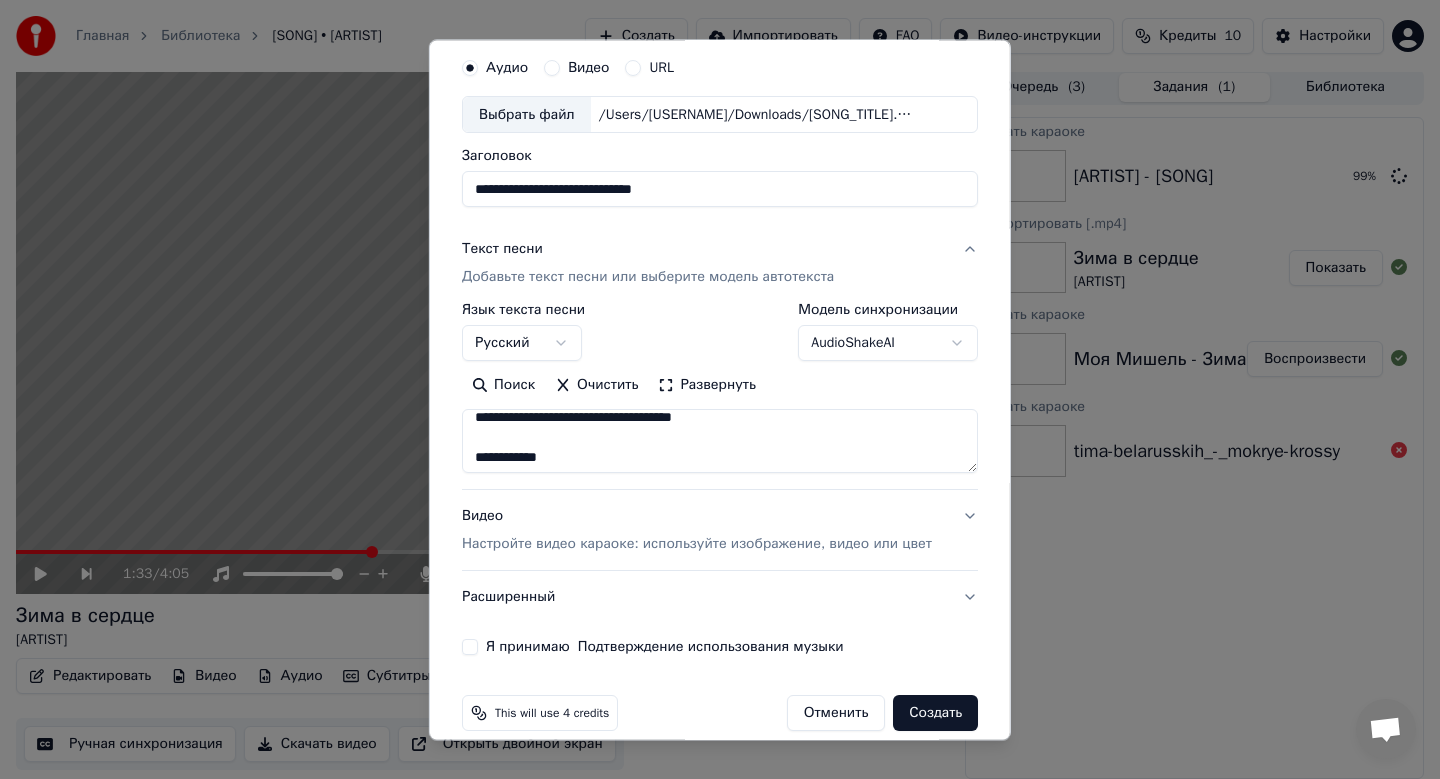 scroll, scrollTop: 631, scrollLeft: 0, axis: vertical 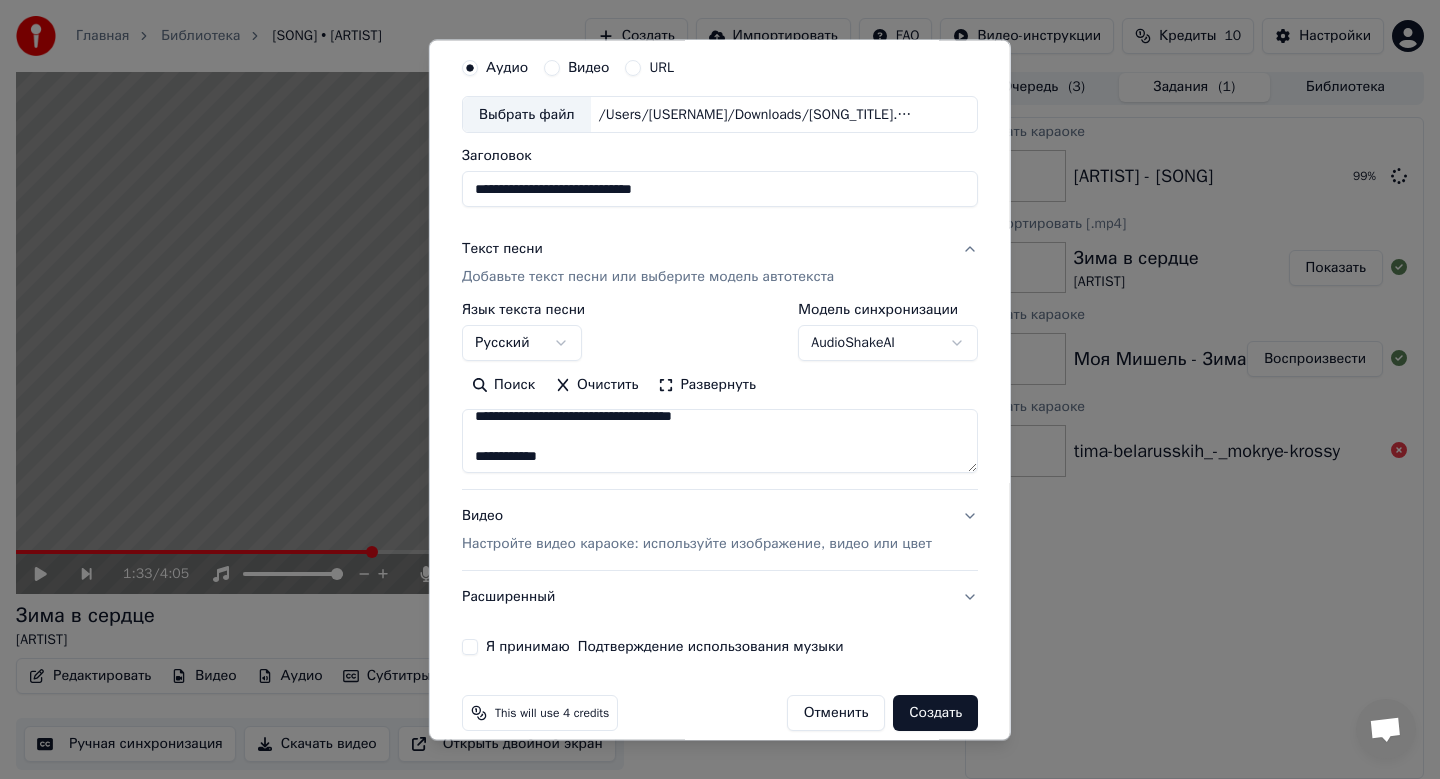 drag, startPoint x: 583, startPoint y: 453, endPoint x: 462, endPoint y: 435, distance: 122.33152 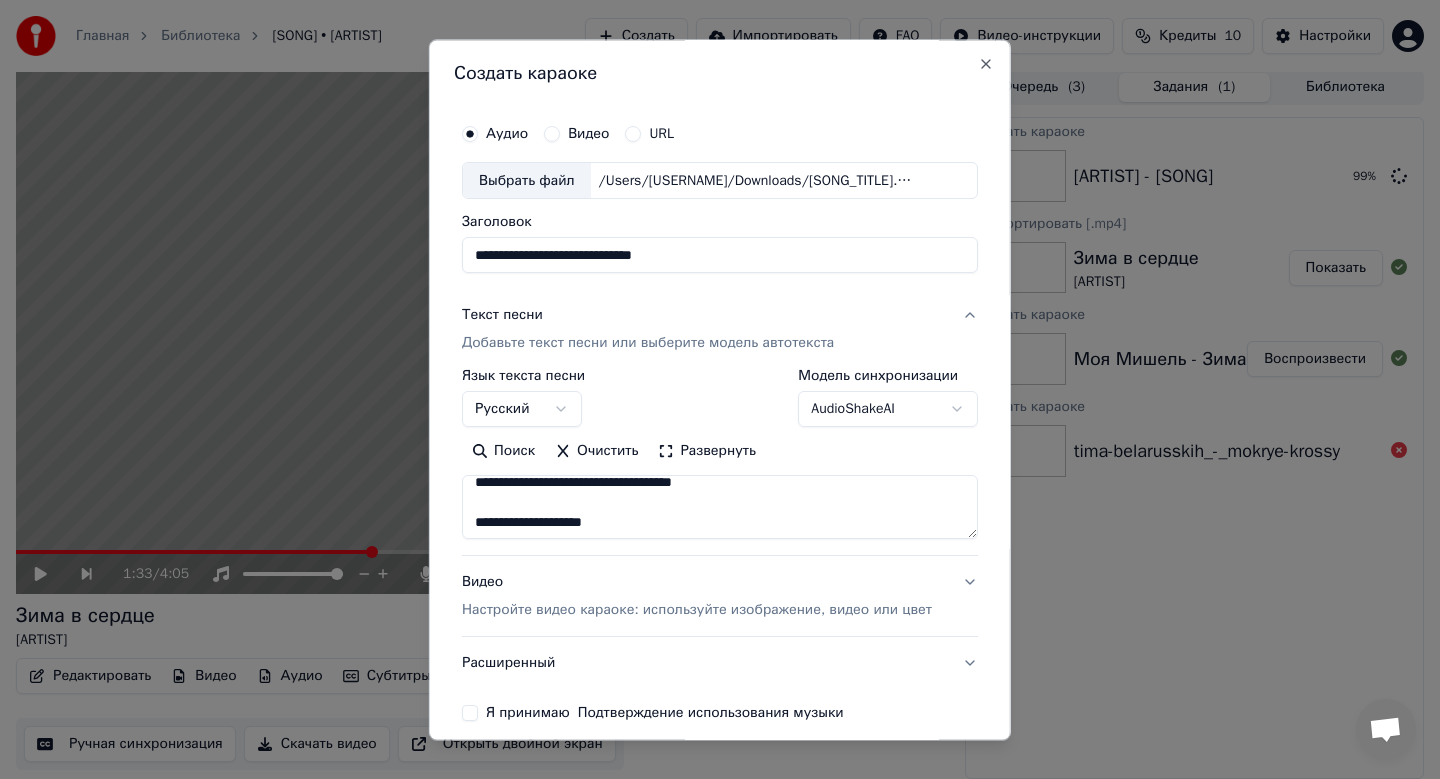 scroll, scrollTop: 1, scrollLeft: 0, axis: vertical 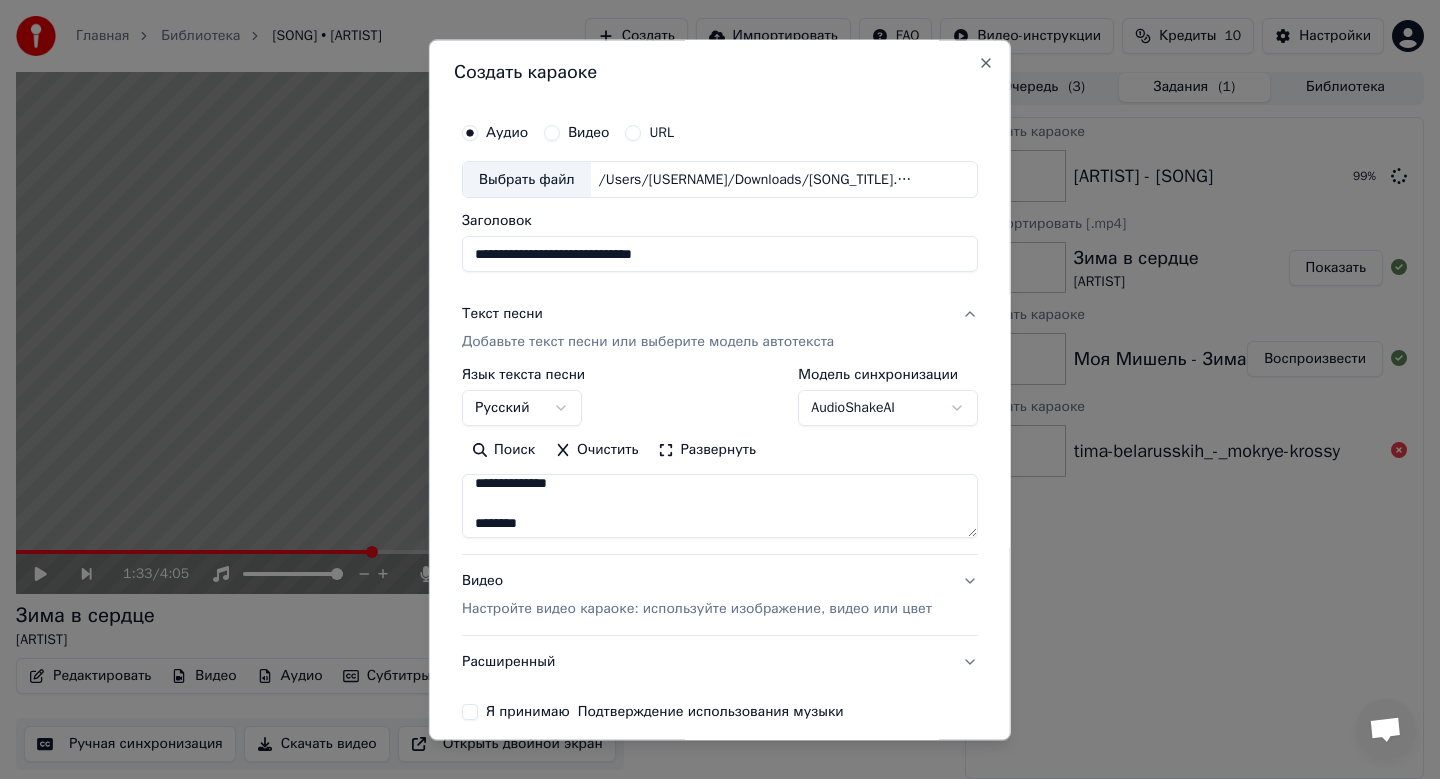 drag, startPoint x: 552, startPoint y: 527, endPoint x: 451, endPoint y: 487, distance: 108.63241 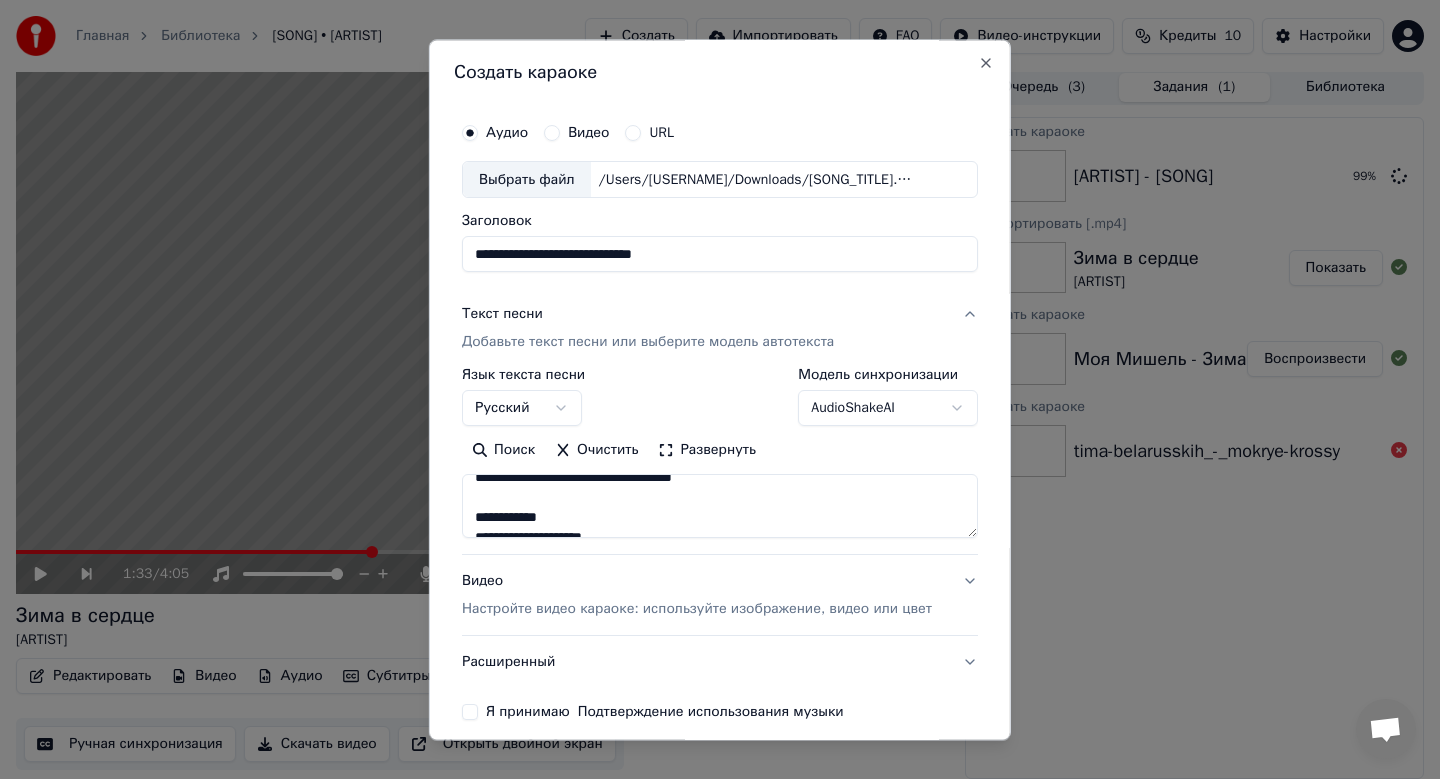 scroll, scrollTop: 398, scrollLeft: 0, axis: vertical 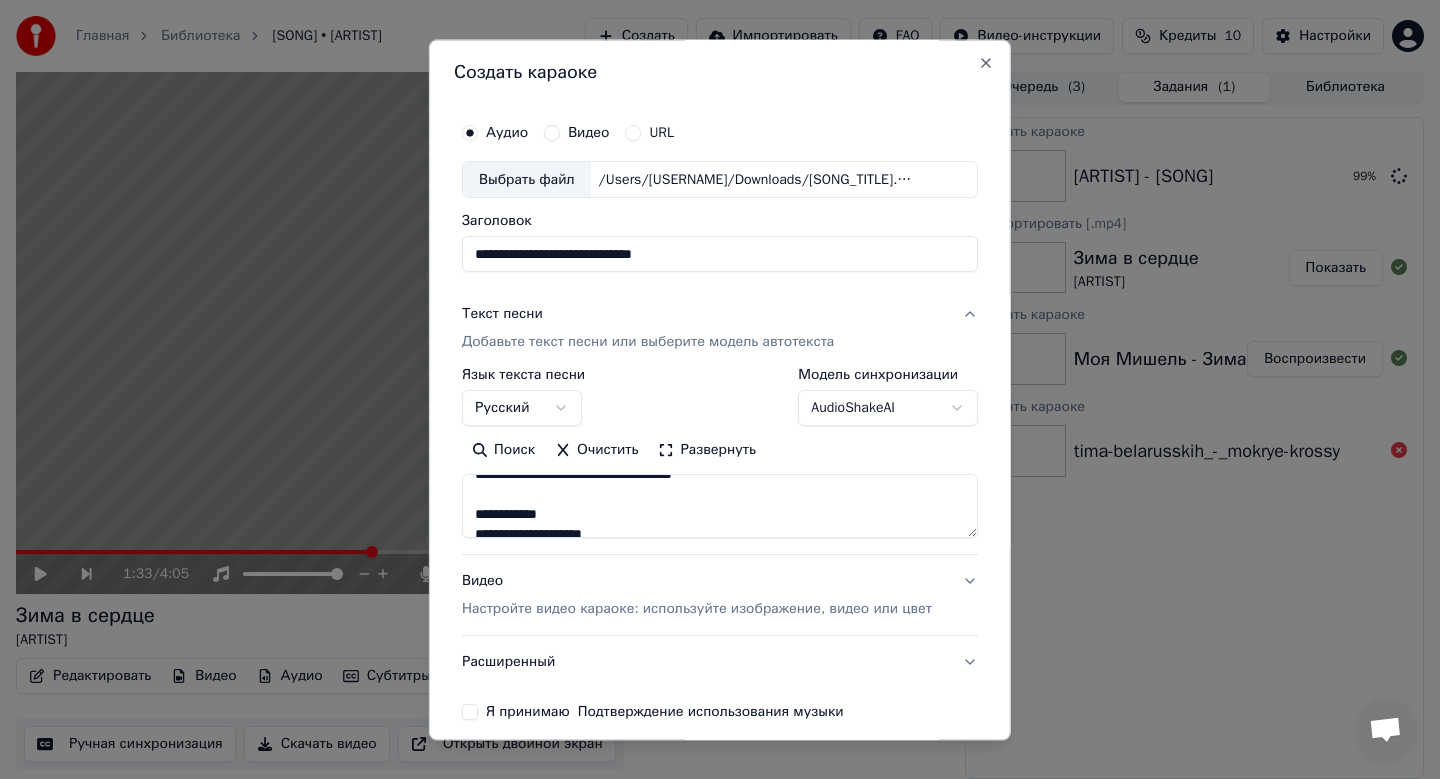 drag, startPoint x: 583, startPoint y: 512, endPoint x: 475, endPoint y: 497, distance: 109.03669 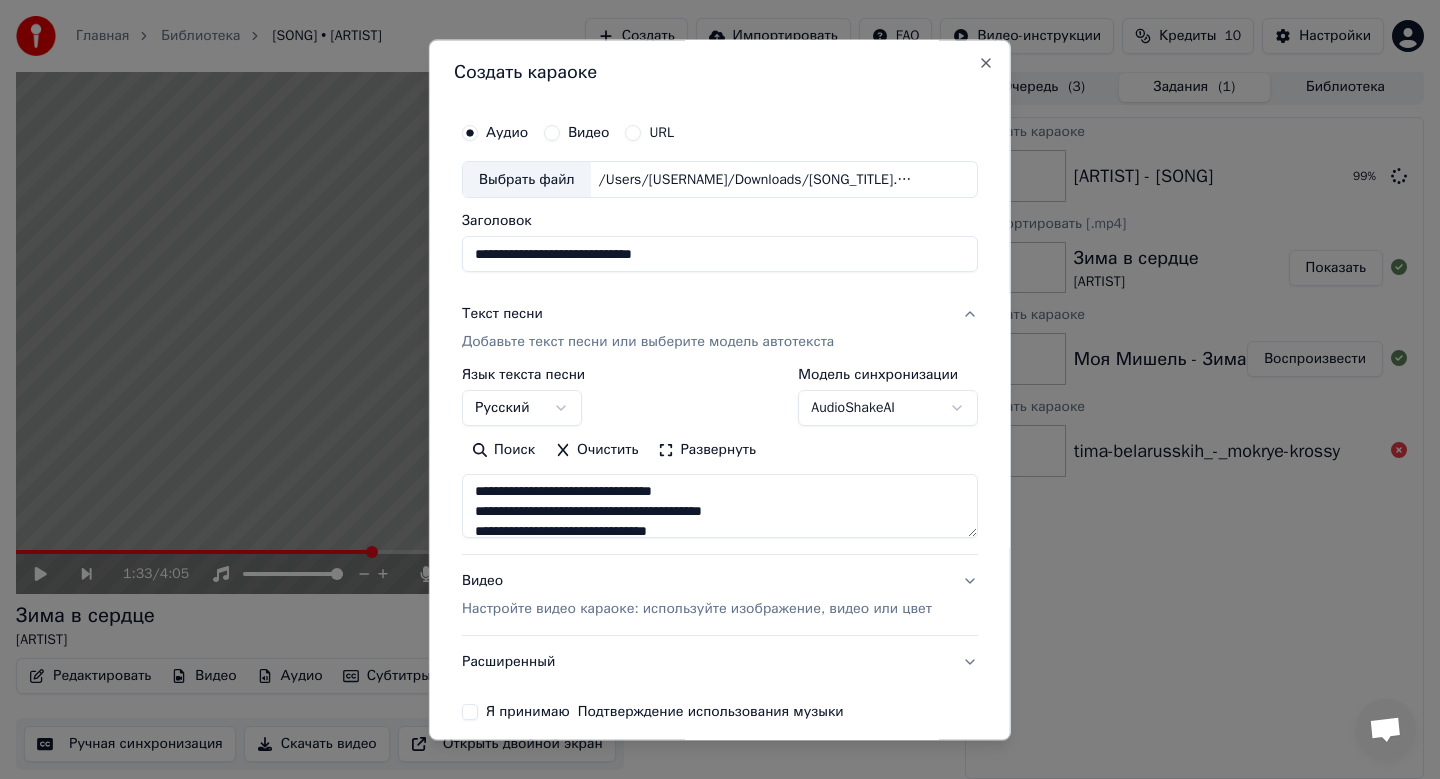 scroll, scrollTop: 294, scrollLeft: 0, axis: vertical 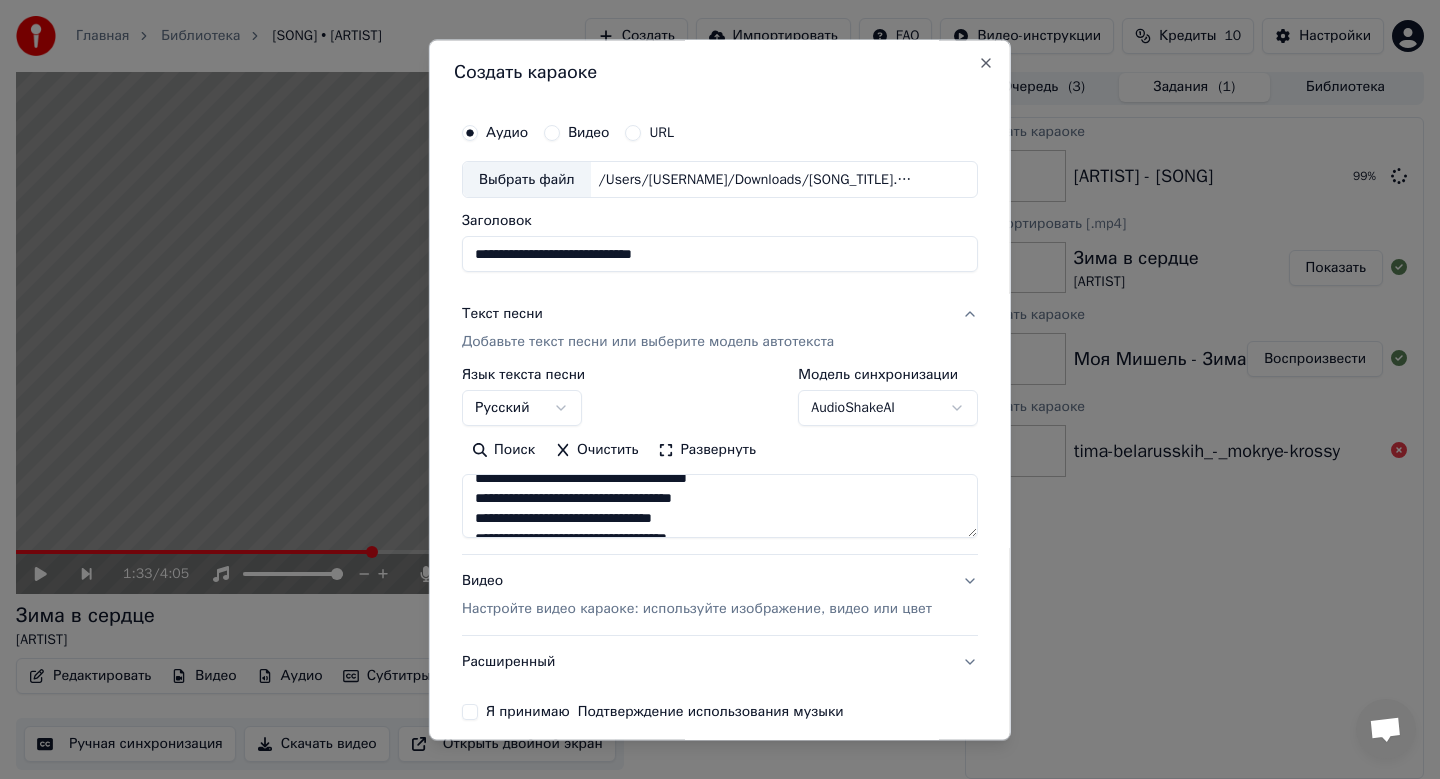 type on "**********" 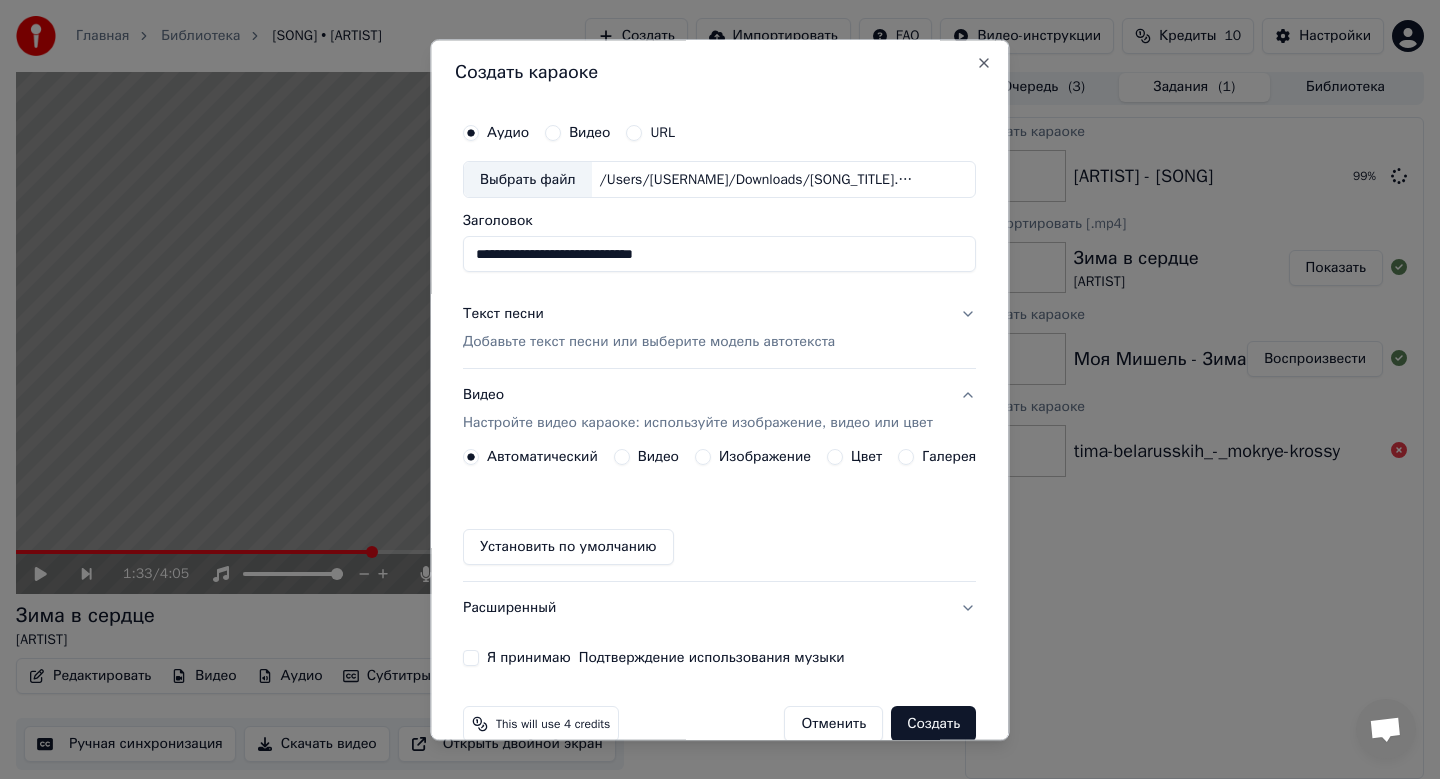 click on "Видео Настройте видео караоке: используйте изображение, видео или цвет" at bounding box center [719, 410] 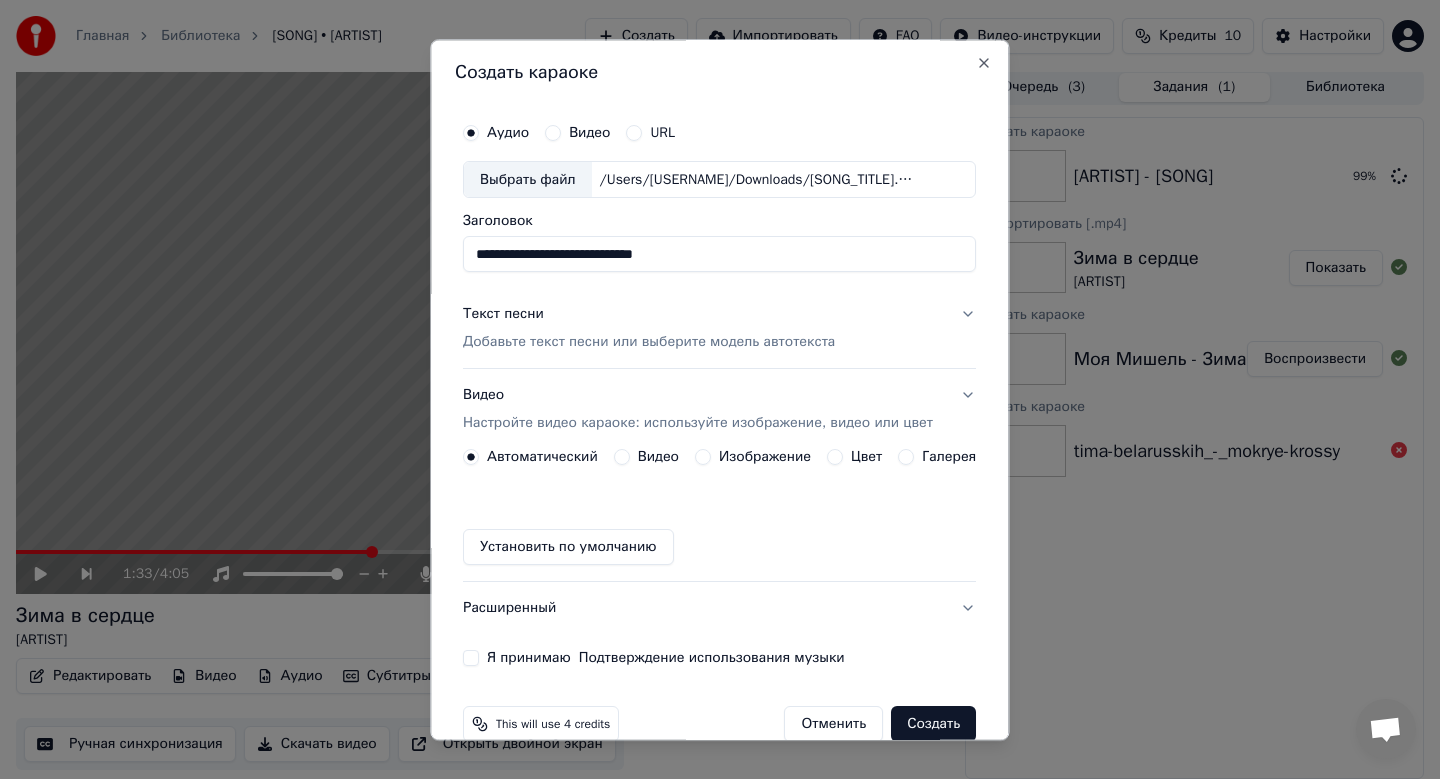 scroll, scrollTop: 0, scrollLeft: 0, axis: both 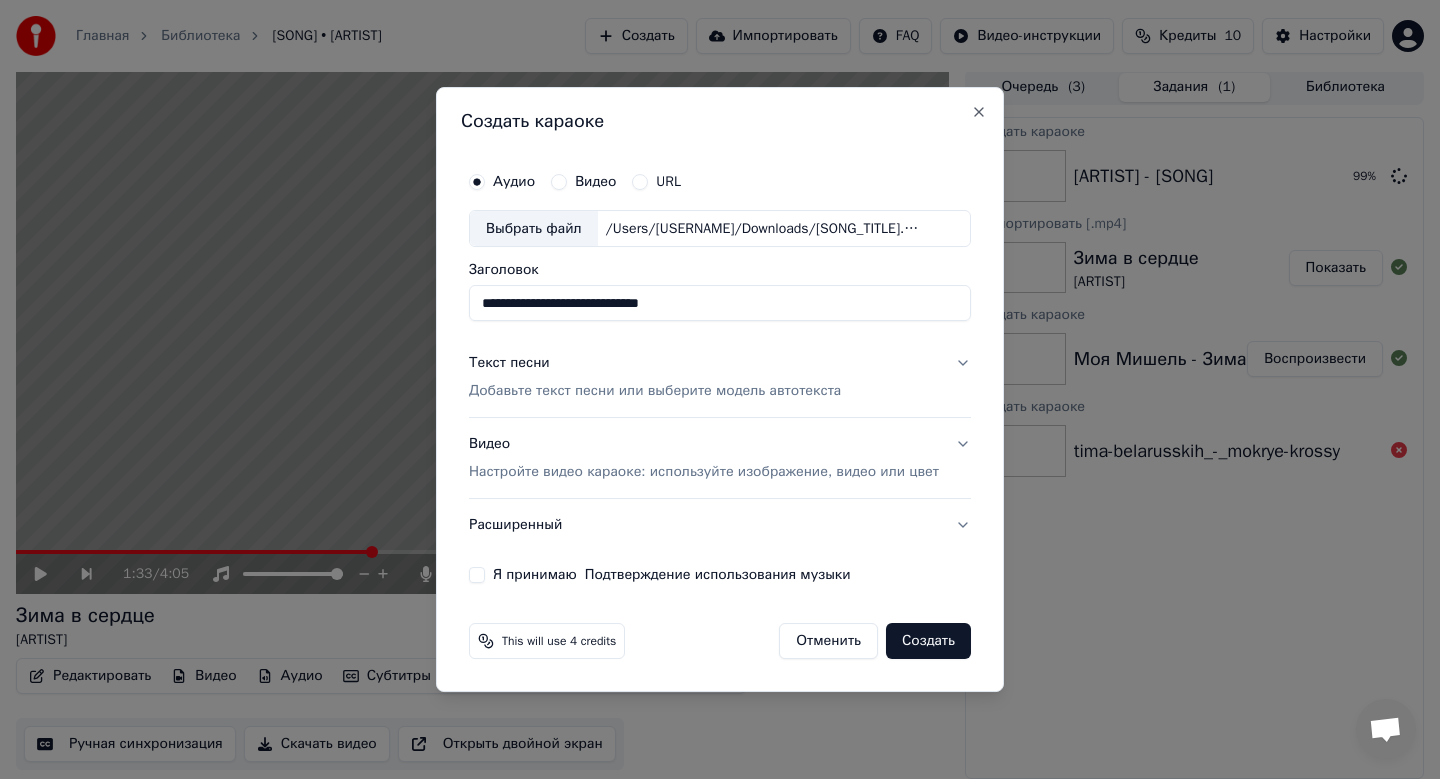 click on "Настройте видео караоке: используйте изображение, видео или цвет" at bounding box center [704, 472] 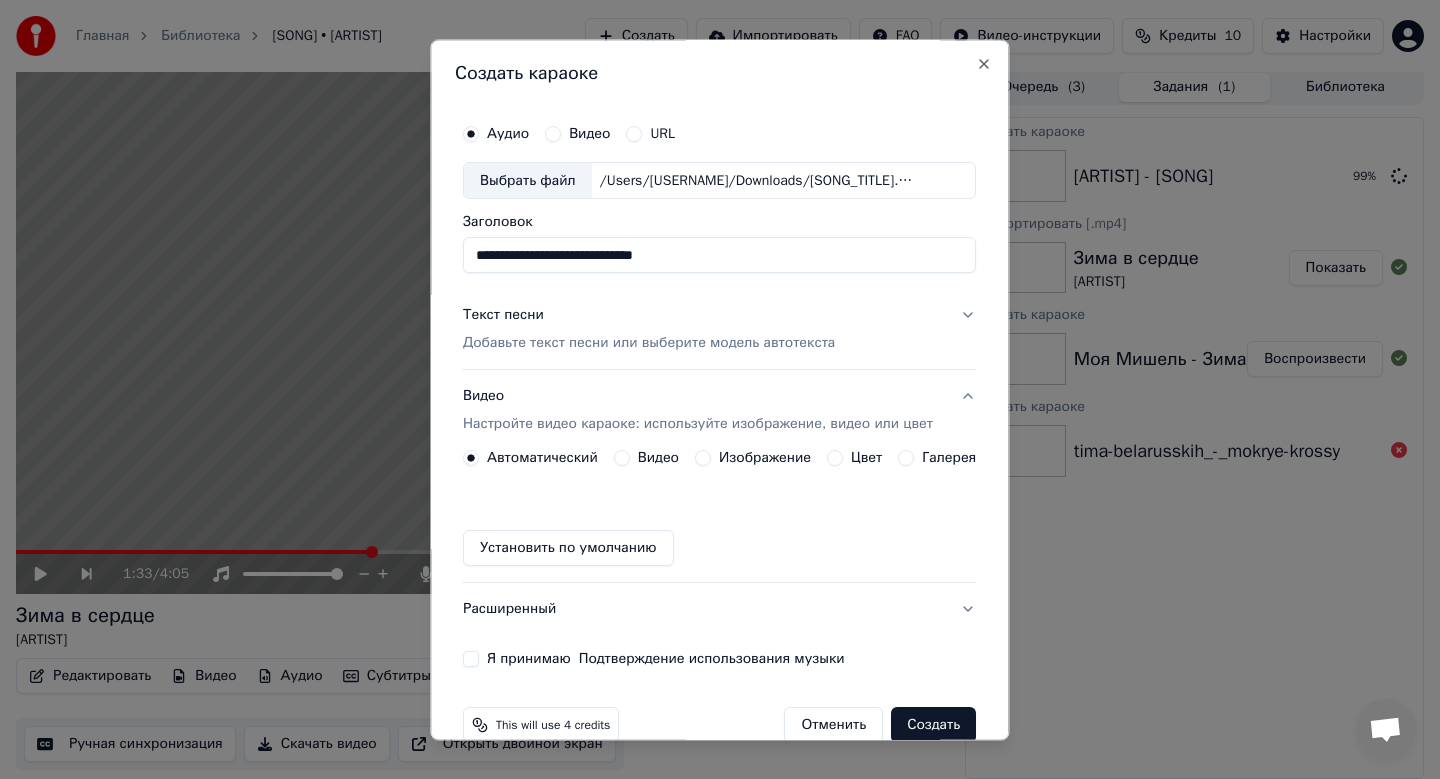 click on "Изображение" at bounding box center (765, 459) 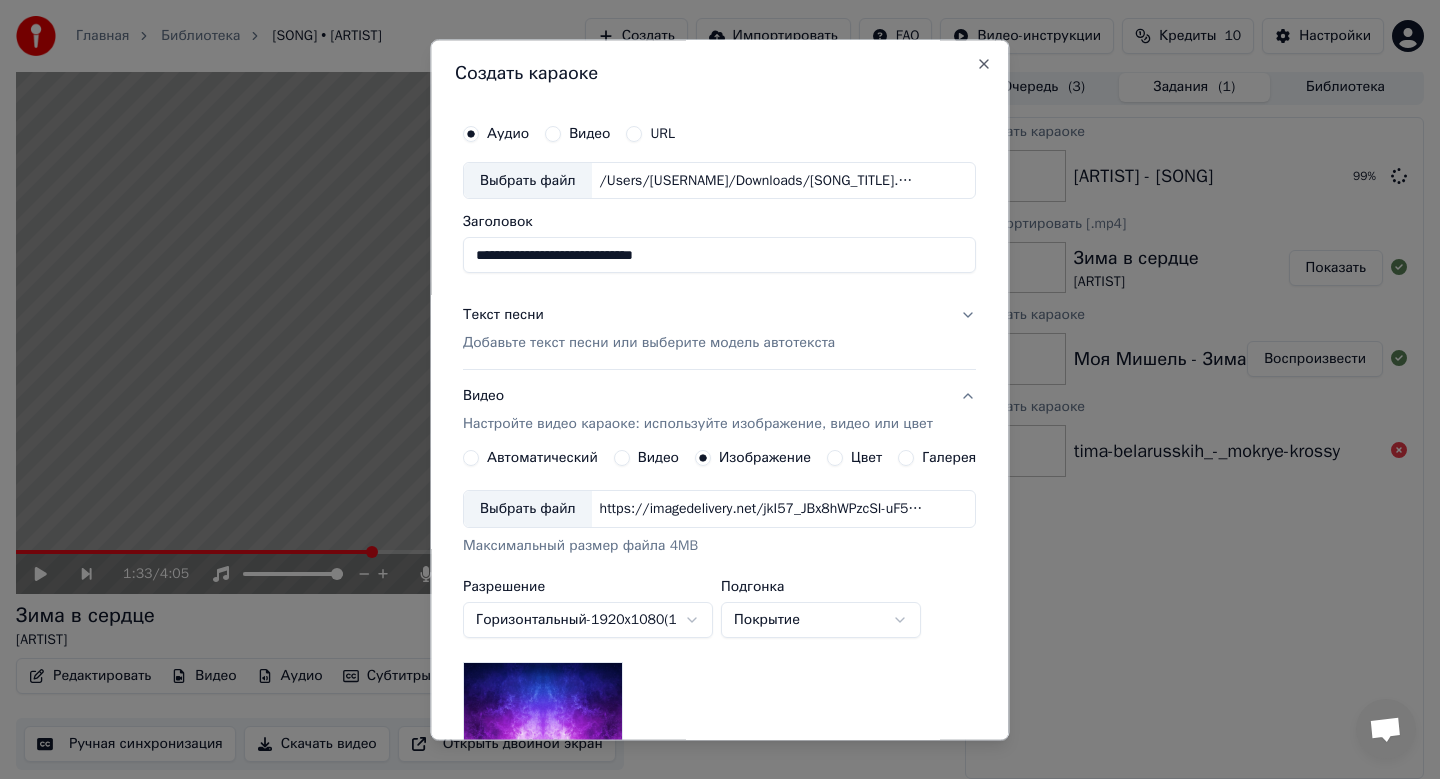 click on "Выбрать файл" at bounding box center (528, 510) 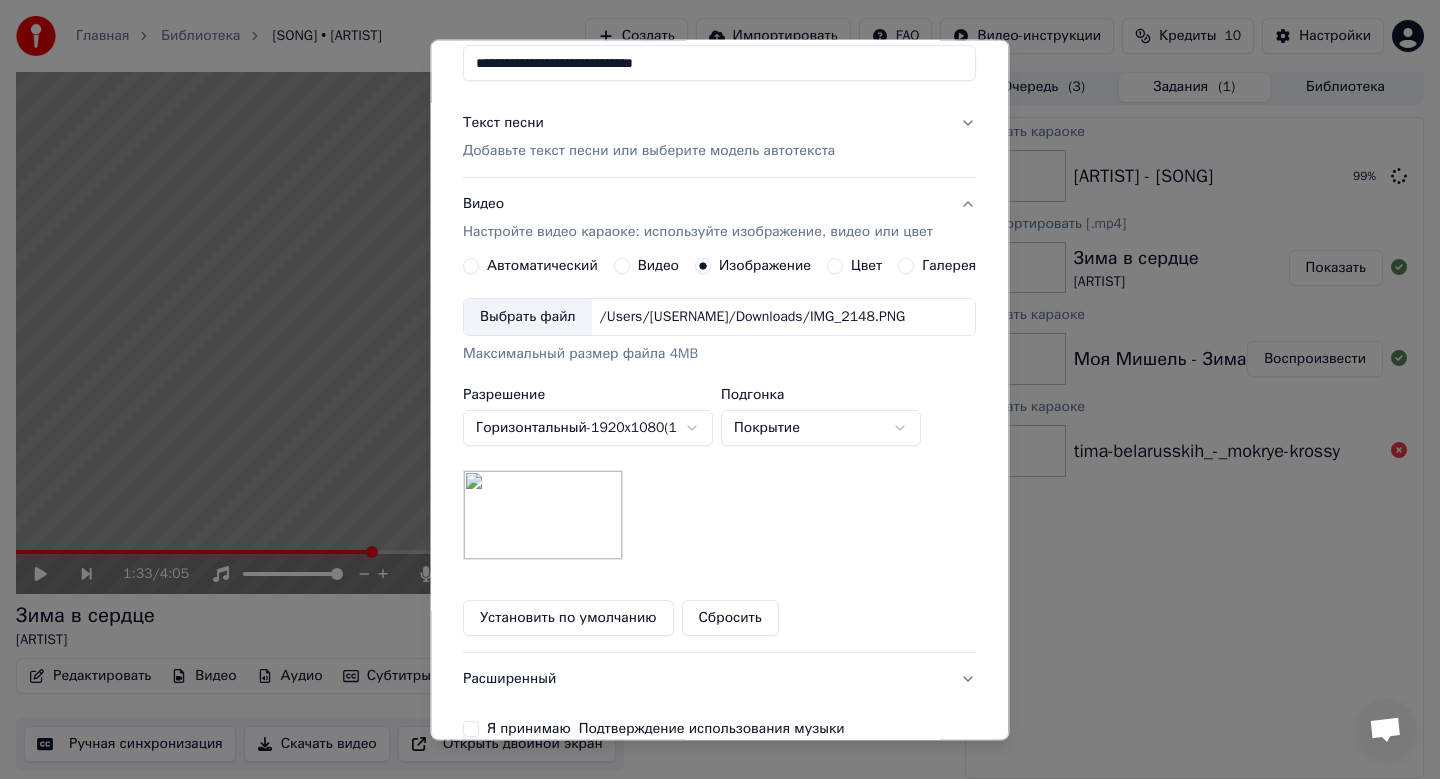 scroll, scrollTop: 299, scrollLeft: 0, axis: vertical 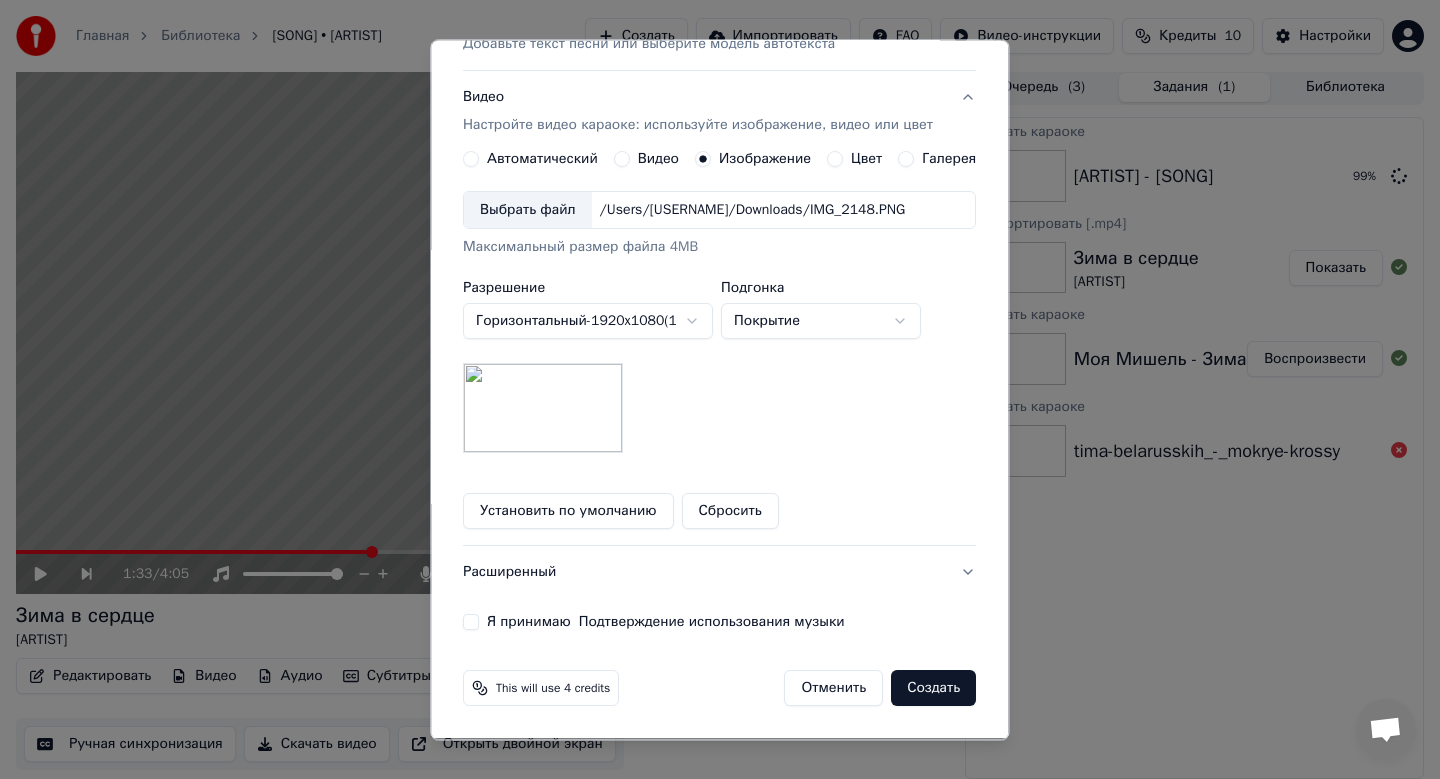 click on "Я принимаю   Подтверждение использования музыки" at bounding box center [471, 623] 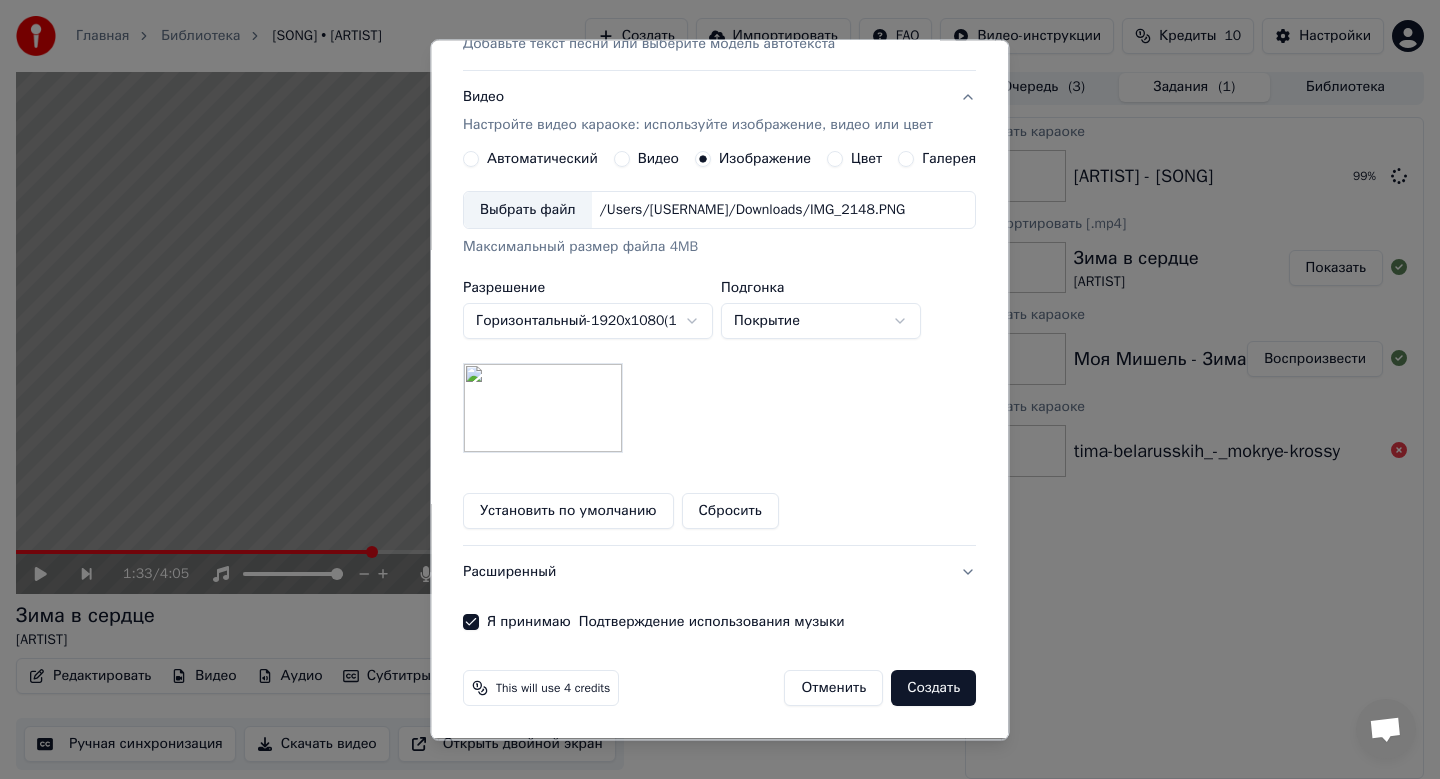 click on "Создать" at bounding box center [934, 689] 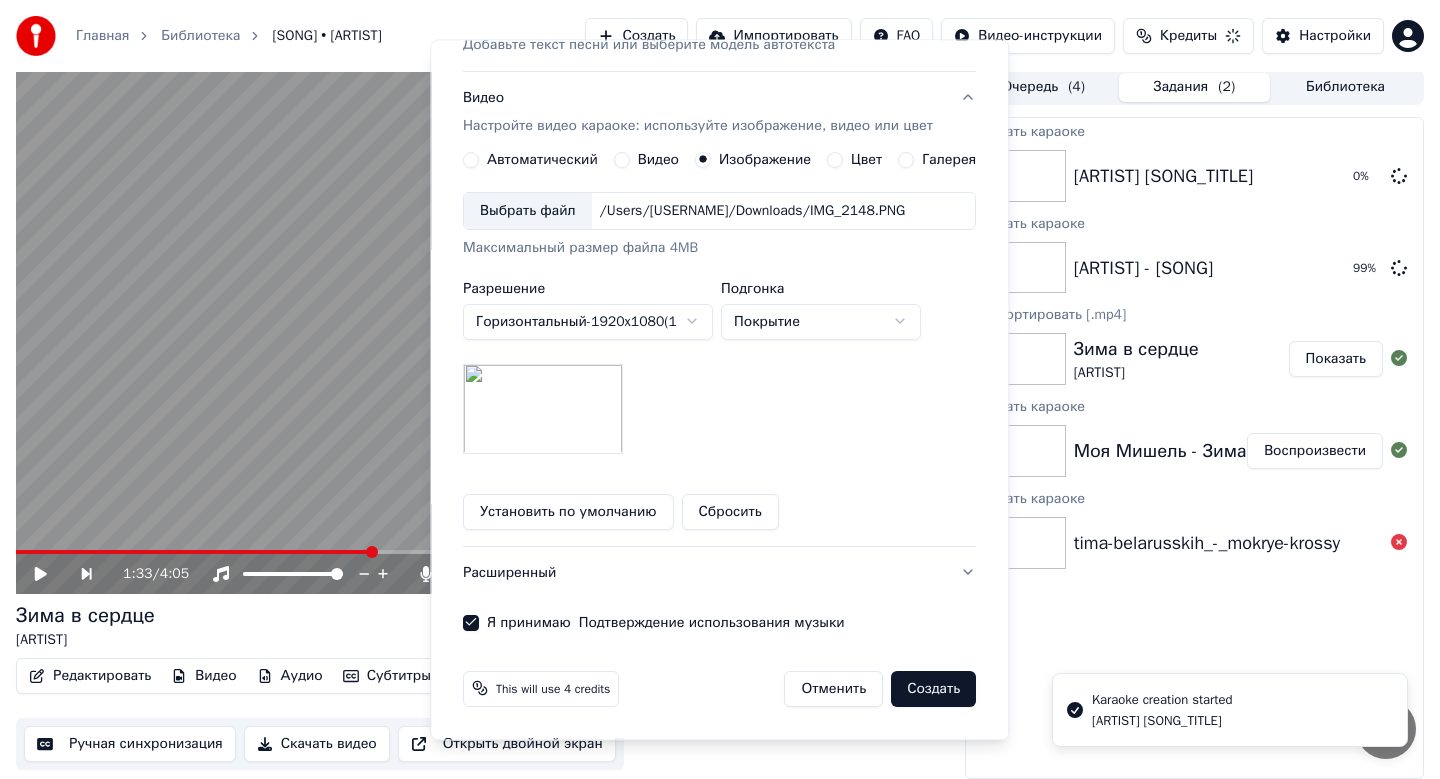 type 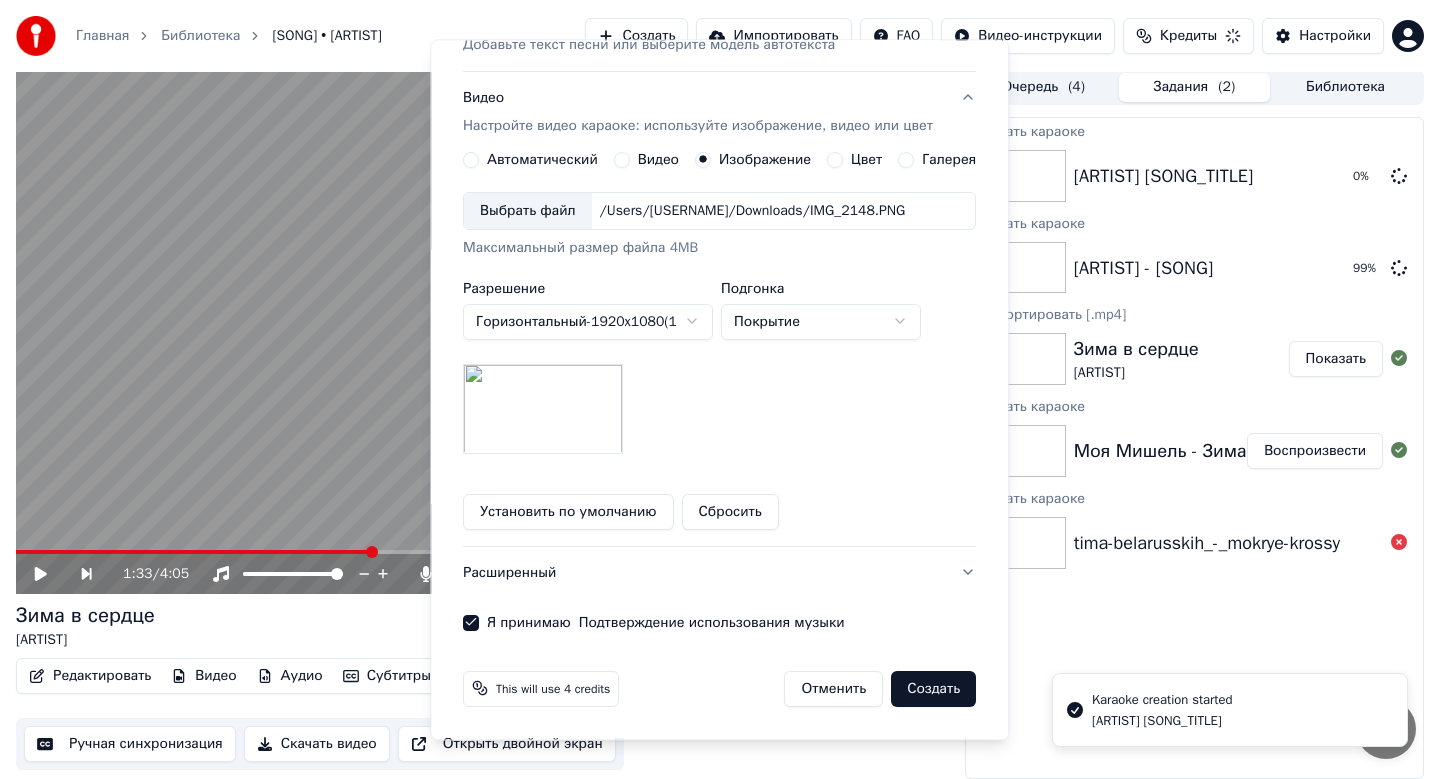 scroll, scrollTop: 37, scrollLeft: 0, axis: vertical 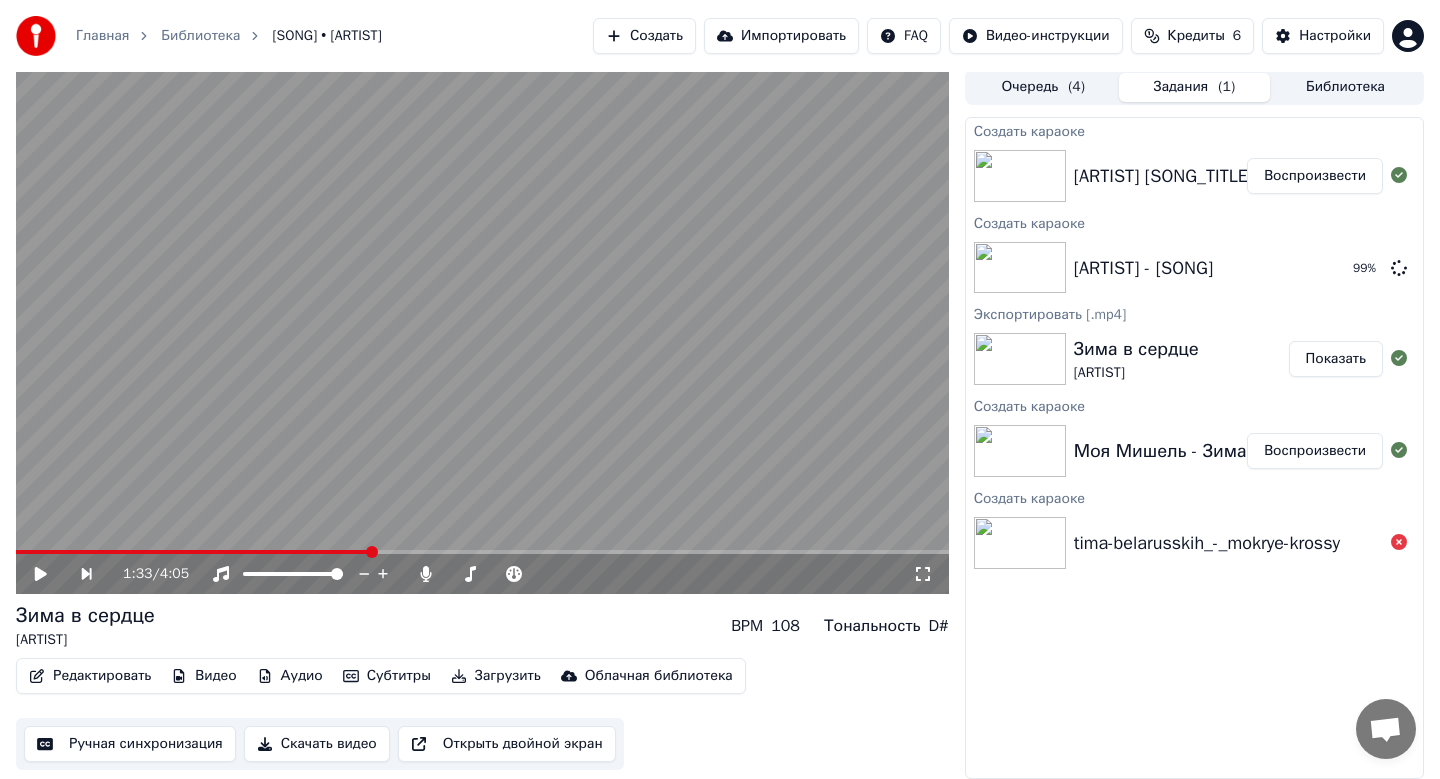 click on "Воспроизвести" at bounding box center [1315, 176] 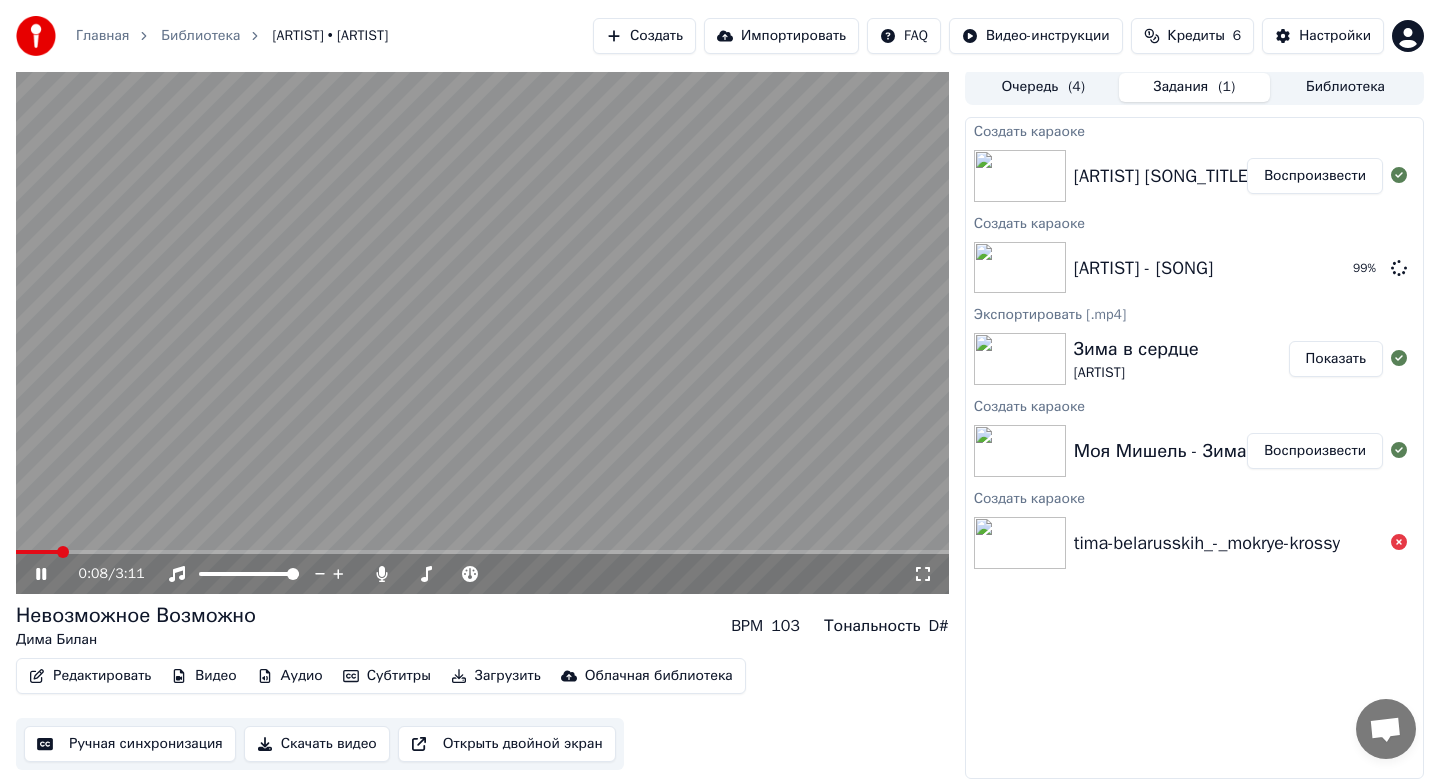 click 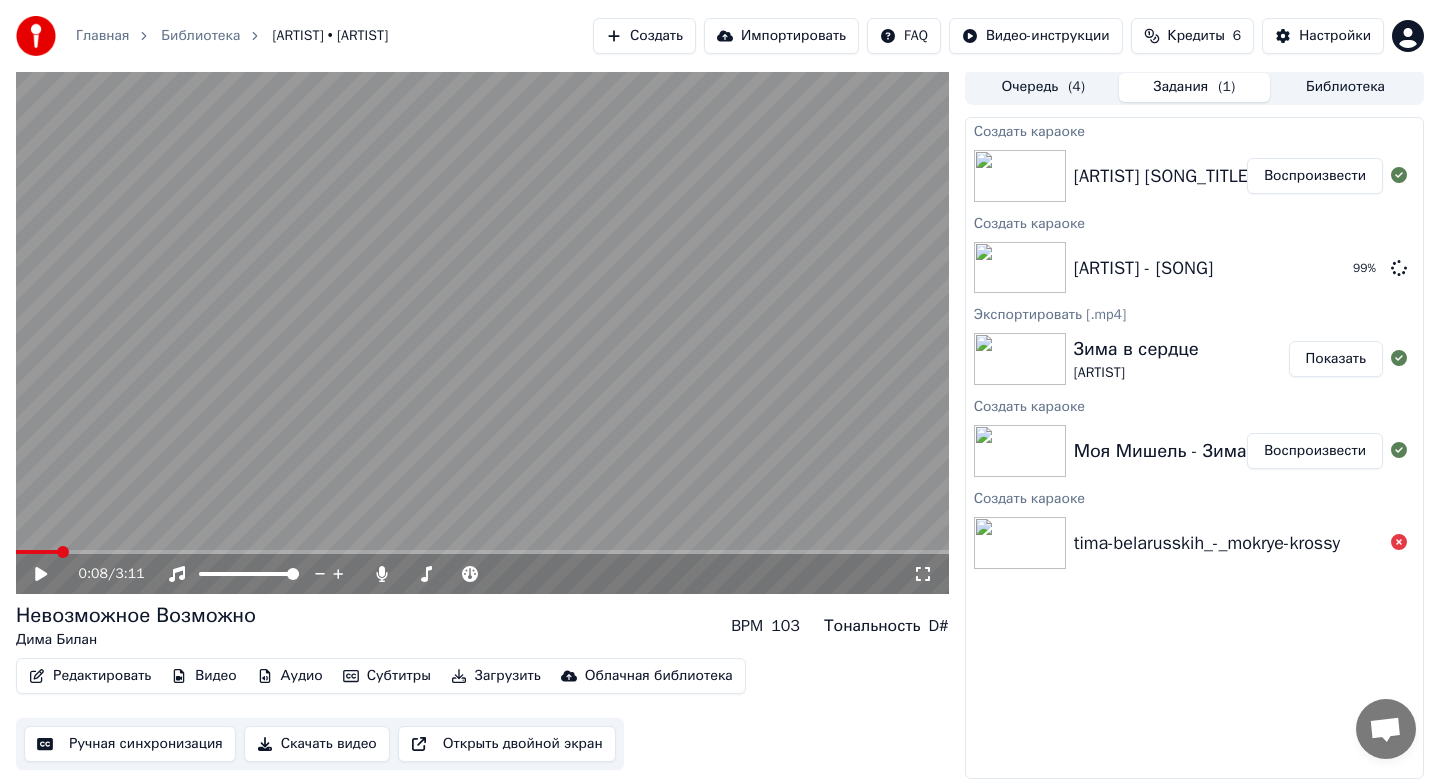 click on "Скачать видео" at bounding box center (317, 744) 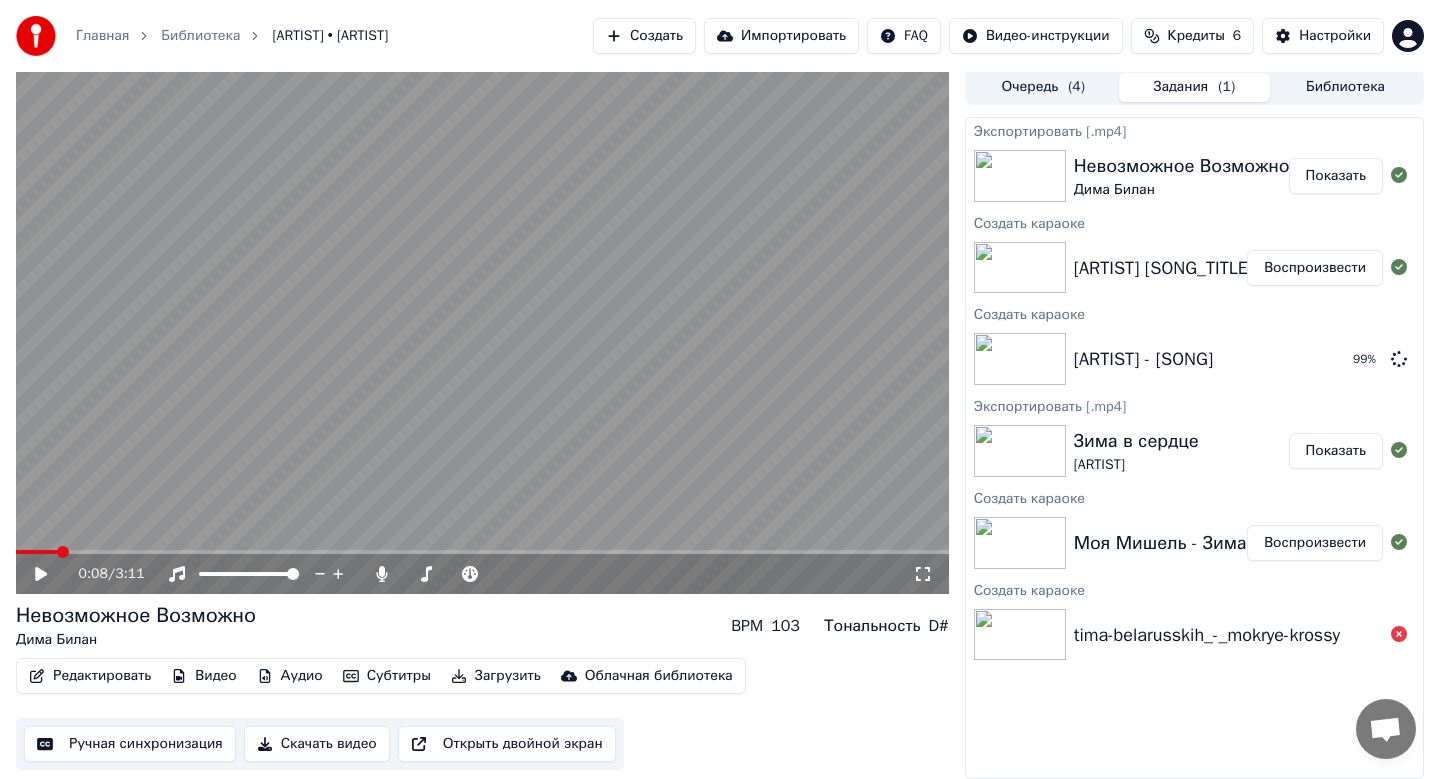 click on "Показать" at bounding box center (1336, 176) 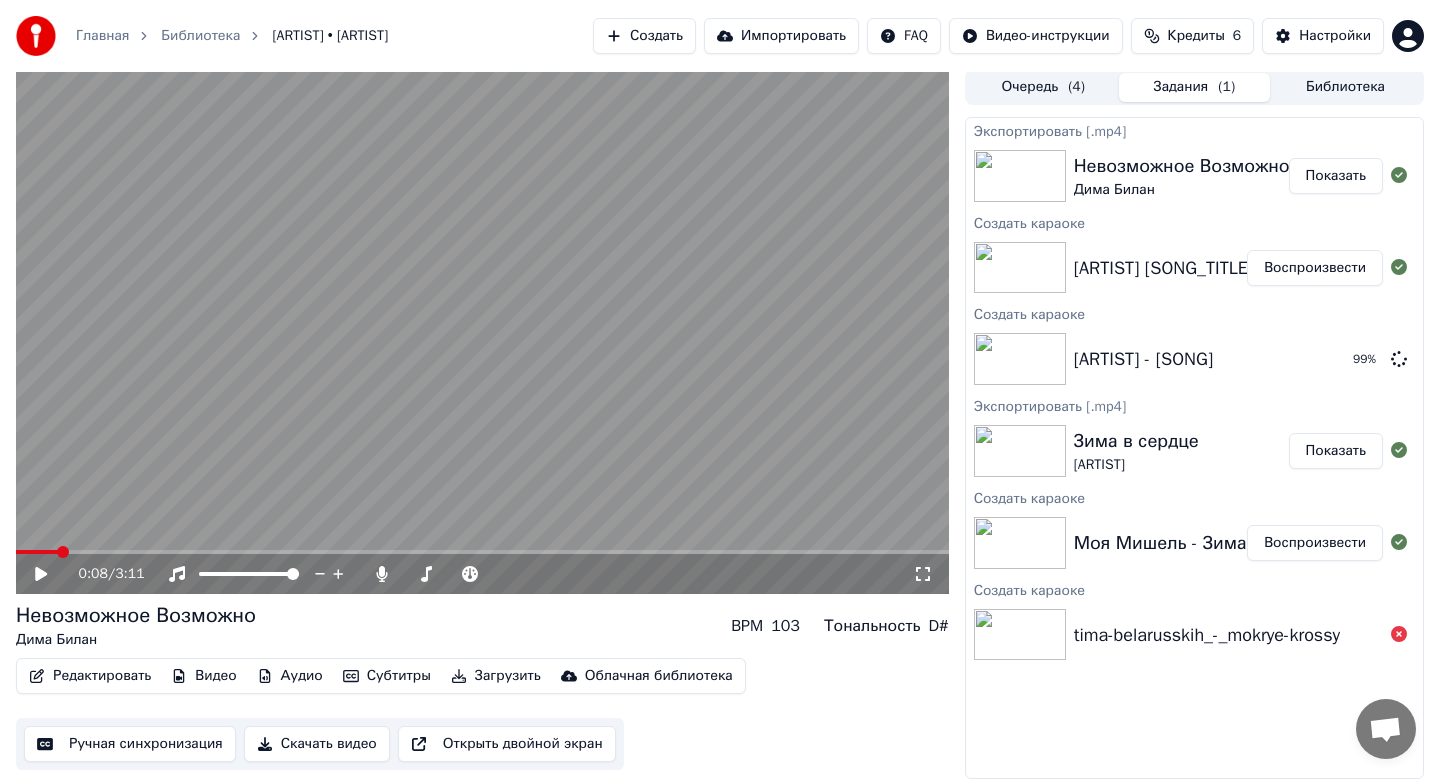 click on "Создать" at bounding box center (644, 36) 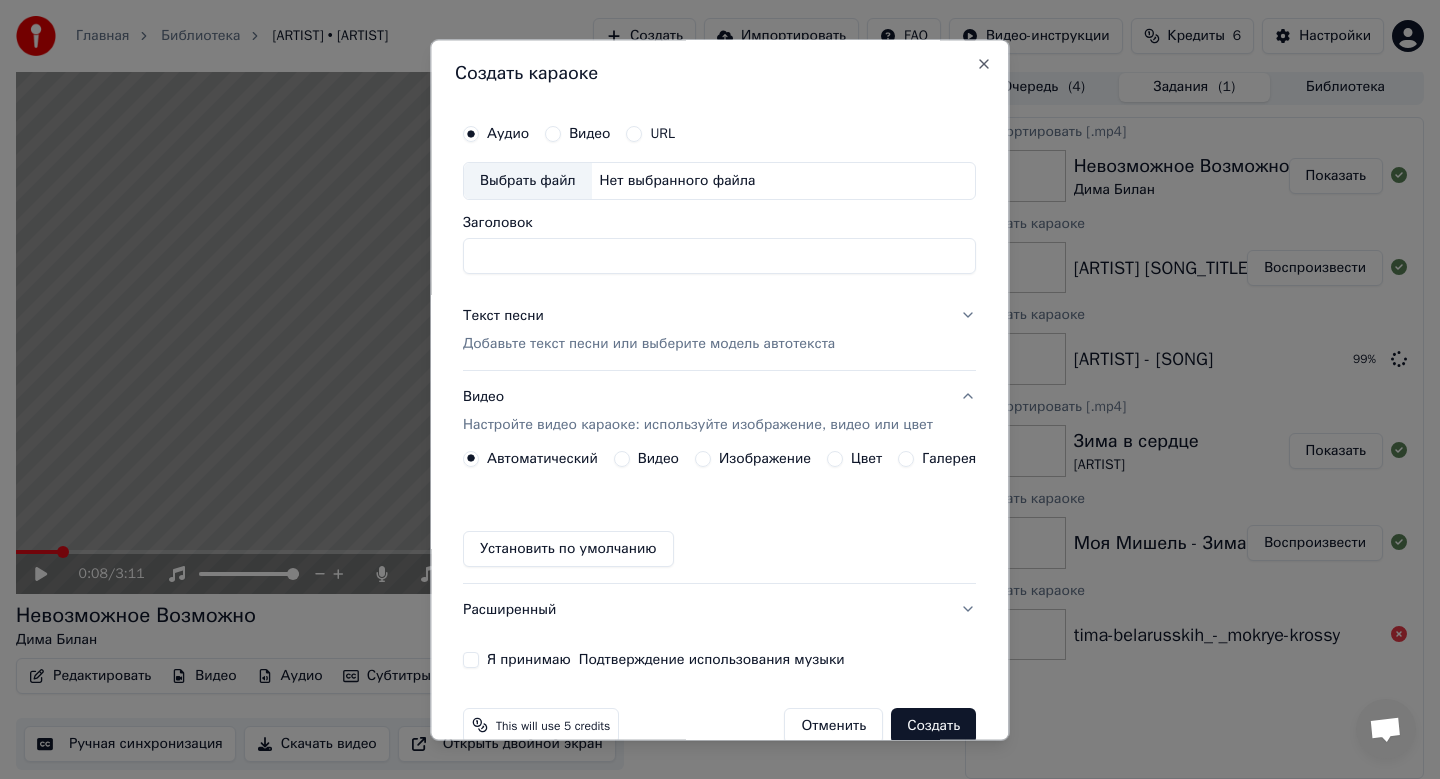 click on "Выбрать файл" at bounding box center (528, 181) 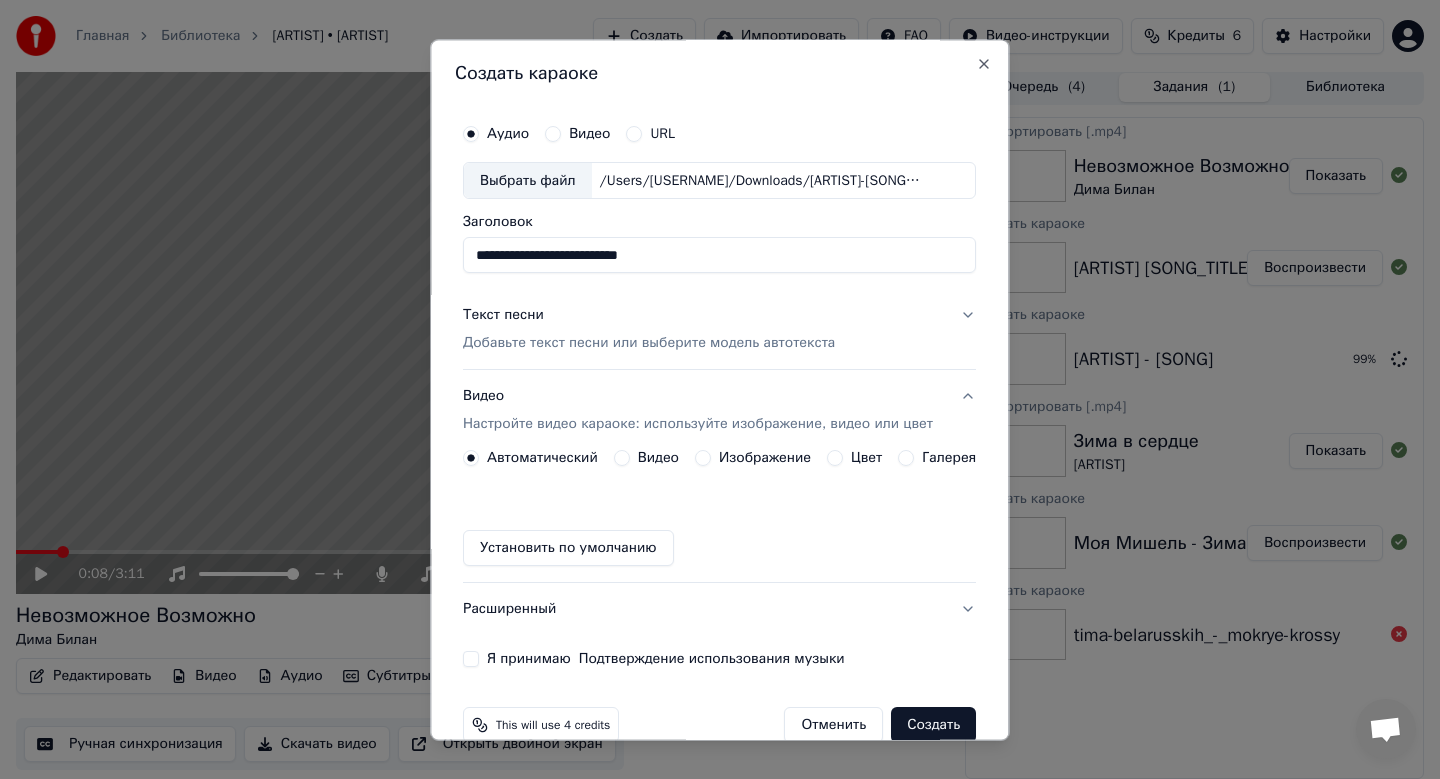 drag, startPoint x: 707, startPoint y: 252, endPoint x: 378, endPoint y: 248, distance: 329.02432 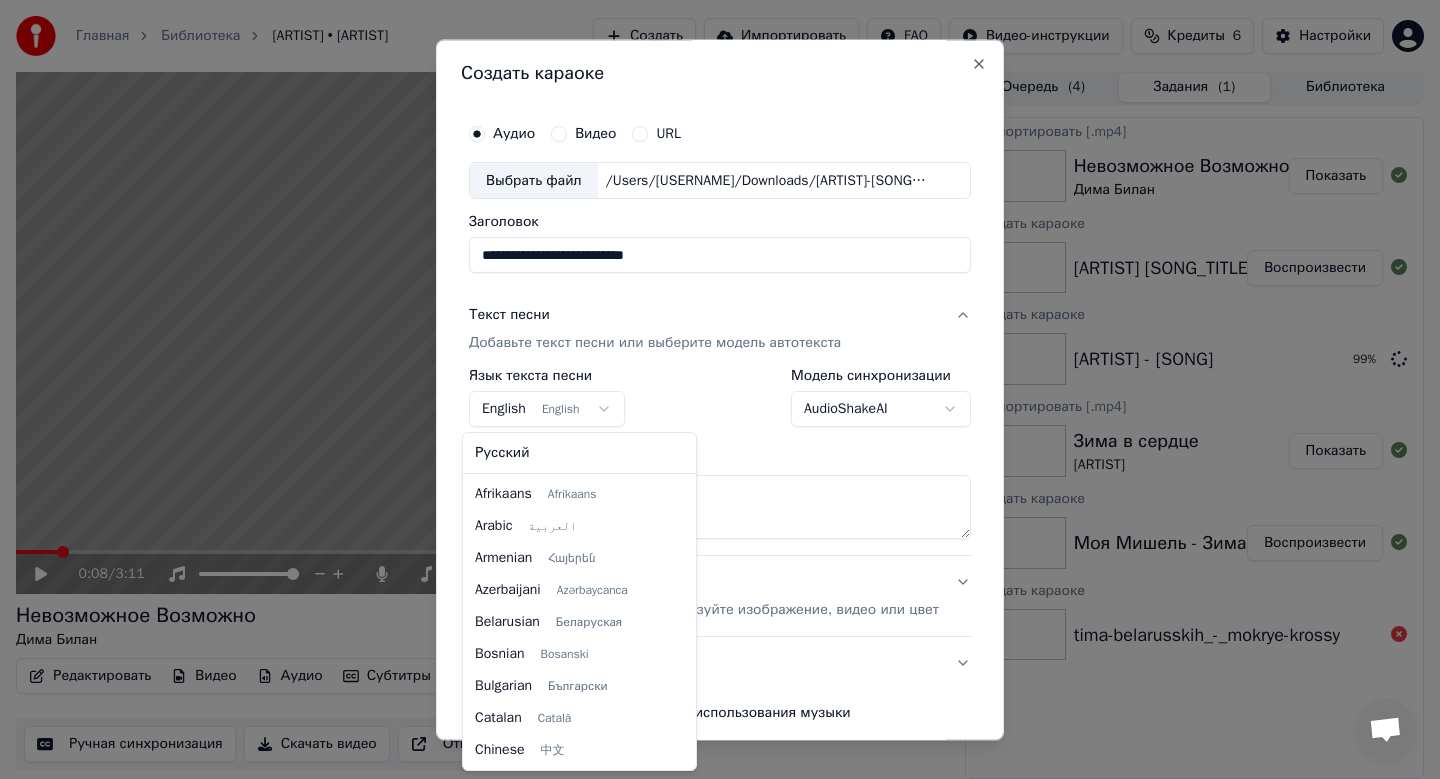 click on "Главная Библиотека Невозможное Возможно • Дима Билан Создать Импортировать FAQ Видео-инструкции Кредиты 6 Настройки 0:08  /  3:11 Невозможное Возможно Дима Билан BPM 103 Тональность D# Редактировать Видео Аудио Субтитры Загрузить Облачная библиотека Ручная синхронизация Скачать видео Открыть двойной экран Очередь ( 4 ) Задания ( 1 ) Библиотека Экспортировать [.mp4] Невозможное Возможно Дима Билан Показать Создать караоке Дима Билан Невозможное Возможно Воспроизвести Создать караоке Тима Белорусских - Мокрые кросы 99 % Экспортировать [.mp4] Зима в сердце Моя Мишель URL" at bounding box center [720, 386] 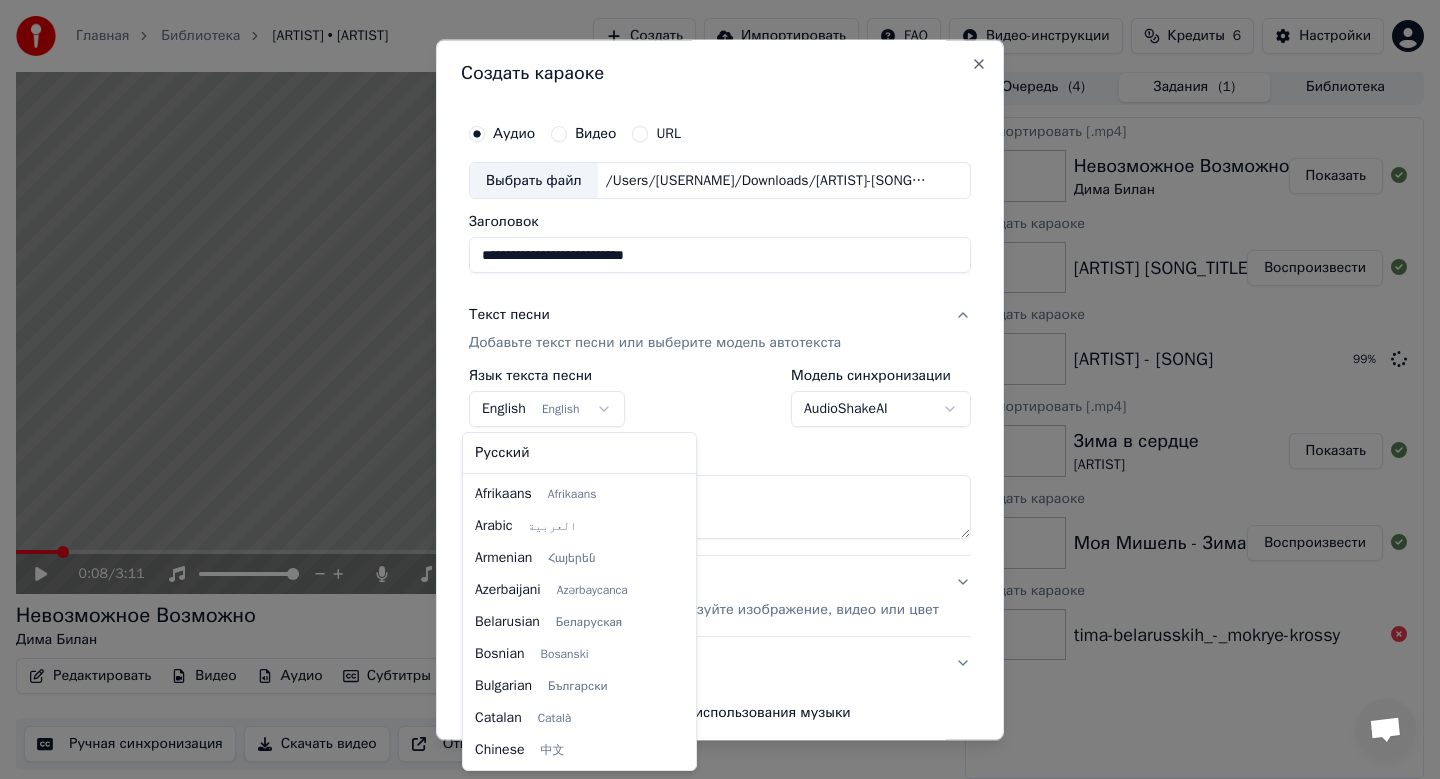 scroll, scrollTop: 160, scrollLeft: 0, axis: vertical 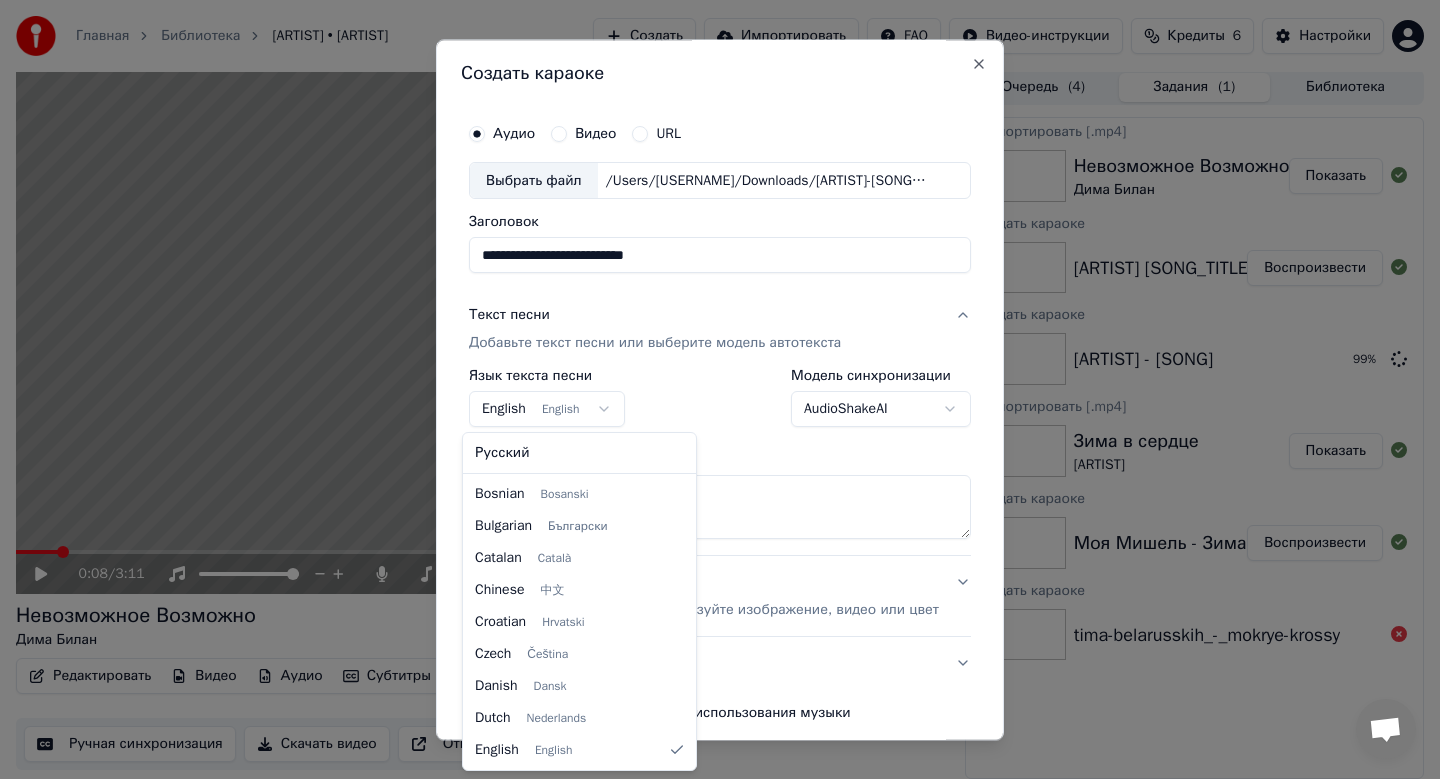 select on "**" 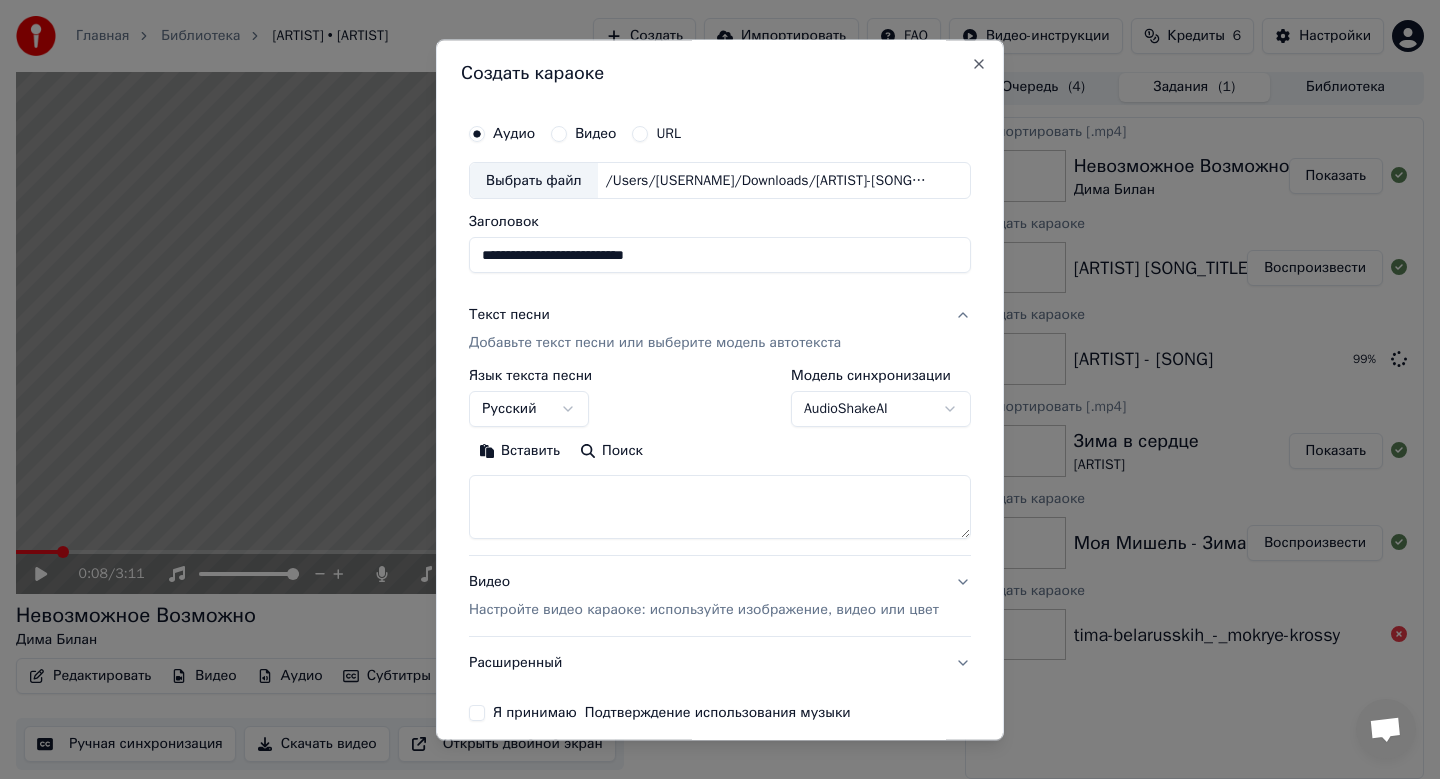 click on "Вставить" at bounding box center [519, 452] 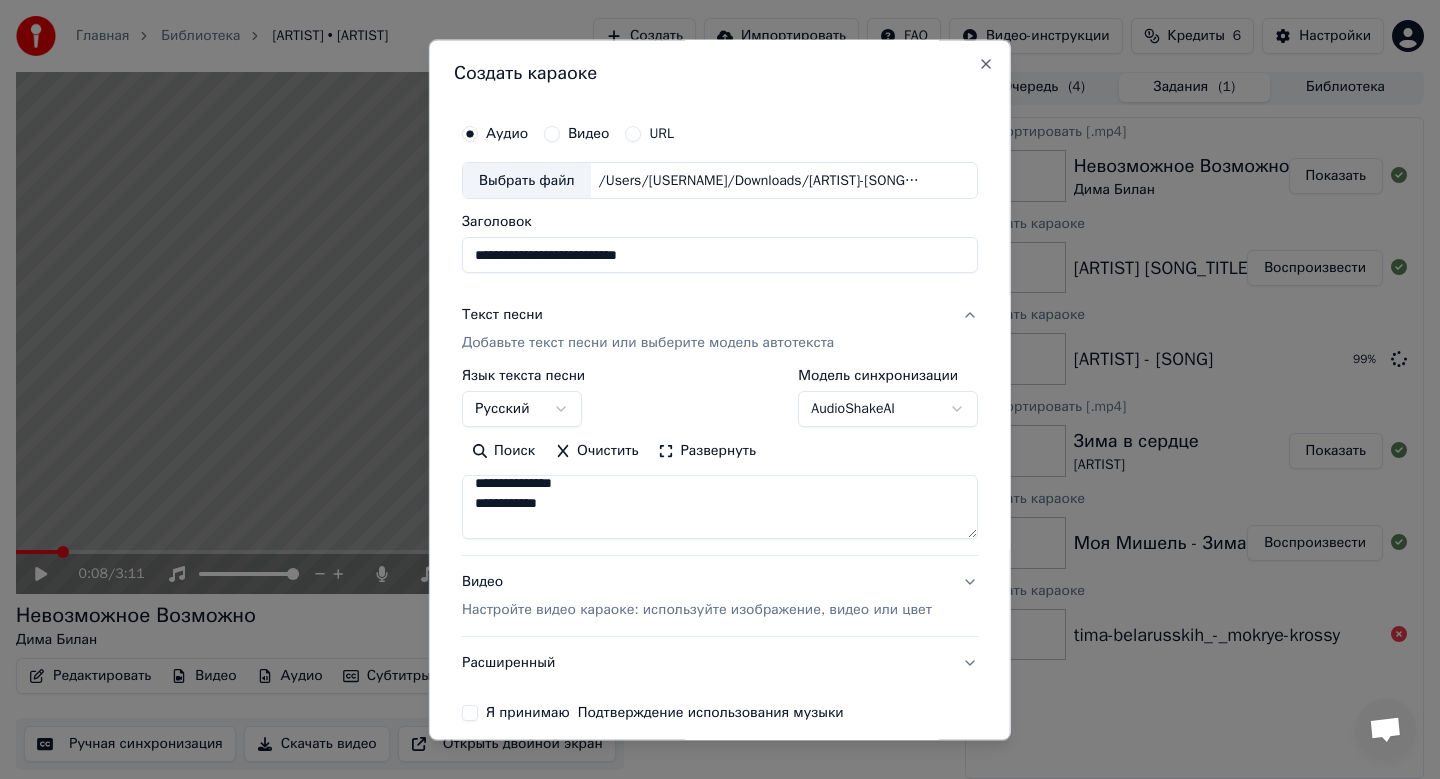 scroll, scrollTop: 893, scrollLeft: 0, axis: vertical 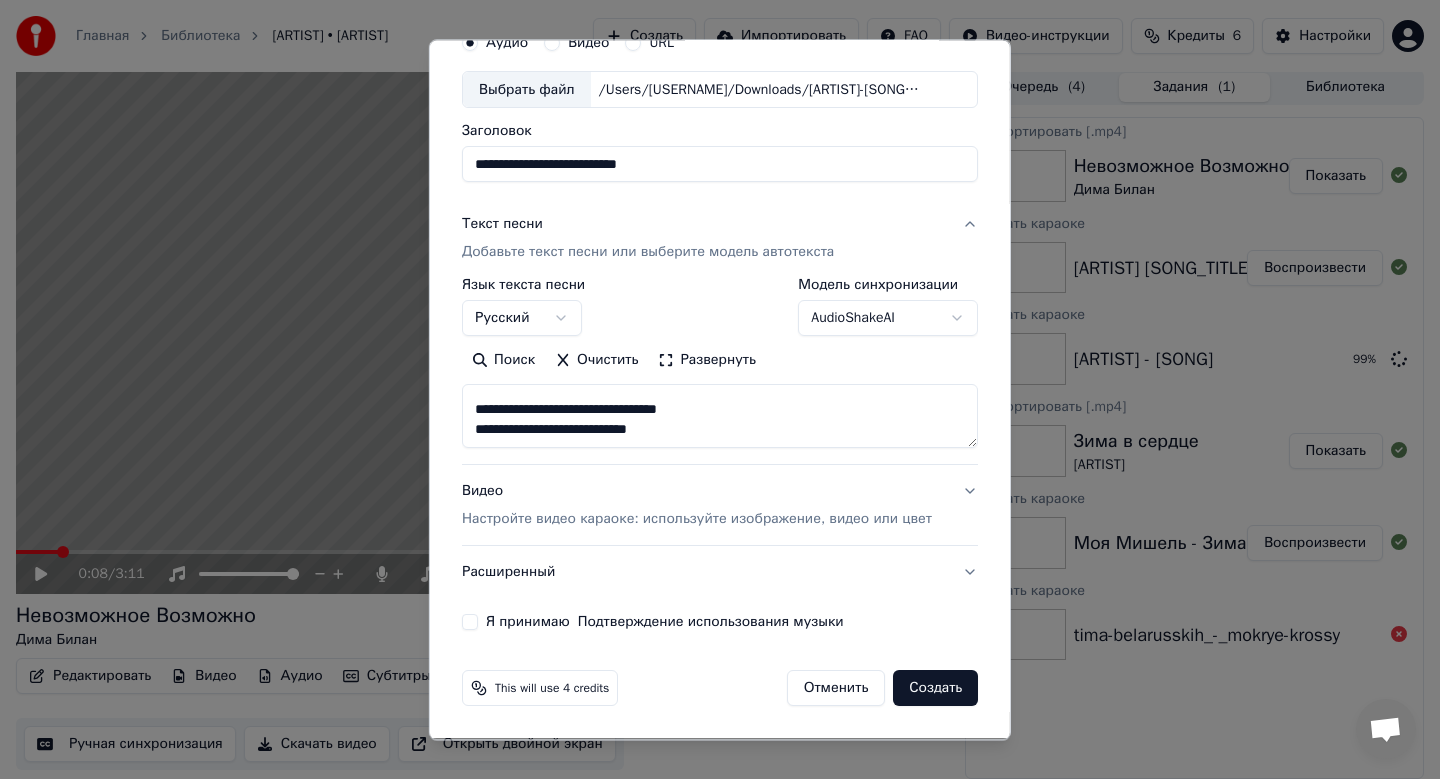 click on "Настройте видео караоке: используйте изображение, видео или цвет" at bounding box center (697, 520) 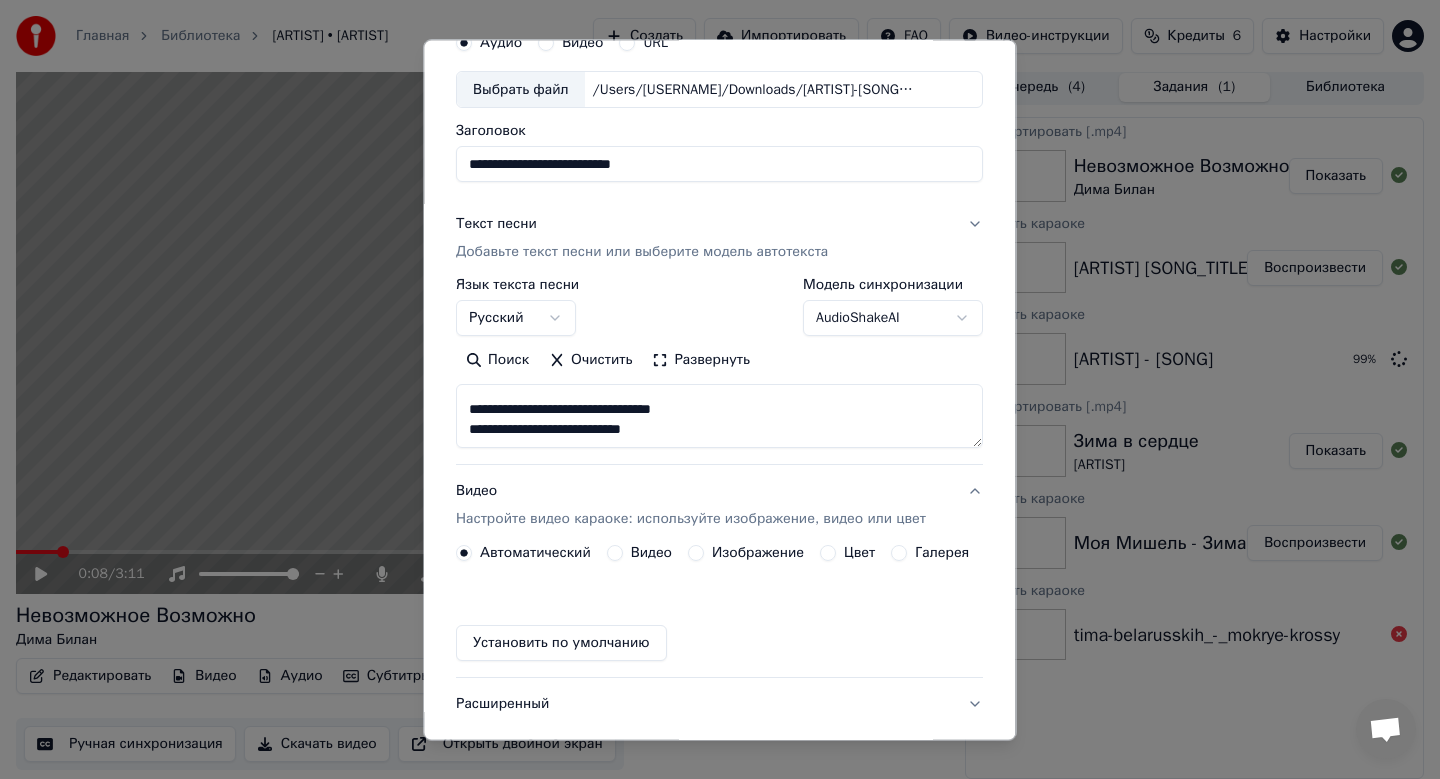 scroll, scrollTop: 37, scrollLeft: 0, axis: vertical 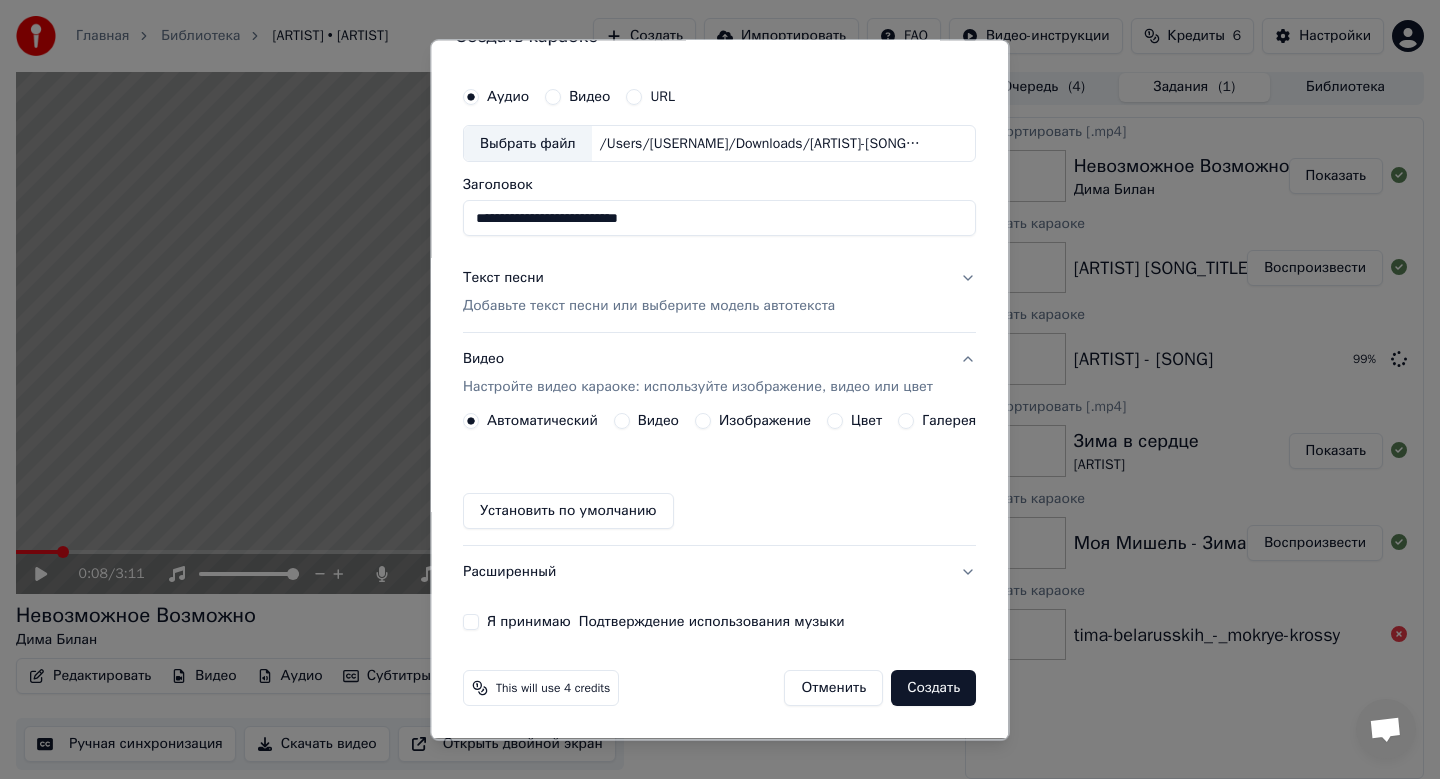 click on "Изображение" at bounding box center (753, 422) 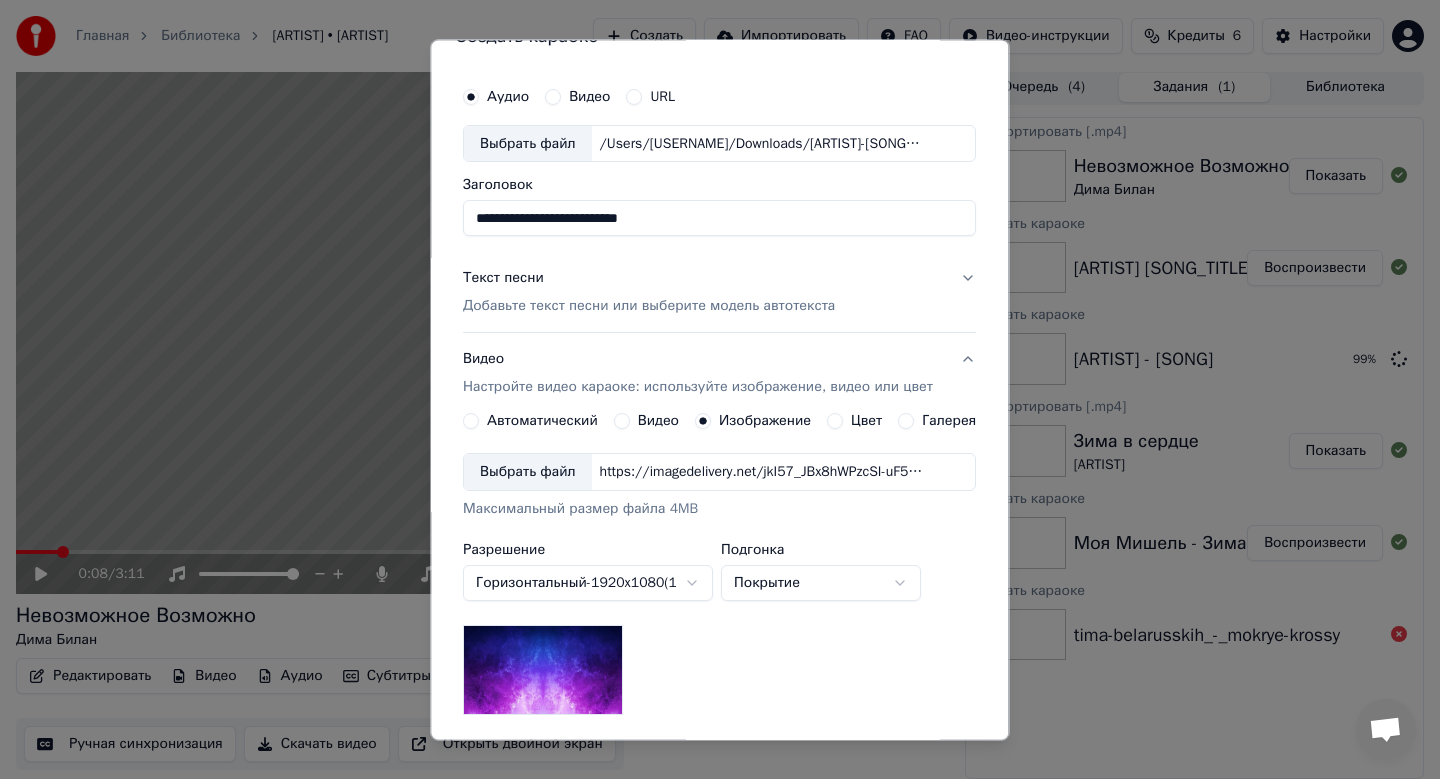 click on "Выбрать файл" at bounding box center (528, 473) 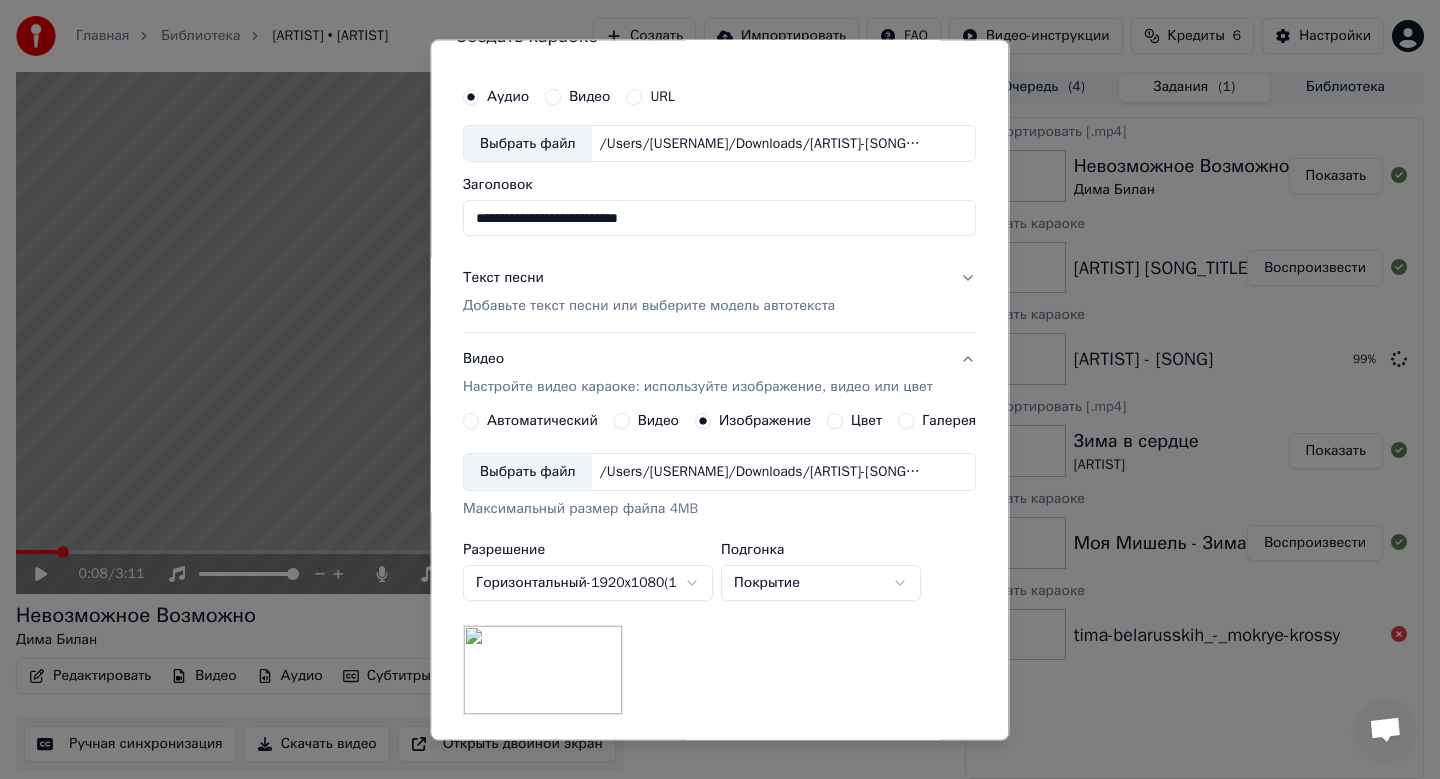 scroll, scrollTop: 299, scrollLeft: 0, axis: vertical 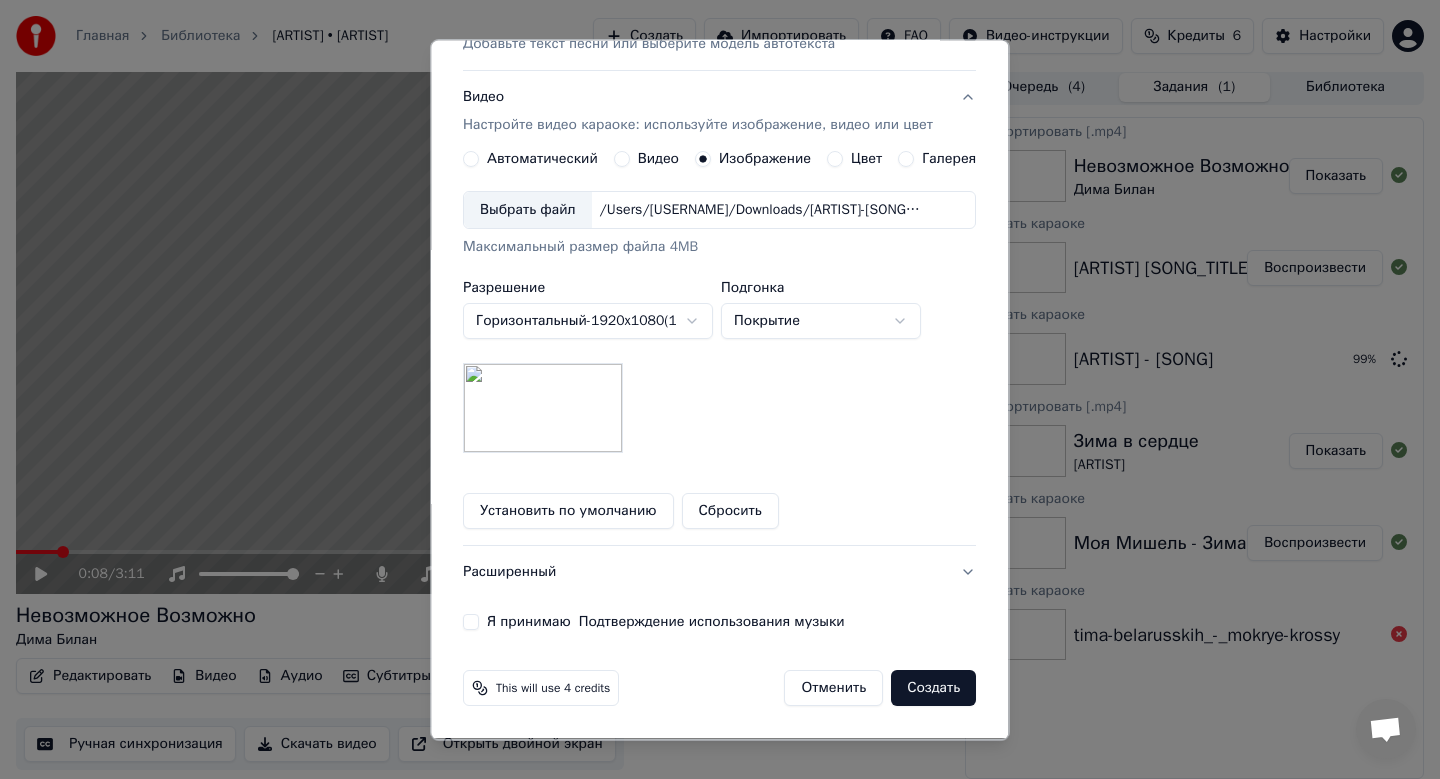 click on "Я принимаю   Подтверждение использования музыки" at bounding box center (471, 623) 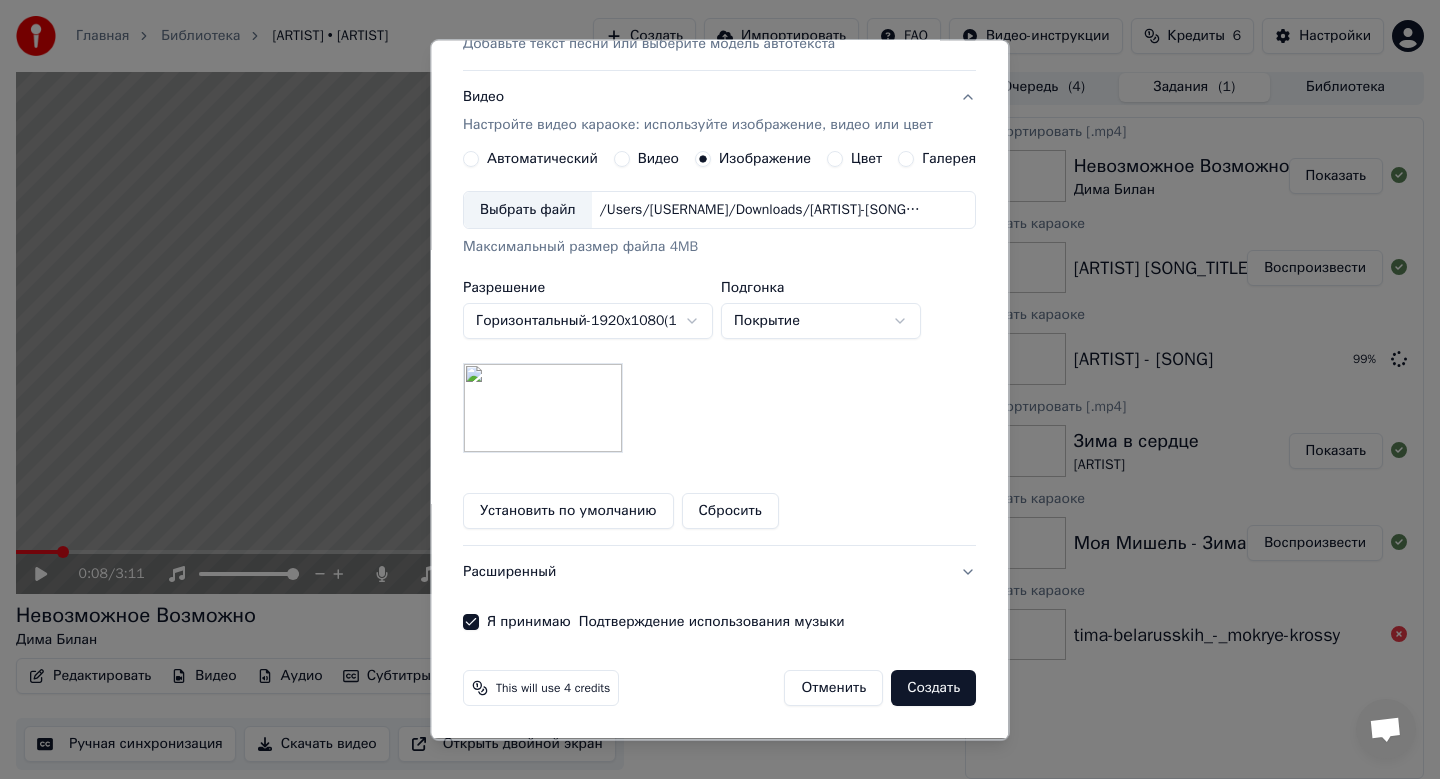 click on "Создать" at bounding box center [934, 689] 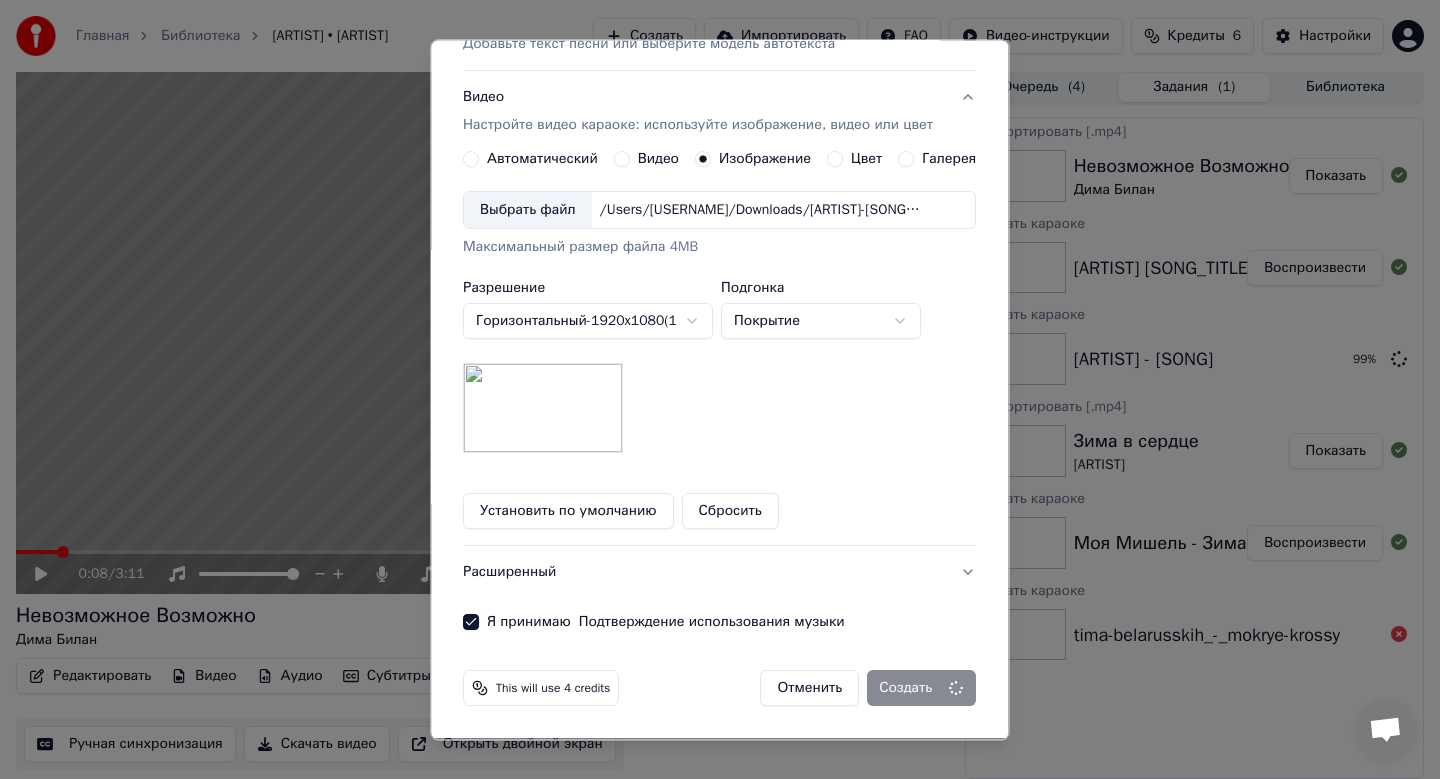type 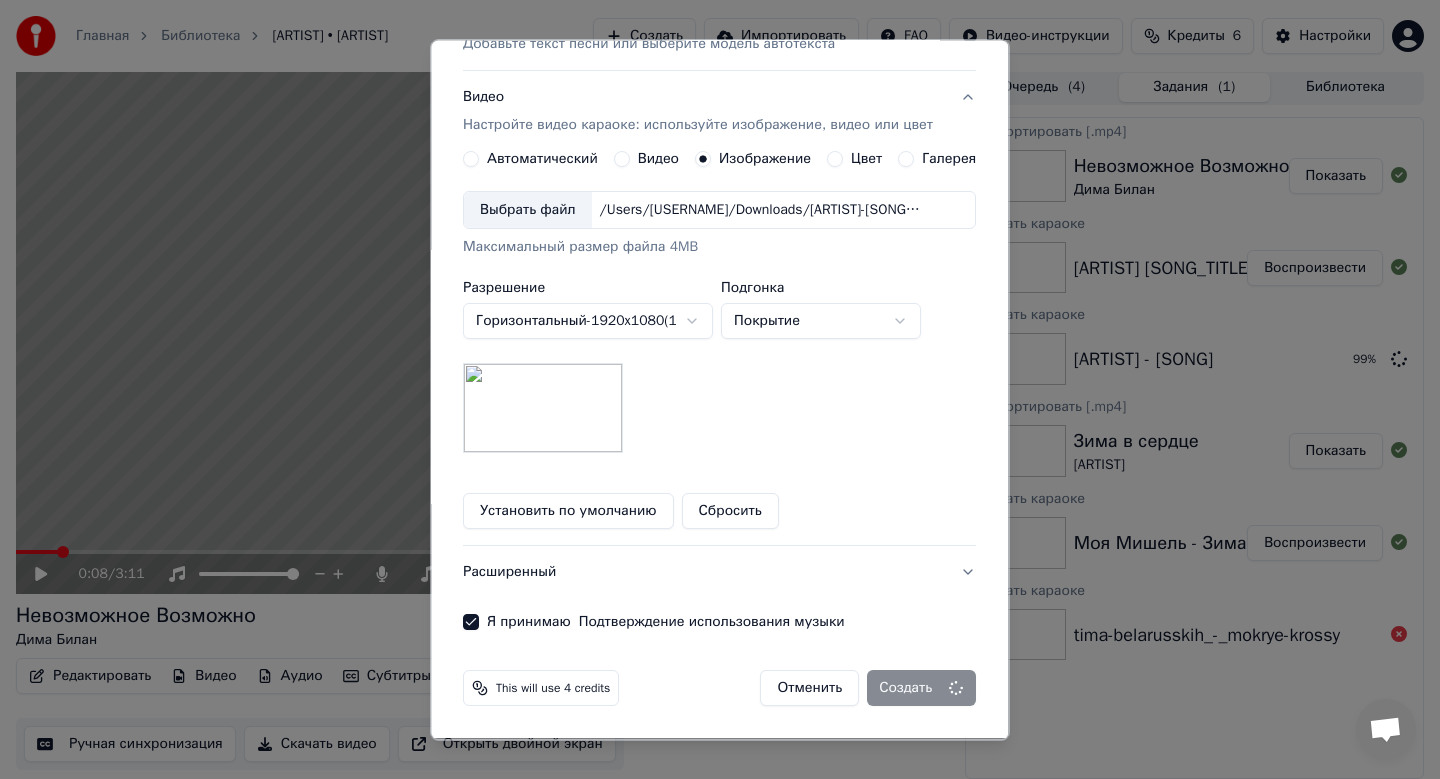 scroll, scrollTop: 37, scrollLeft: 0, axis: vertical 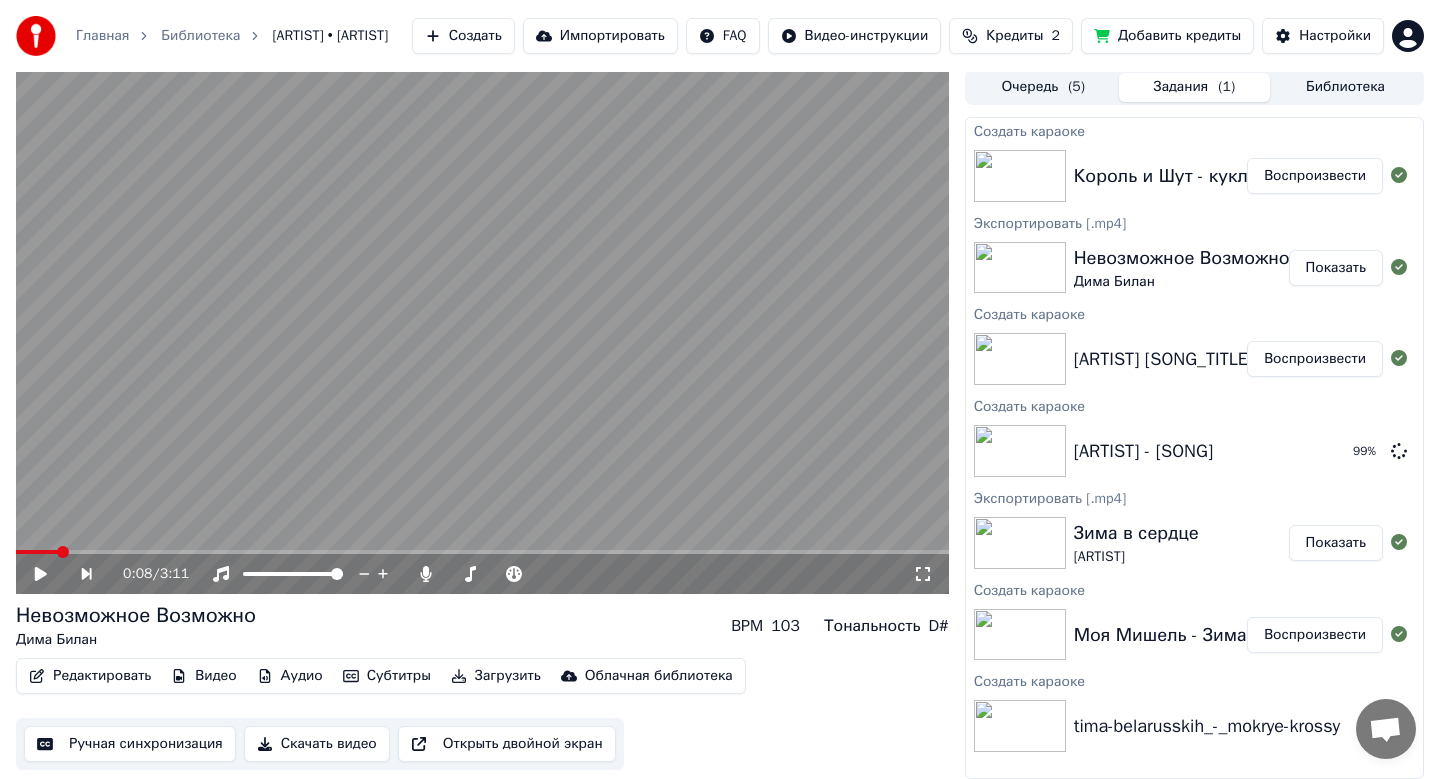 click on "Воспроизвести" at bounding box center [1315, 176] 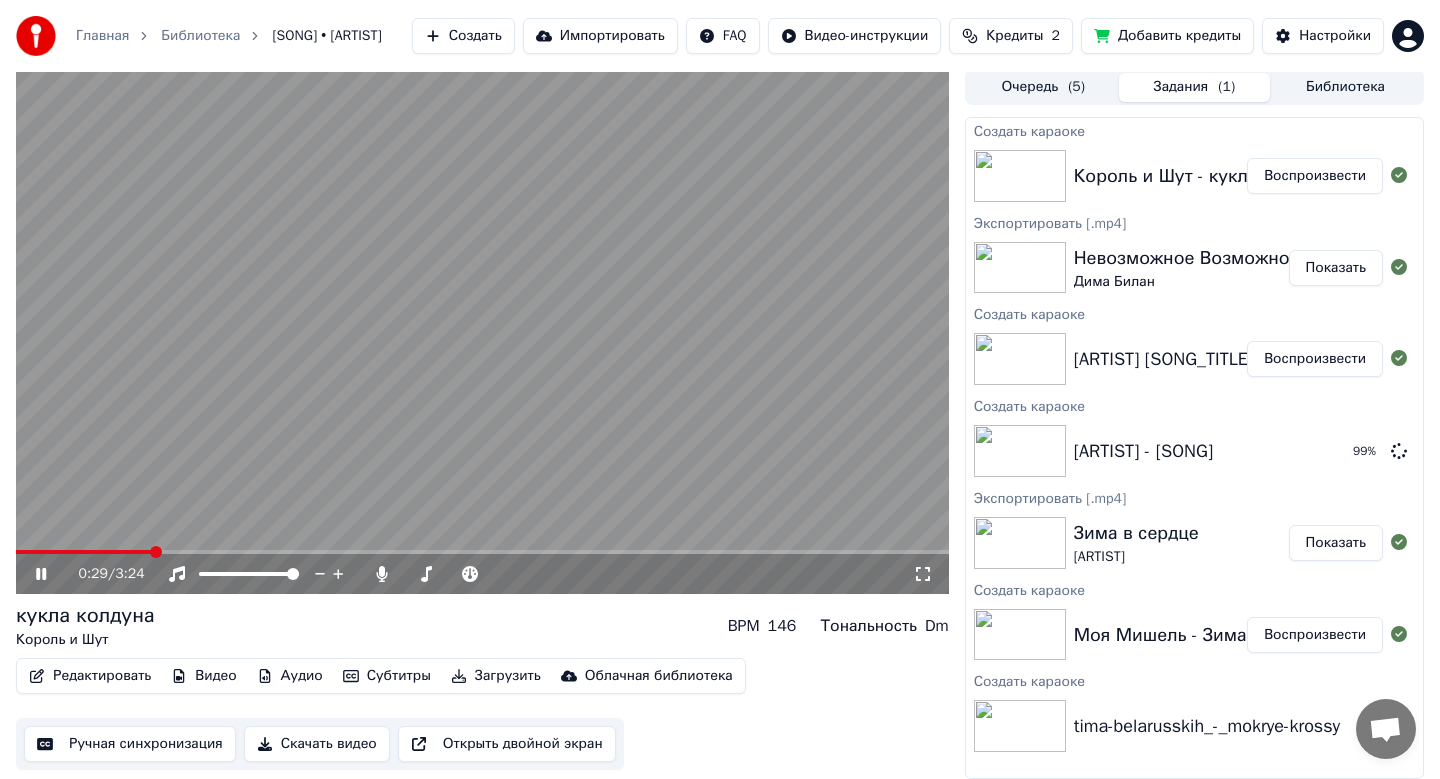 click 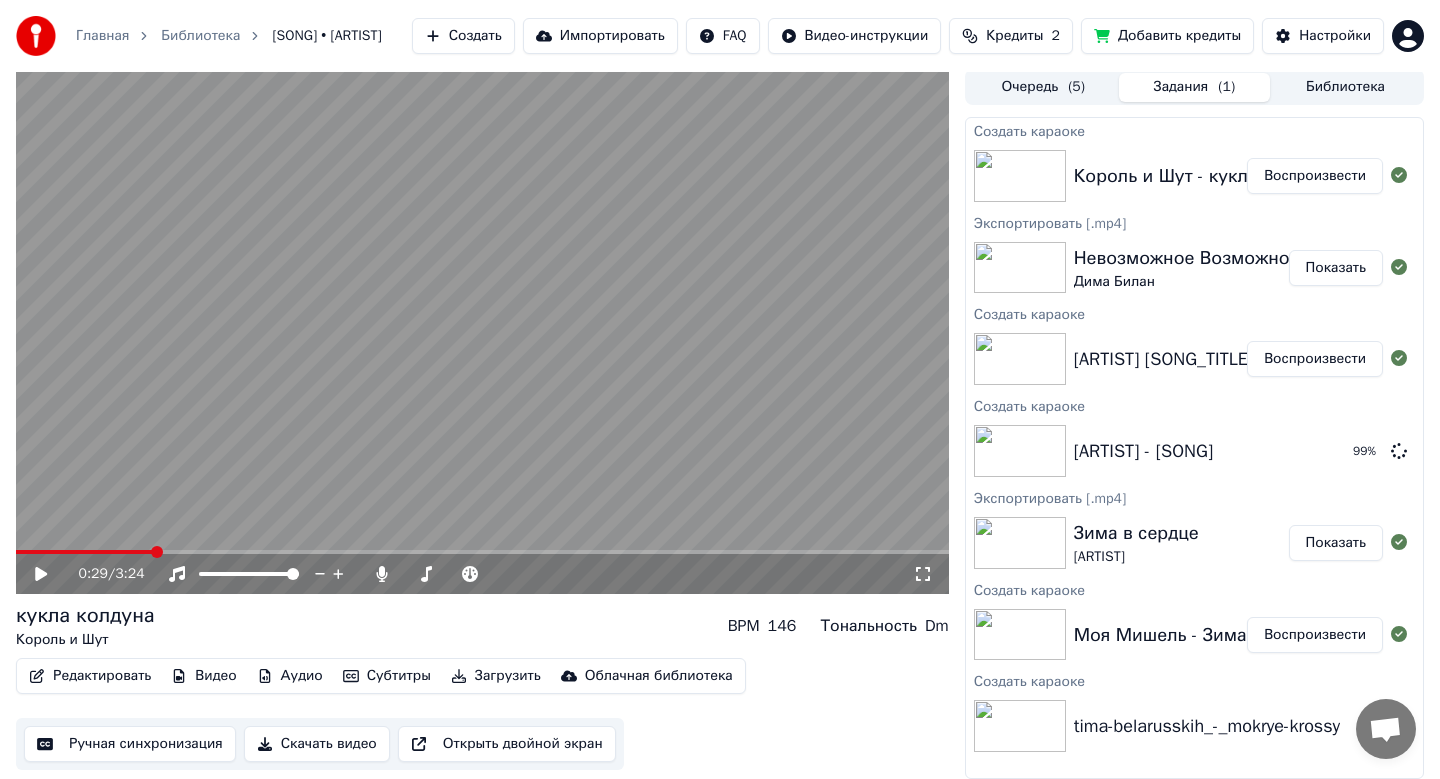click on "Скачать видео" at bounding box center (317, 744) 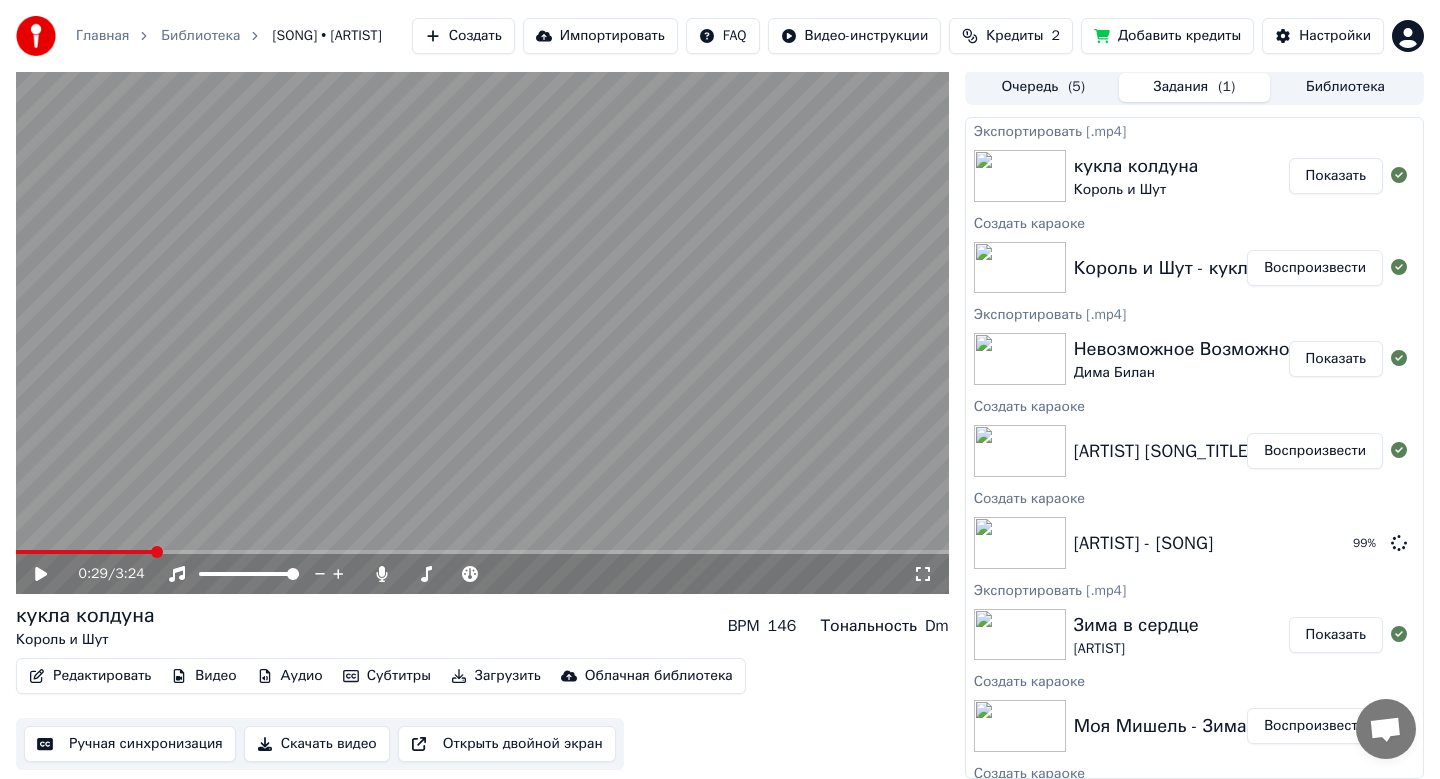 click on "Показать" at bounding box center [1336, 176] 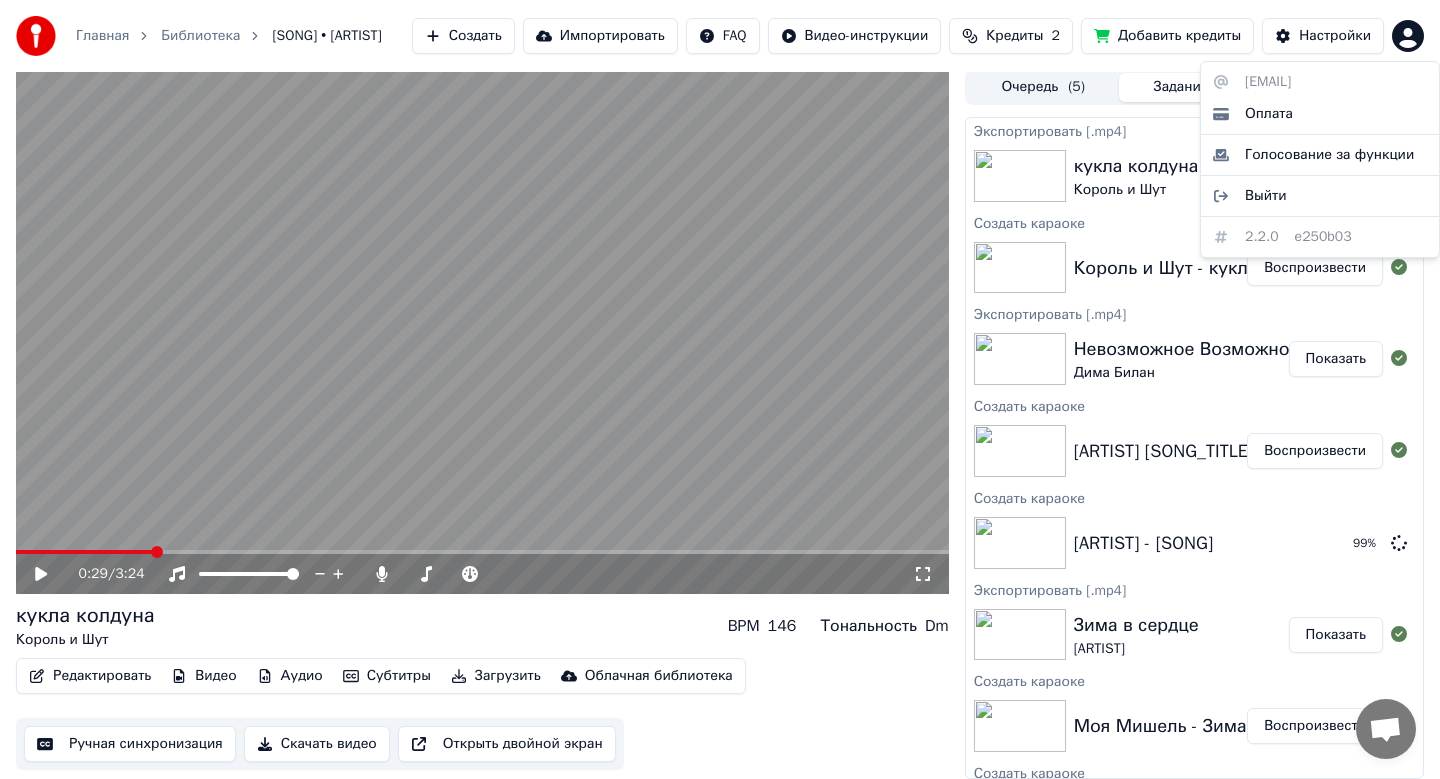 click on "Главная Библиотека кукла колдуна • Король и Шут Создать Импортировать FAQ Видео-инструкции Кредиты 2 Добавить кредиты Настройки 0:29  /  3:24 кукла колдуна Король и Шут BPM 146 Тональность Dm Редактировать Видео Аудио Субтитры Загрузить Облачная библиотека Ручная синхронизация Скачать видео Открыть двойной экран Очередь ( 5 ) Задания ( 1 ) Библиотека Экспортировать [.mp4] кукла колдуна Король и Шут Показать Создать караоке Король и Шут - кукла колдуна Воспроизвести Экспортировать [.mp4] Невозможное Возможно Дима Билан Показать Создать караоке Воспроизвести 99 % Оплата" at bounding box center [720, 386] 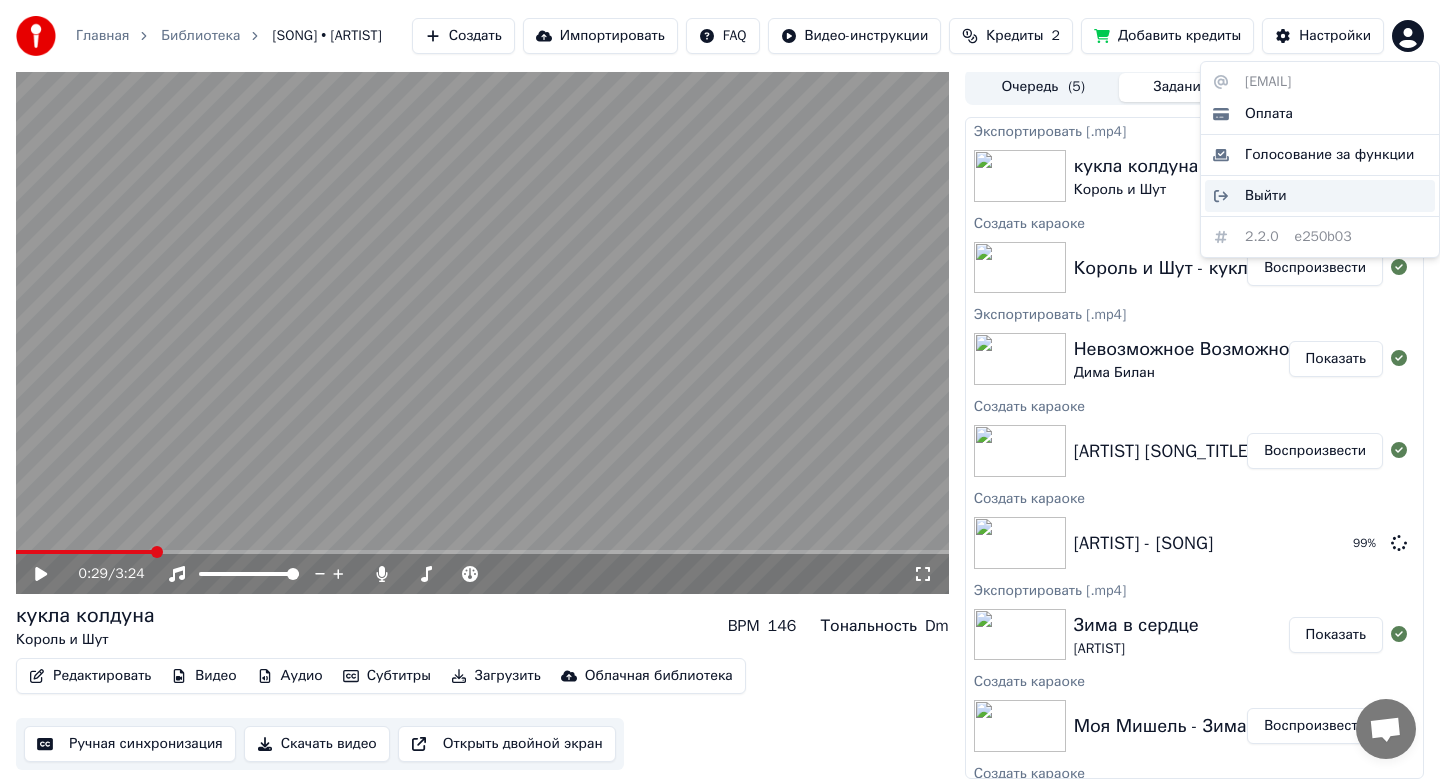 click on "Выйти" at bounding box center [1266, 196] 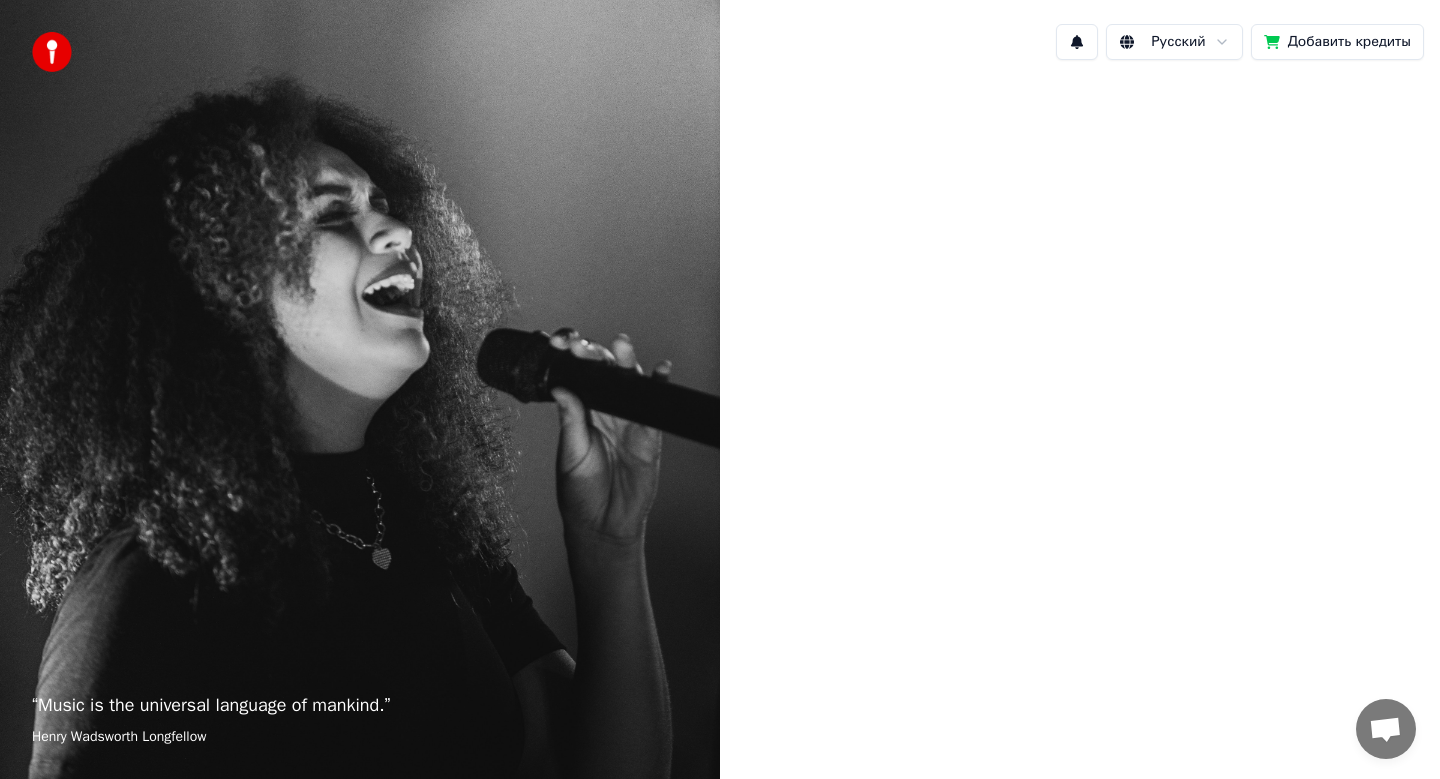 scroll, scrollTop: 0, scrollLeft: 0, axis: both 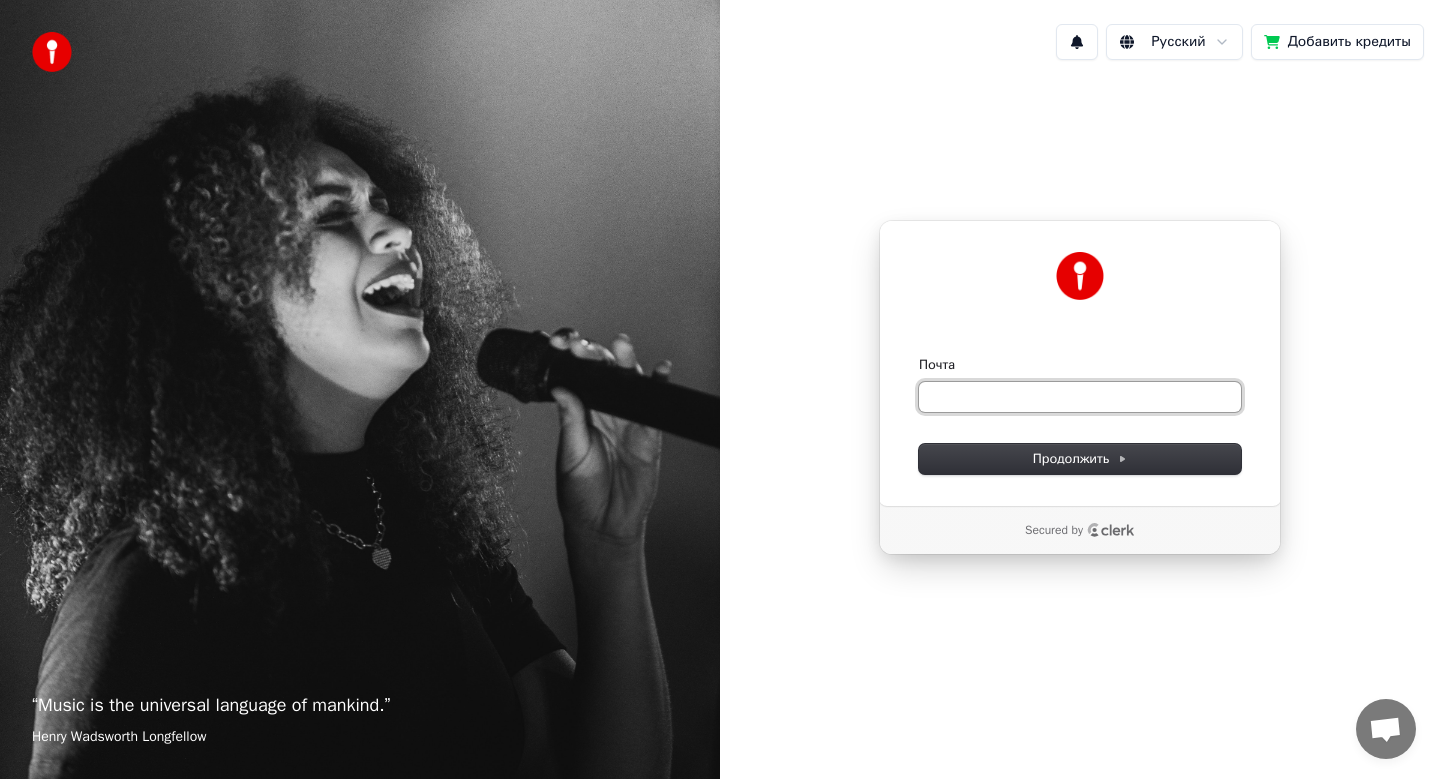 click on "Почта" at bounding box center [1080, 397] 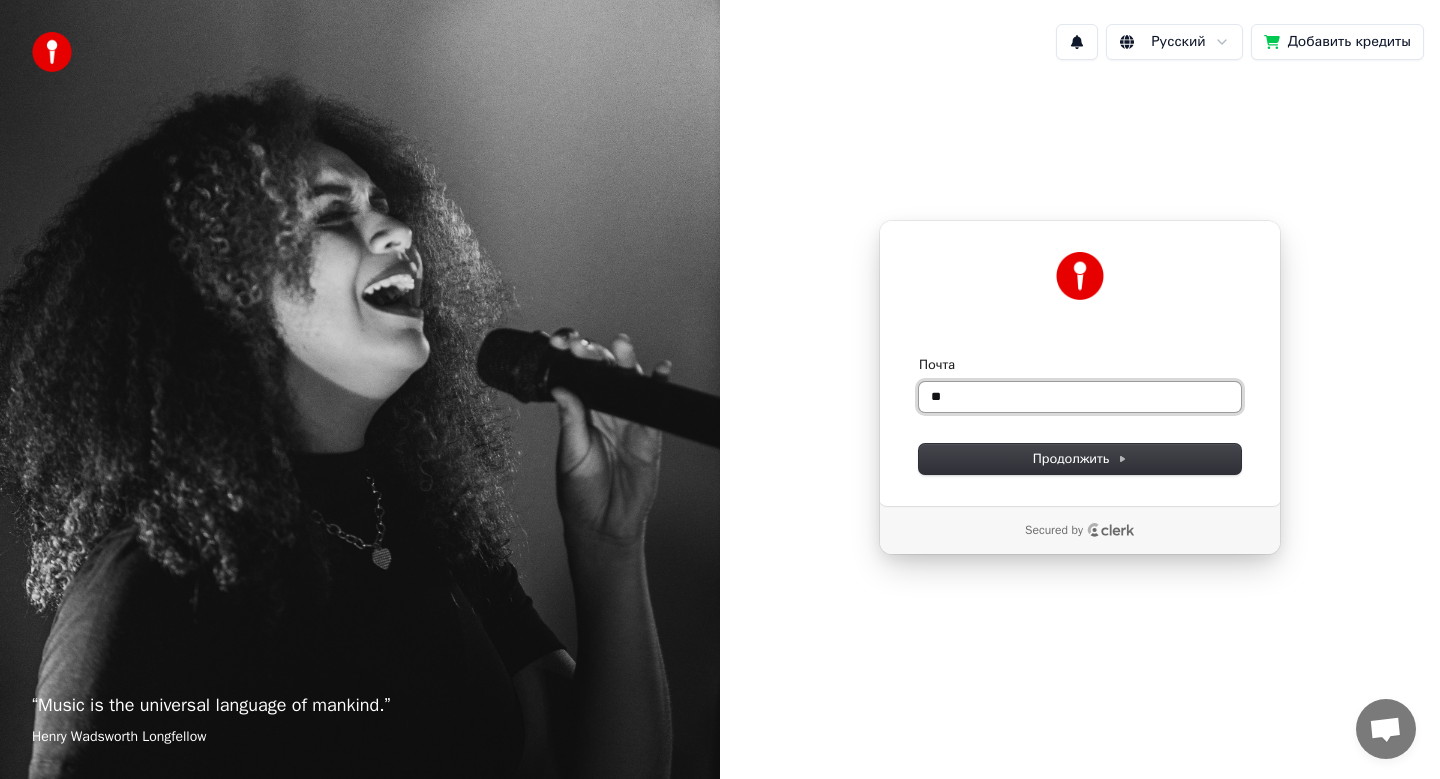 type on "*" 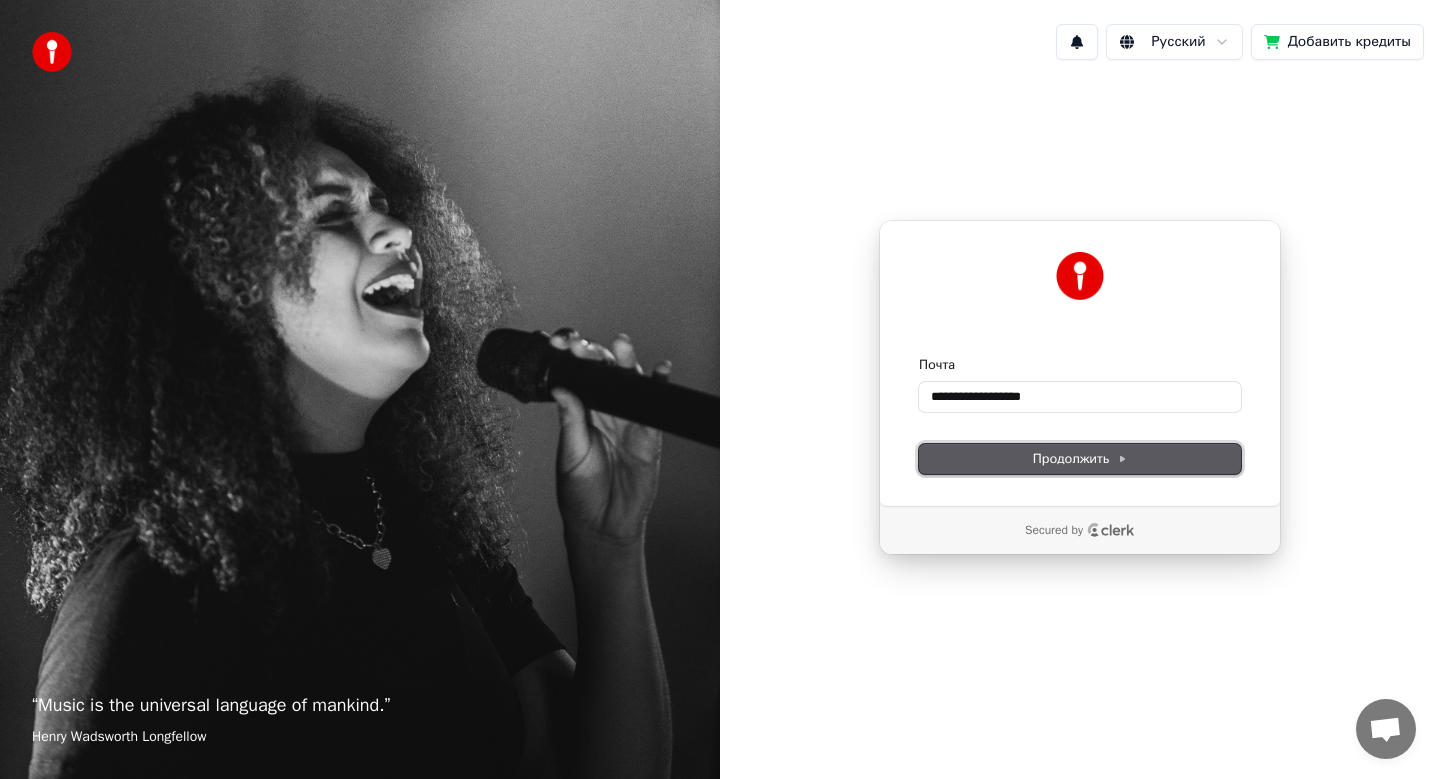 click on "Продолжить" at bounding box center (1080, 459) 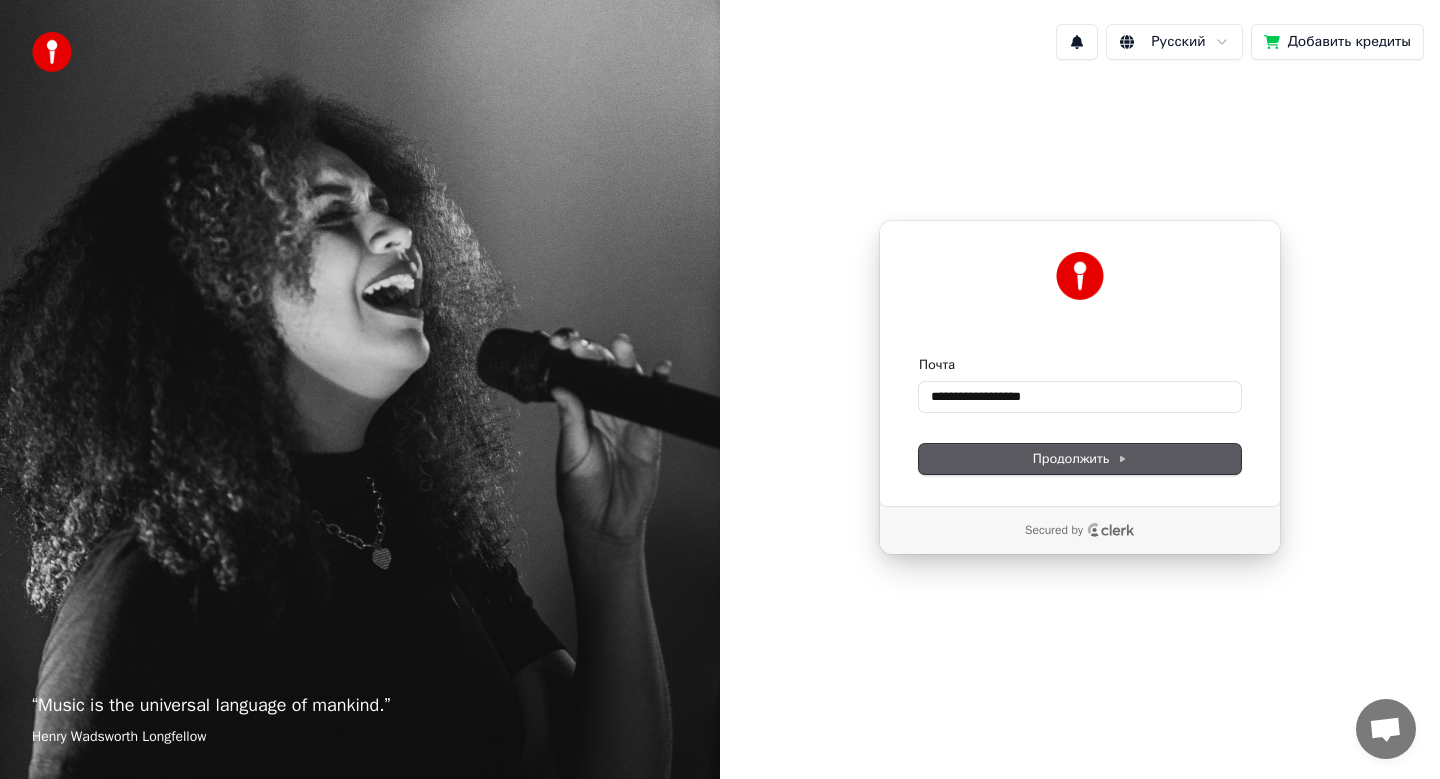 type on "**********" 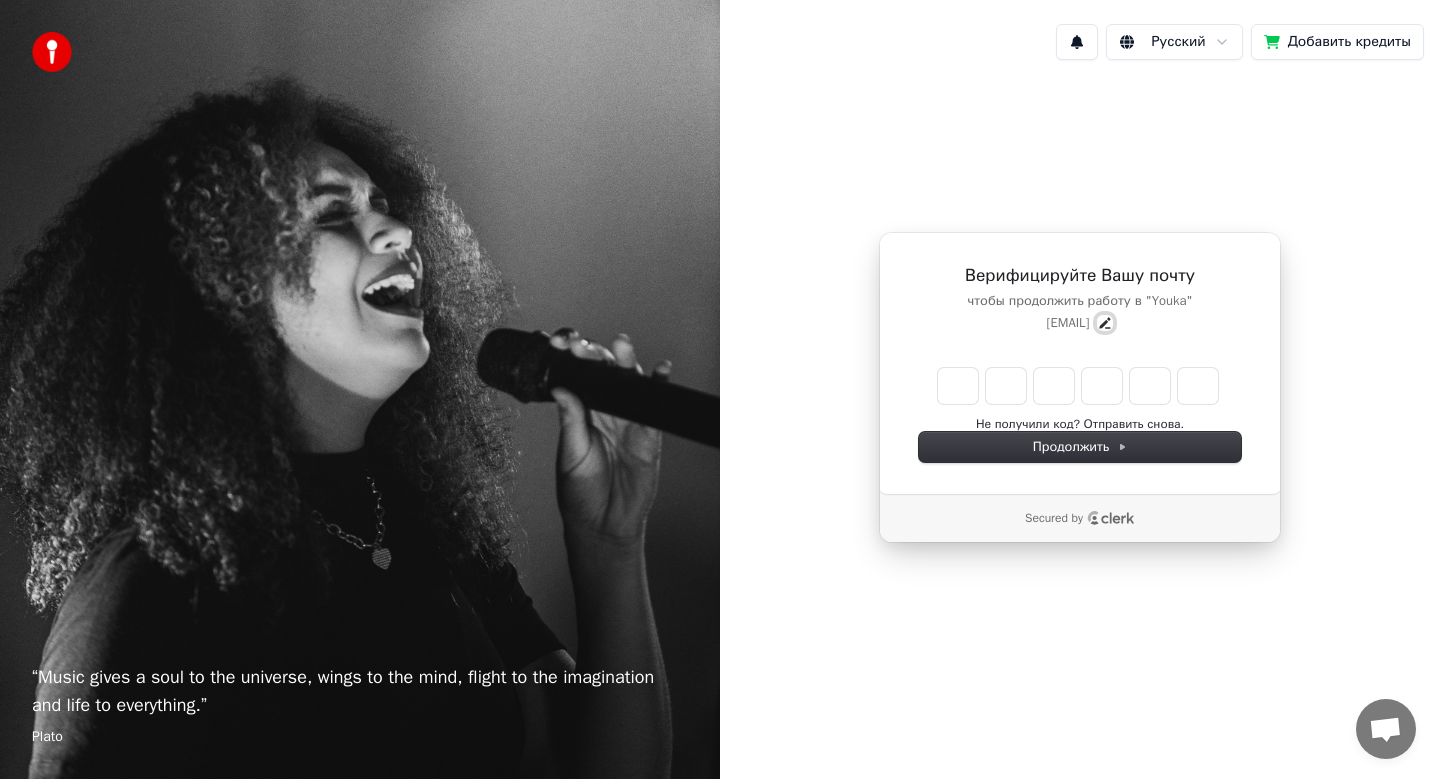 click 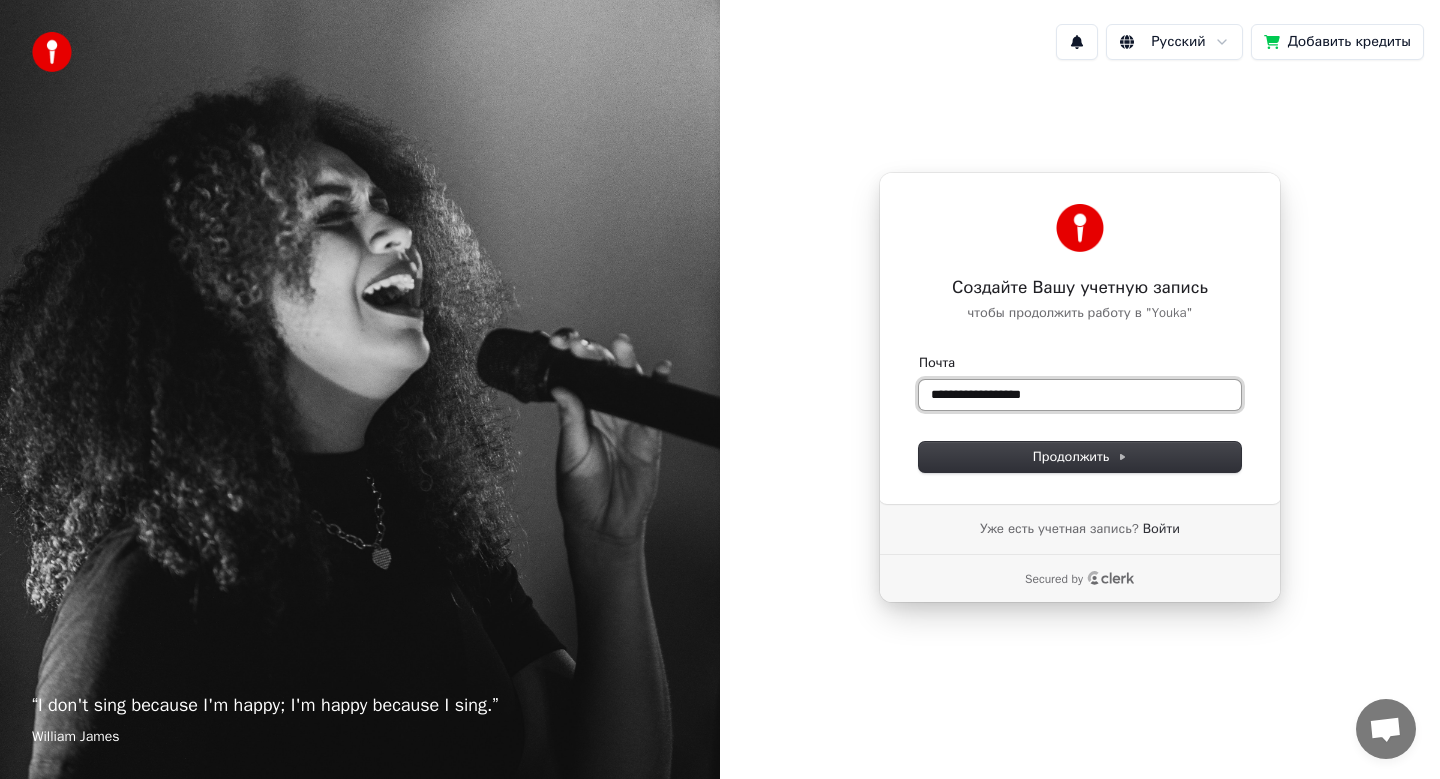 click on "**********" at bounding box center (1080, 395) 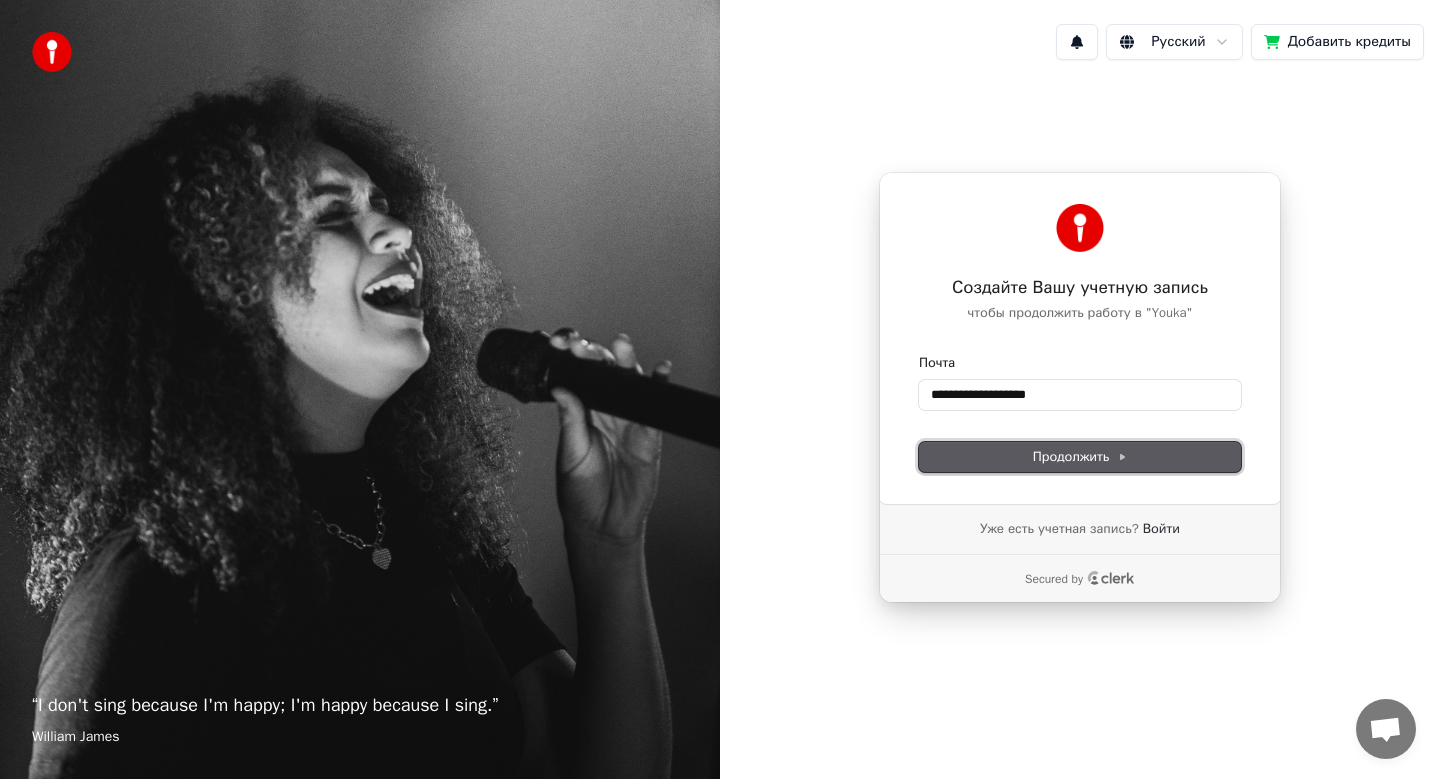 click on "Продолжить" at bounding box center (1080, 457) 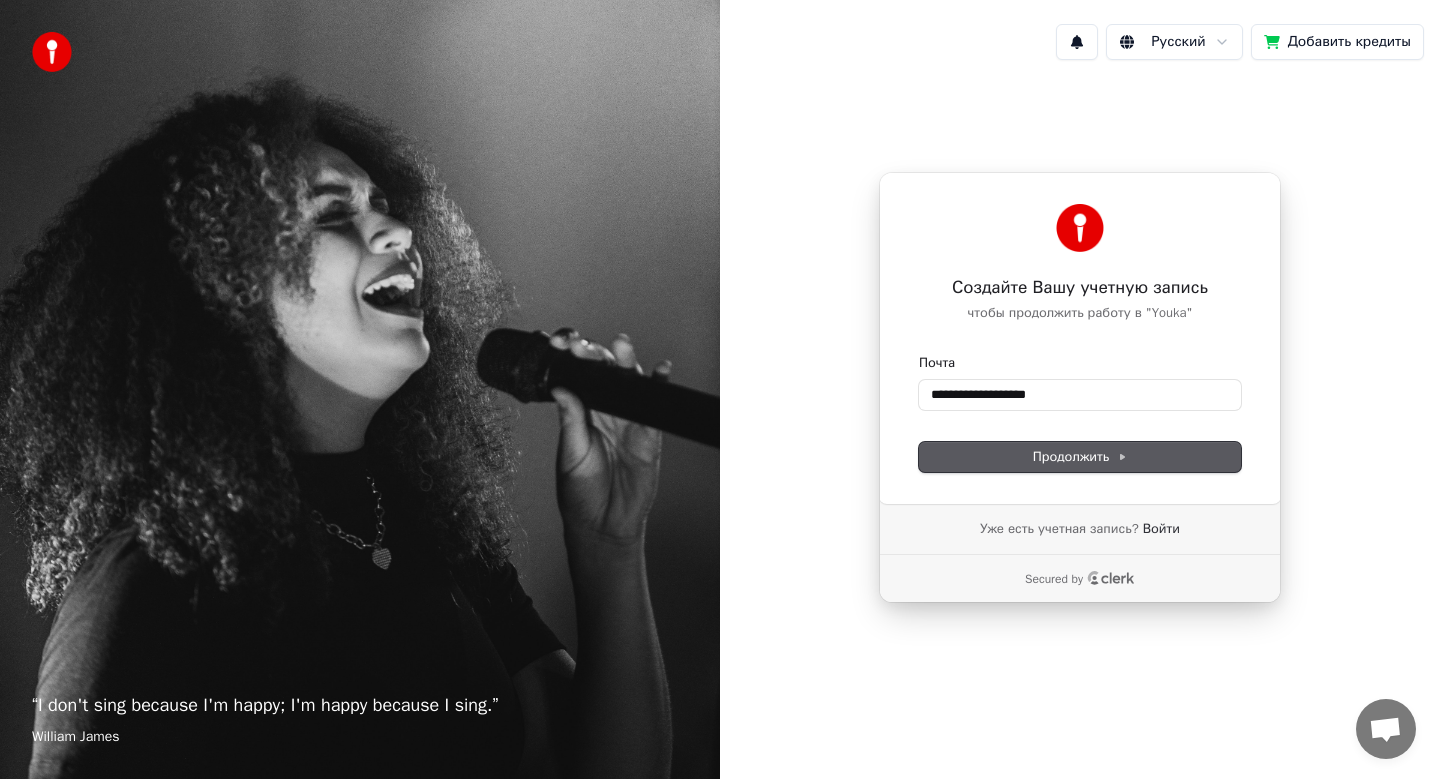 type on "**********" 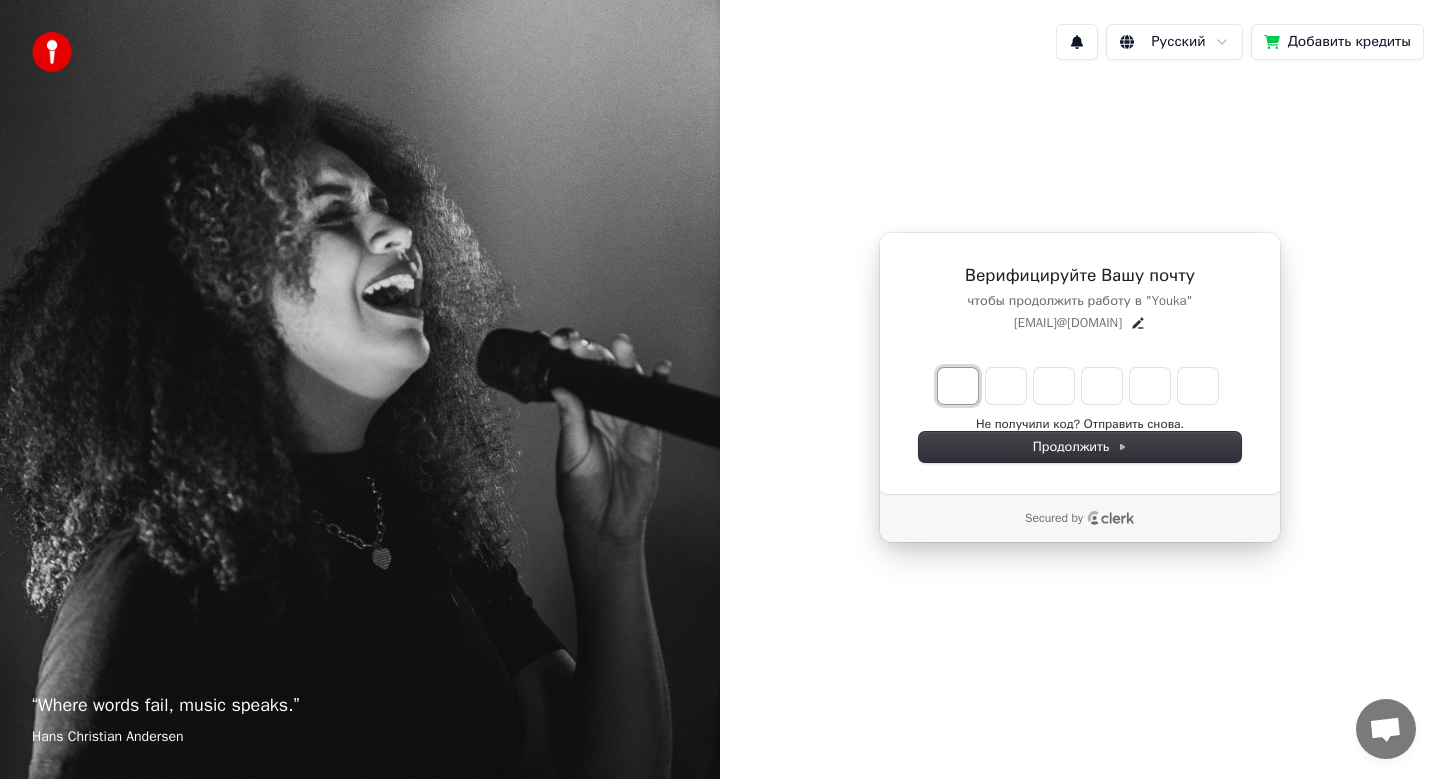 type on "*" 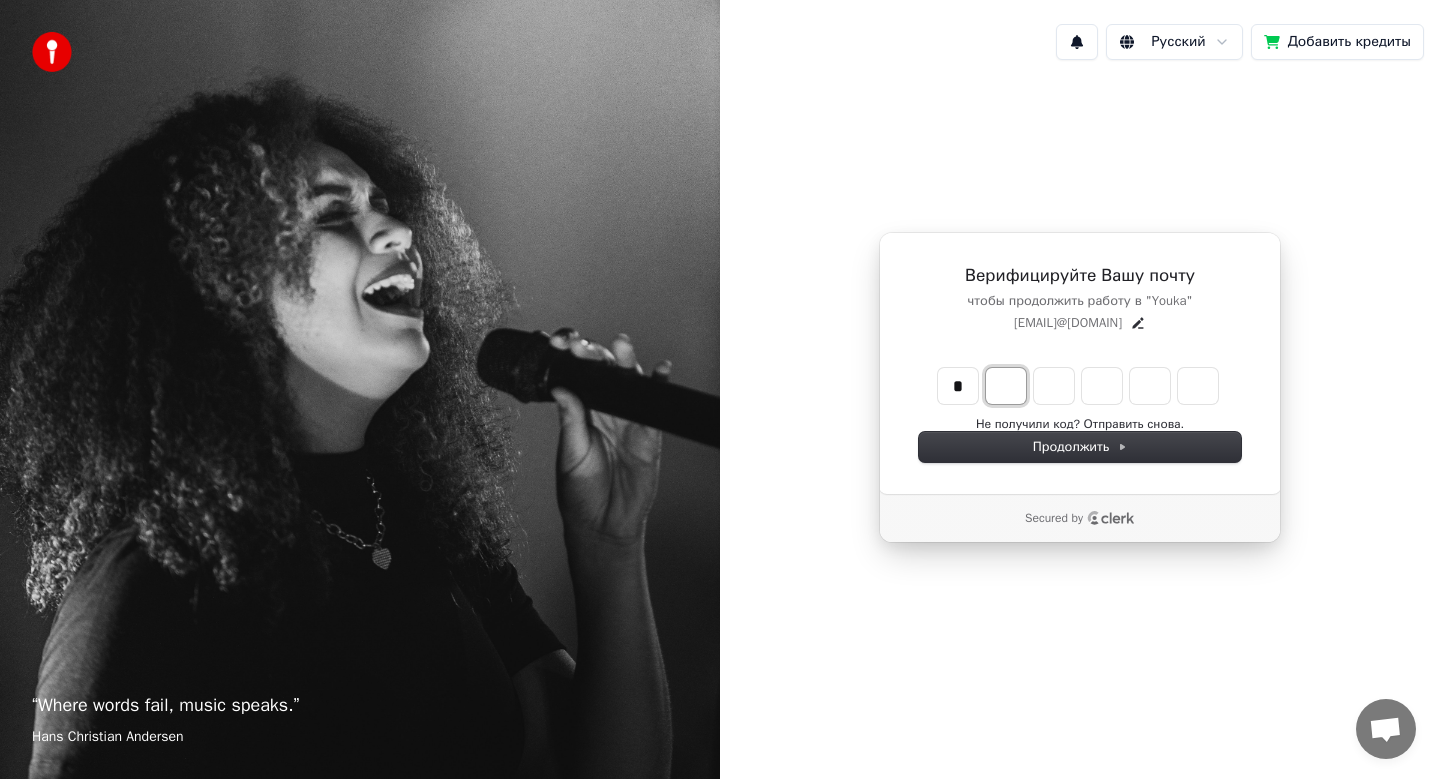 type on "*" 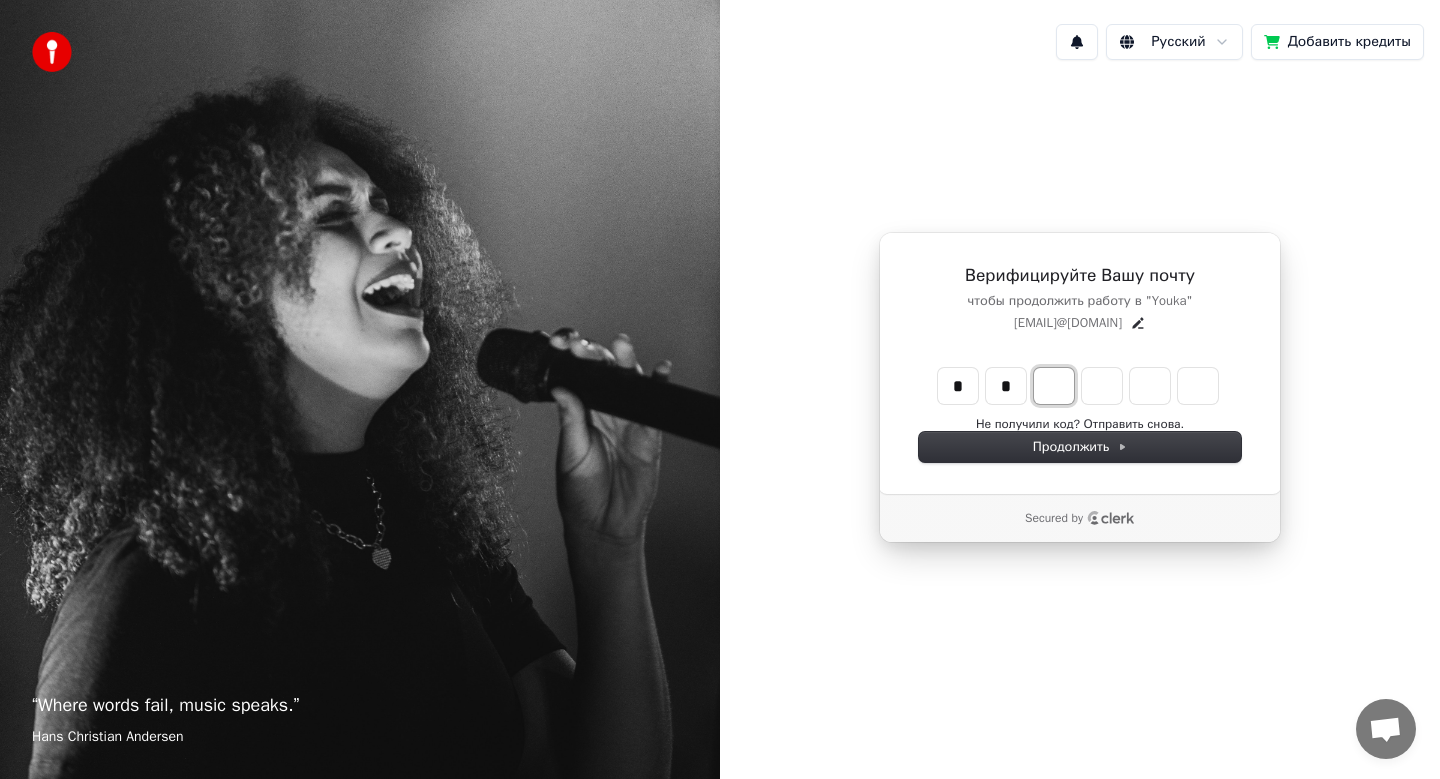 type on "**" 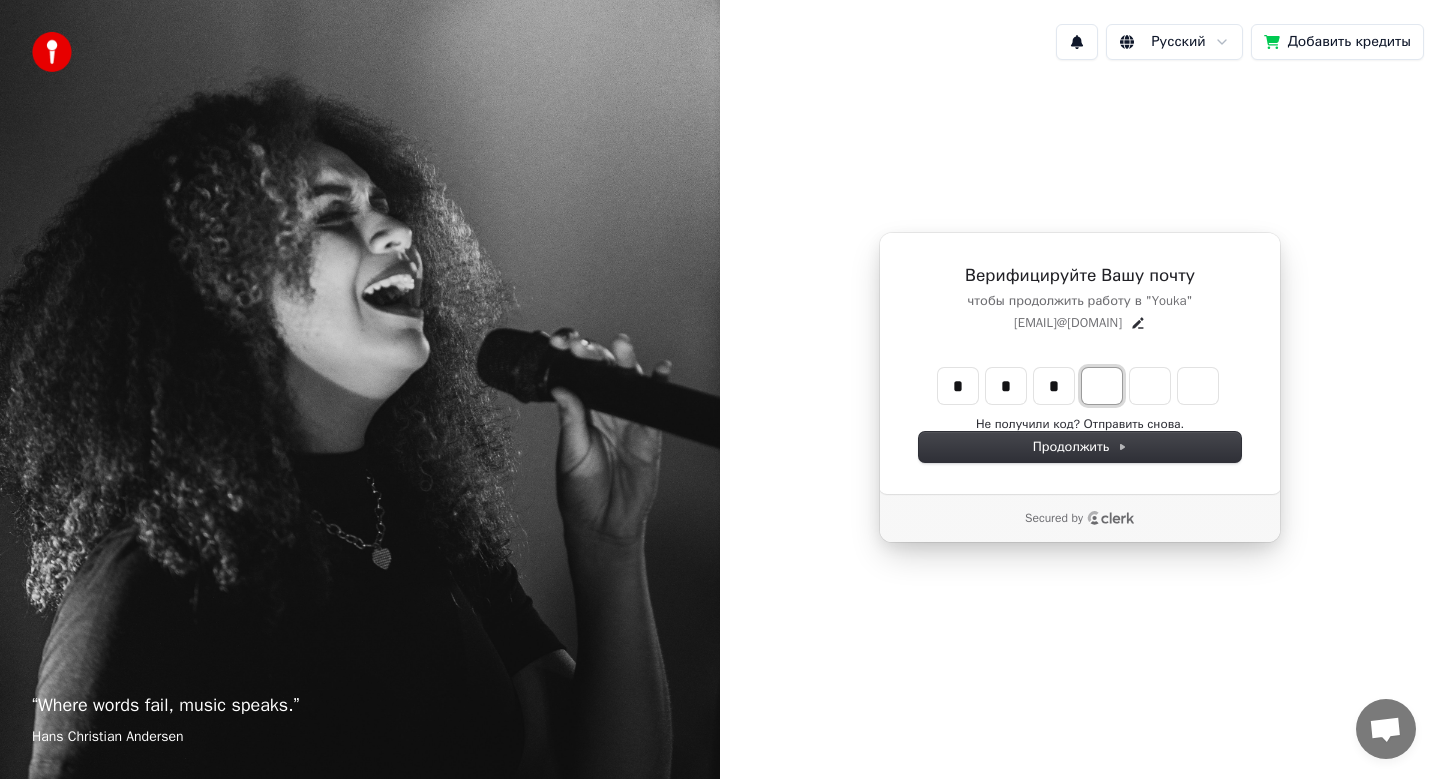 type on "***" 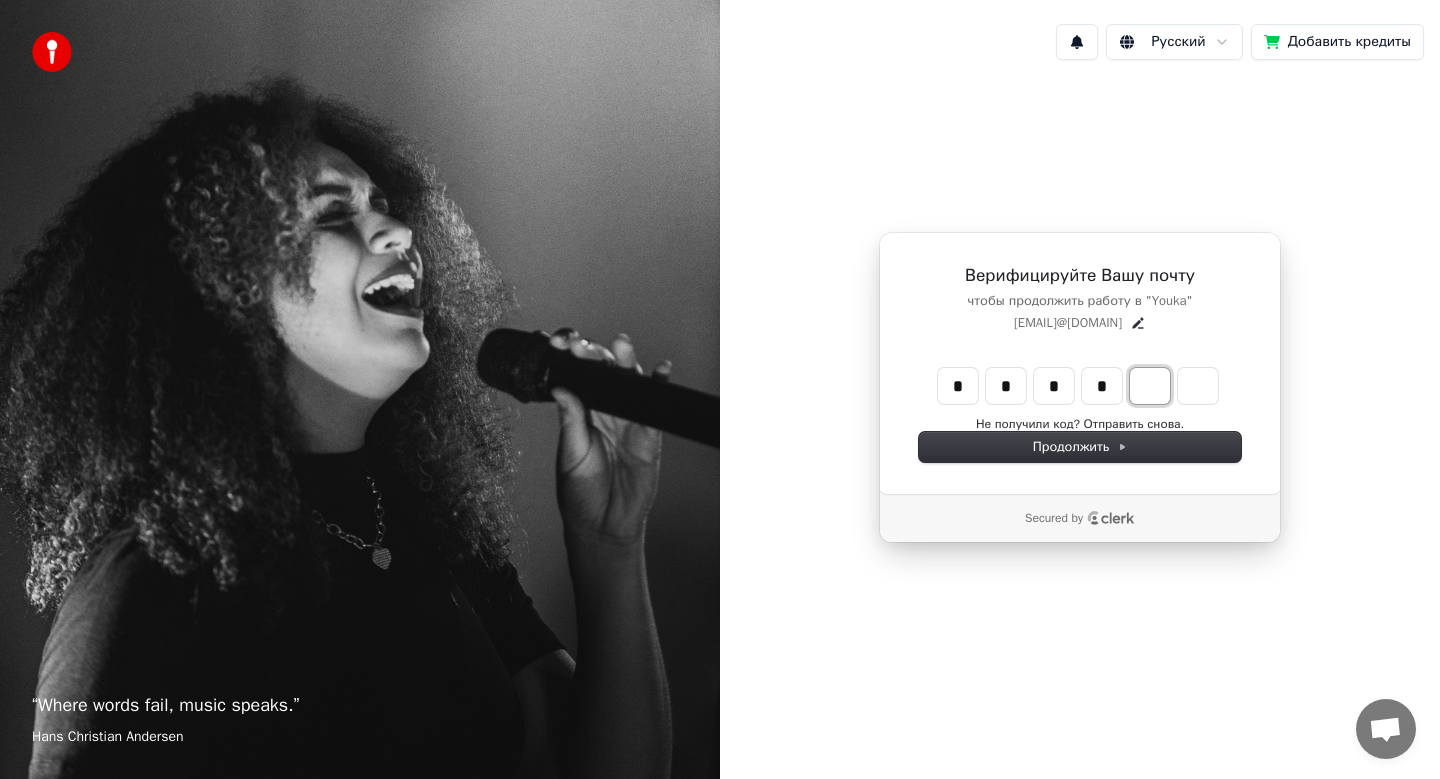 type on "****" 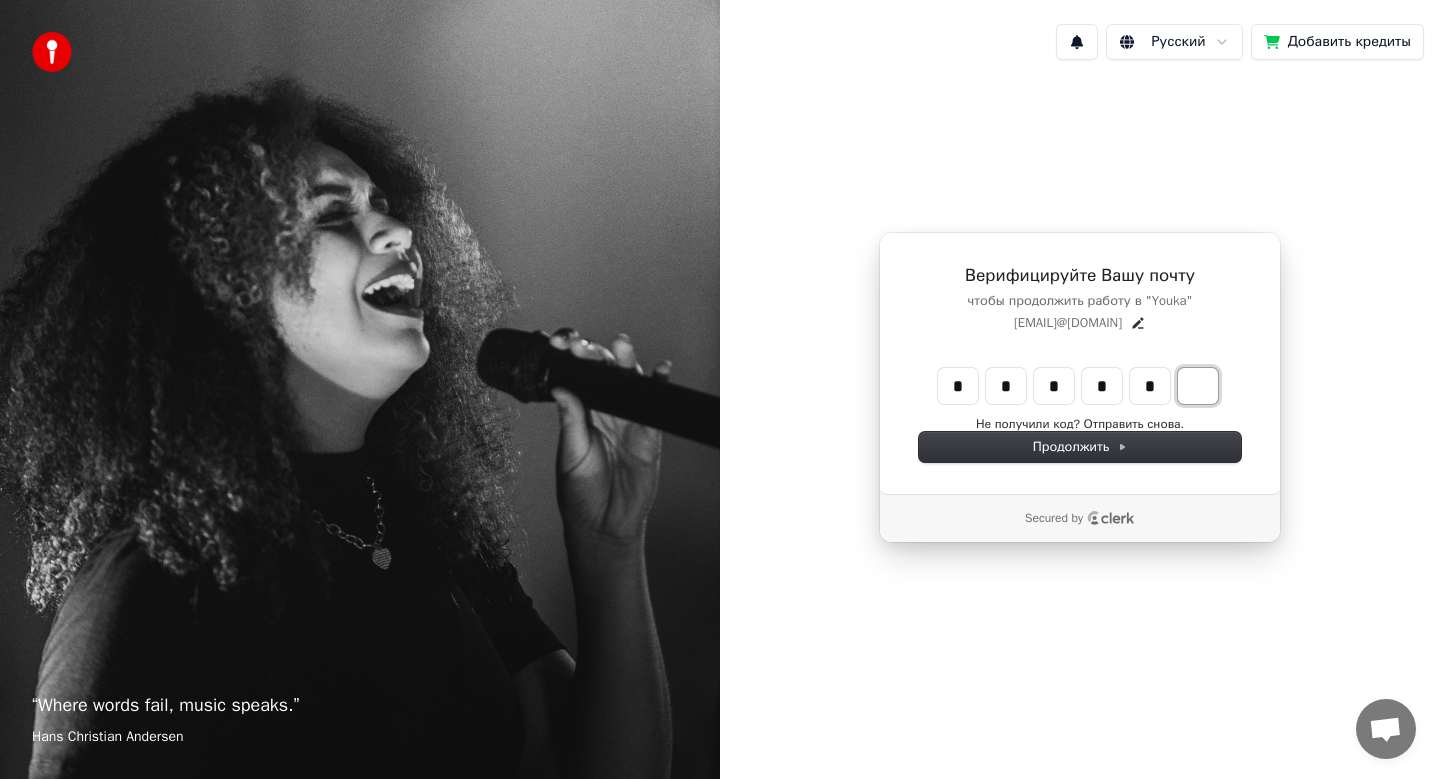 type on "******" 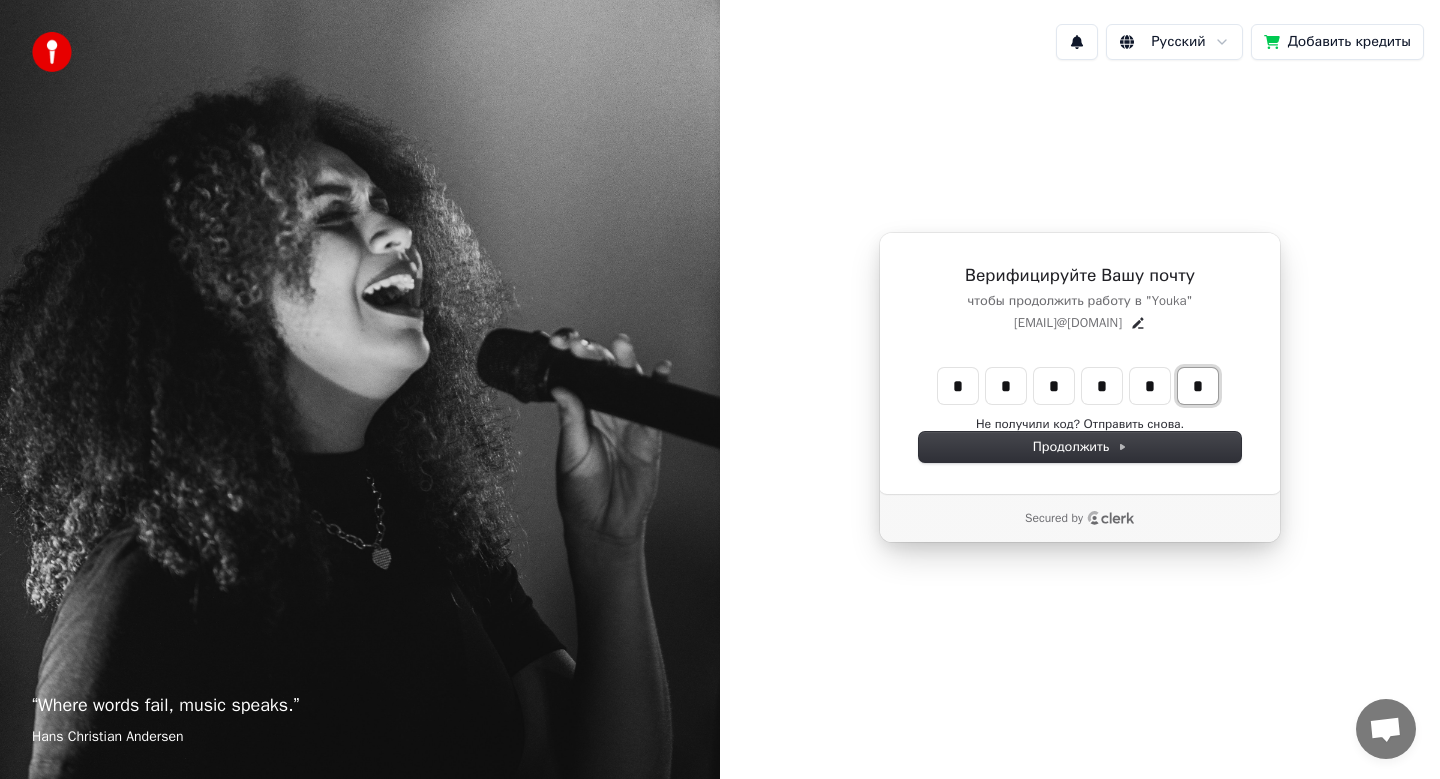 type on "*" 